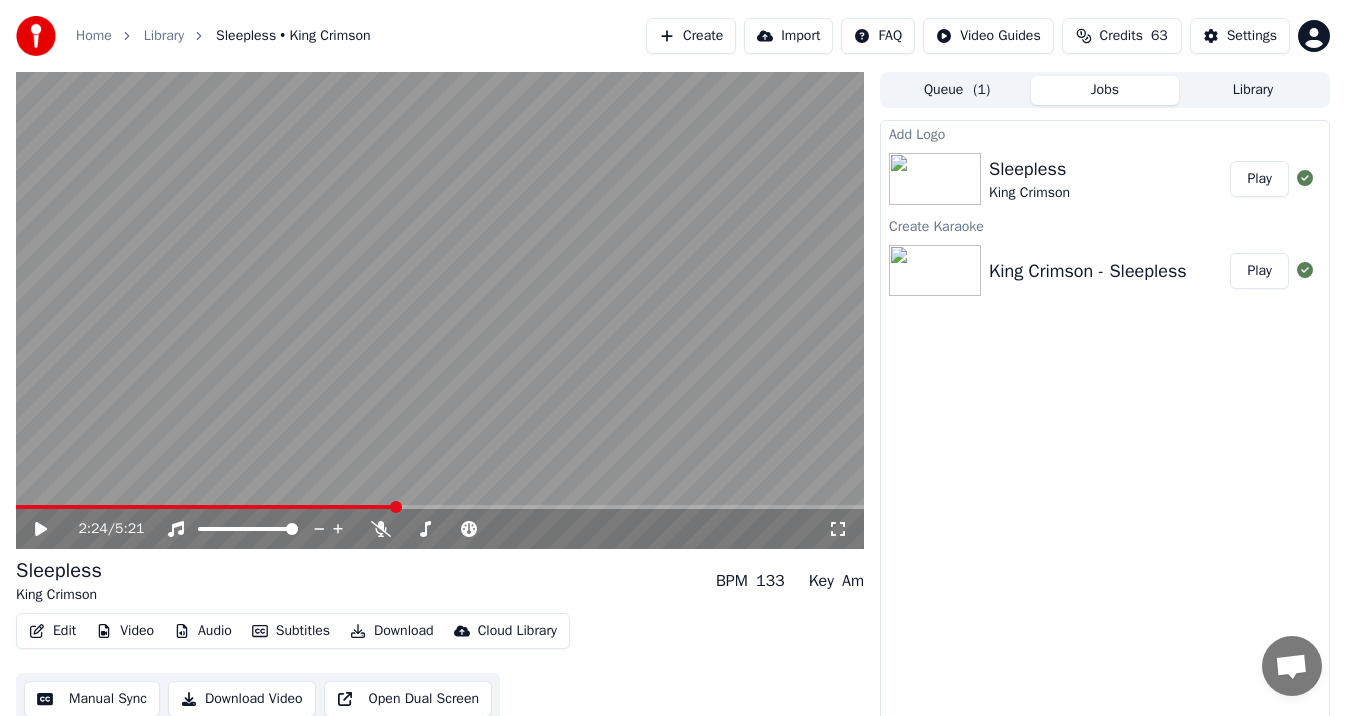 scroll, scrollTop: 0, scrollLeft: 0, axis: both 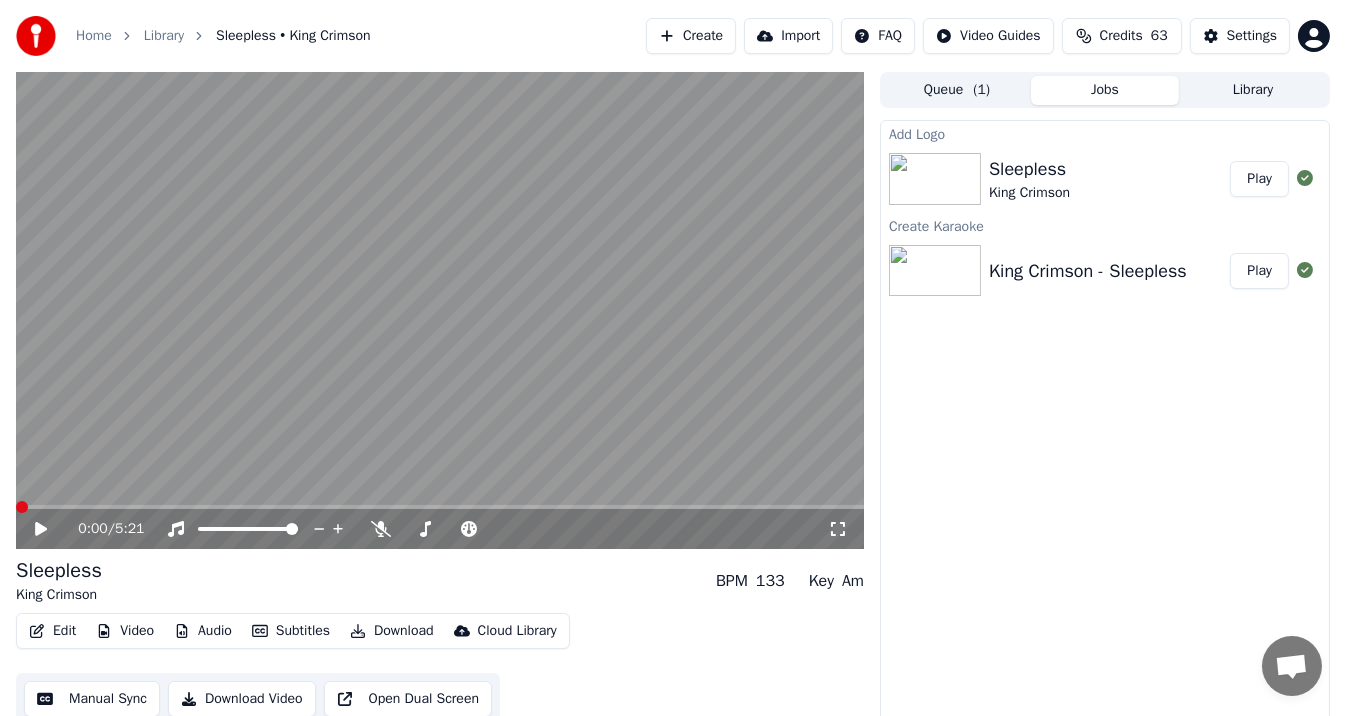 click at bounding box center [16, 507] 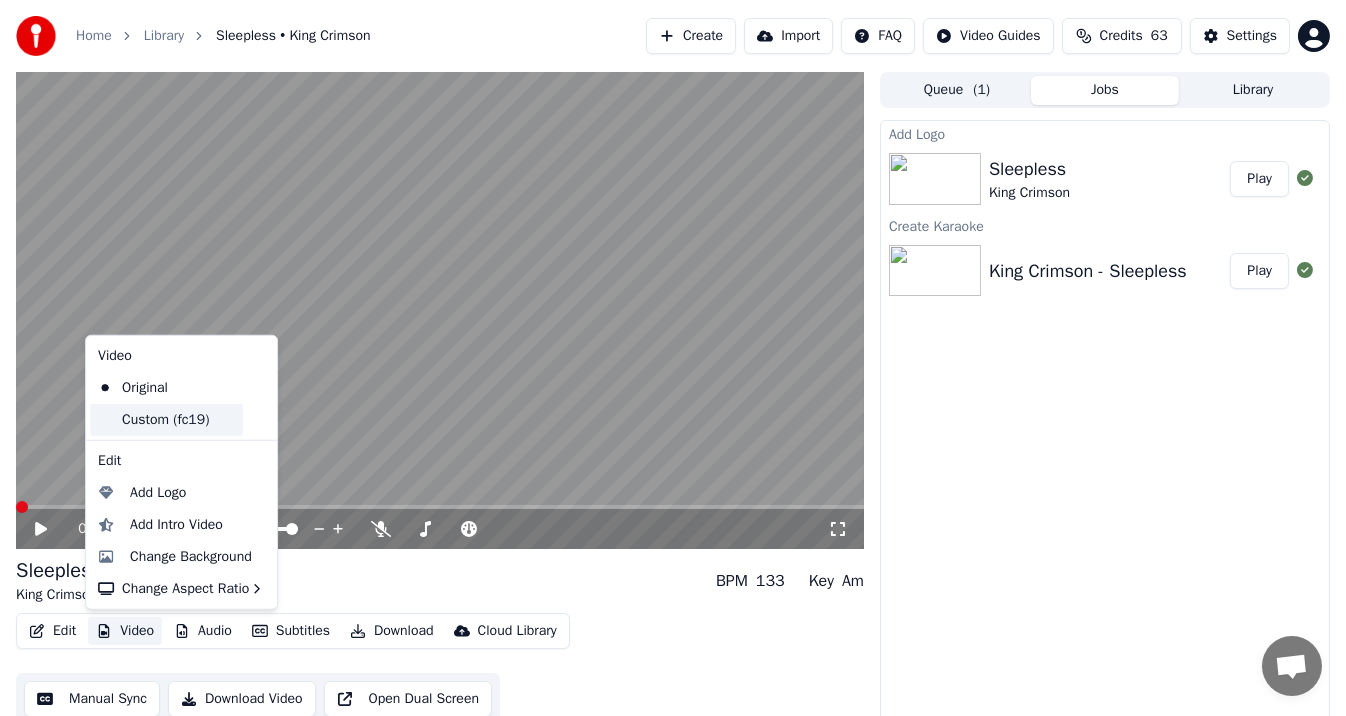 click on "Custom (fc19)" at bounding box center (166, 420) 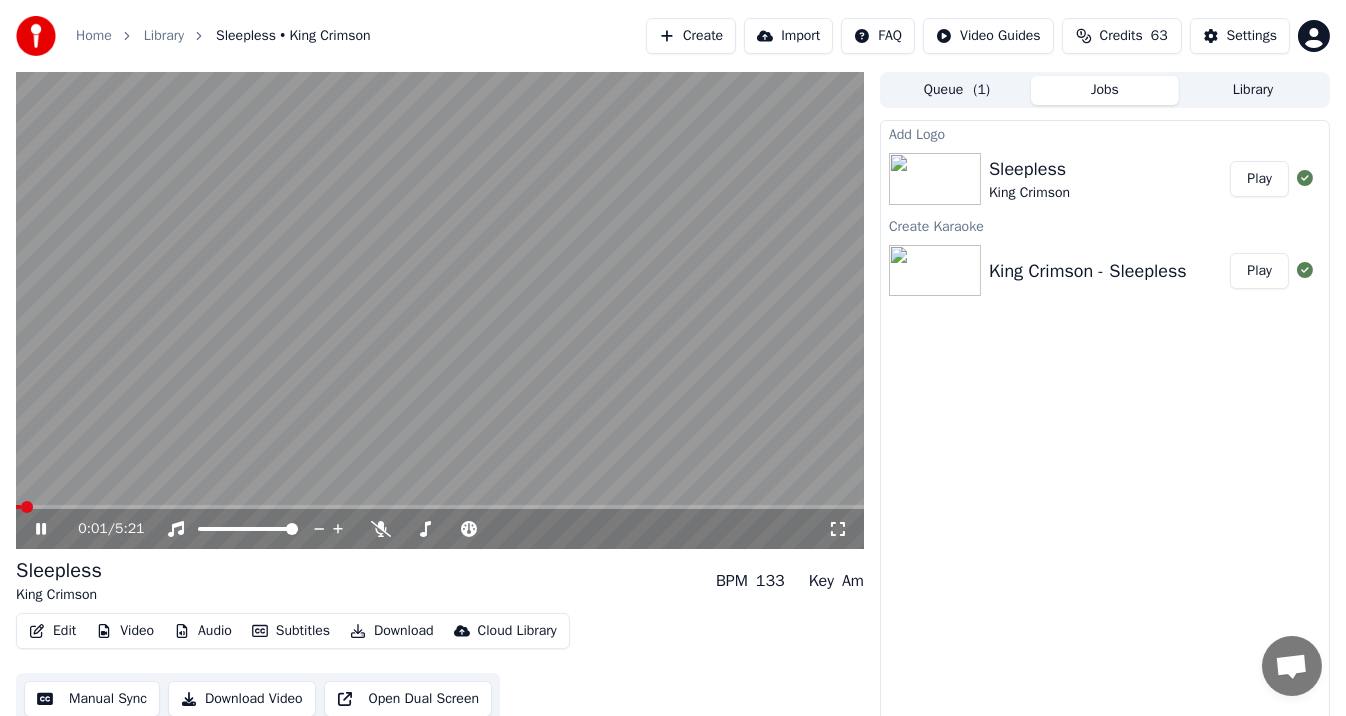 click 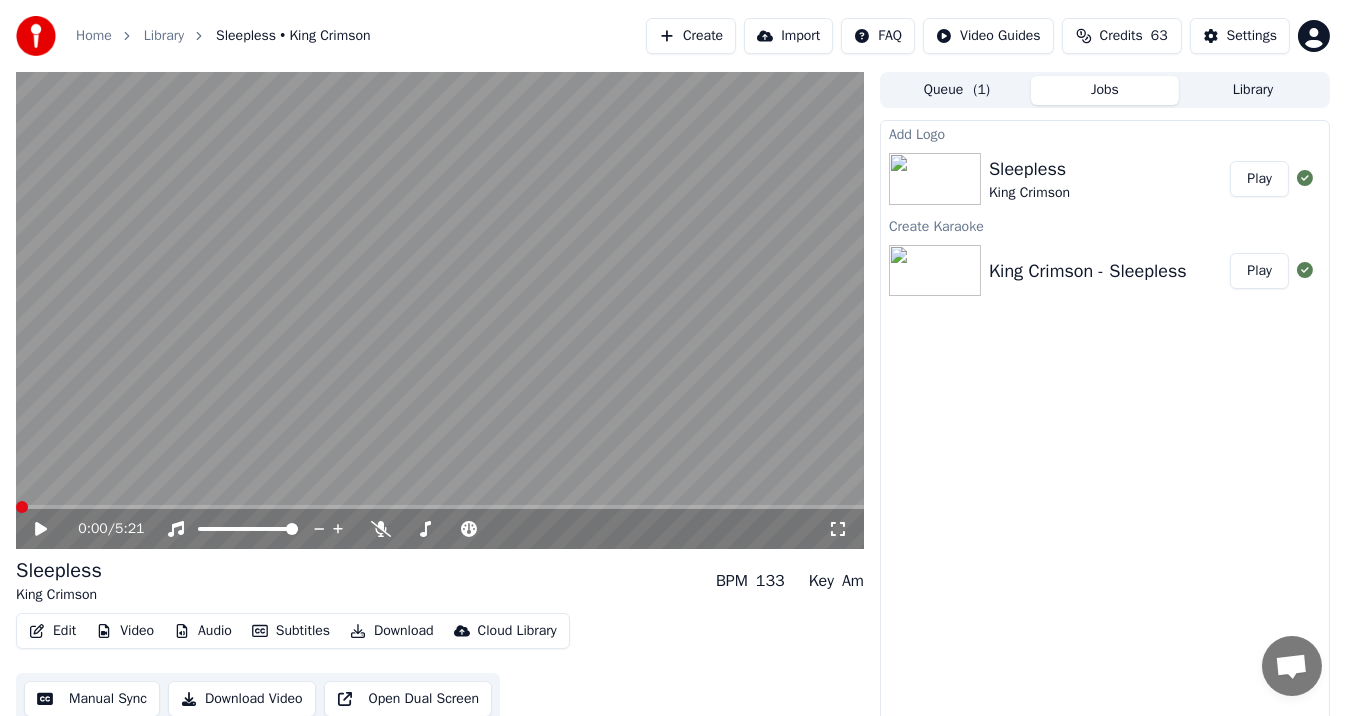 click at bounding box center [22, 507] 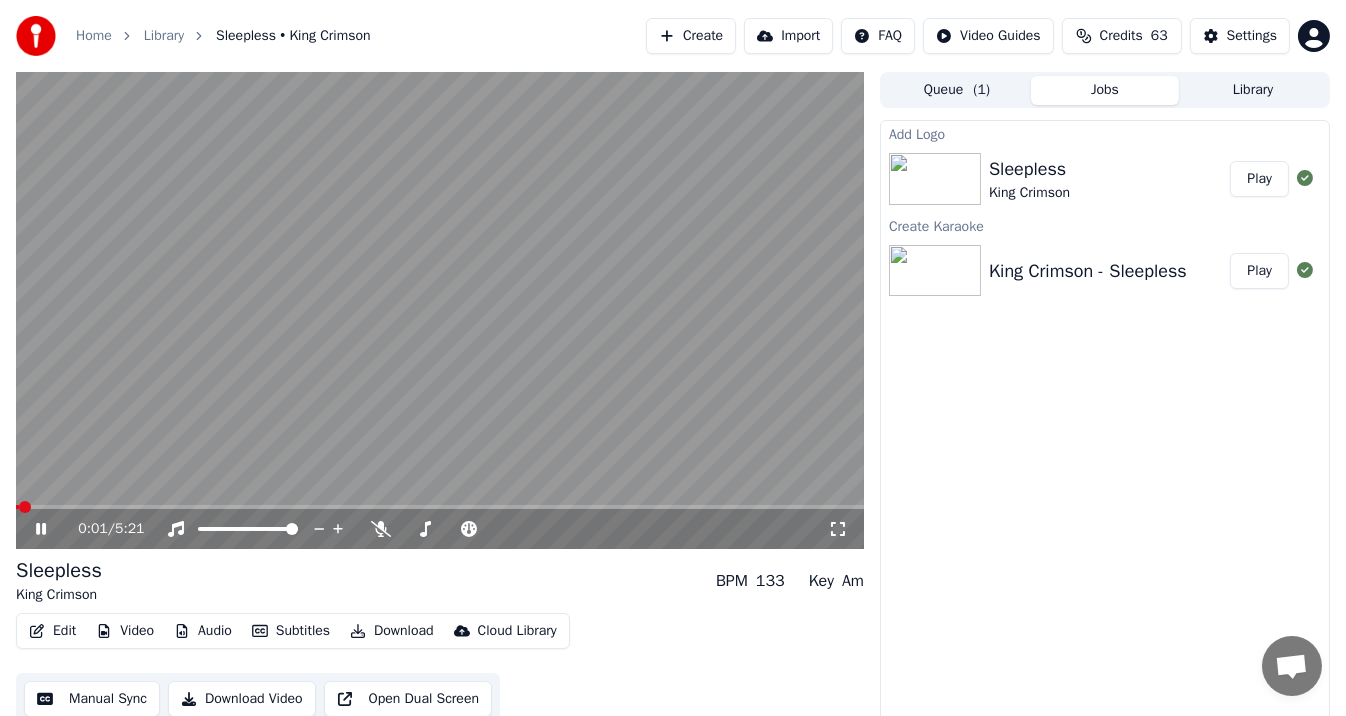click 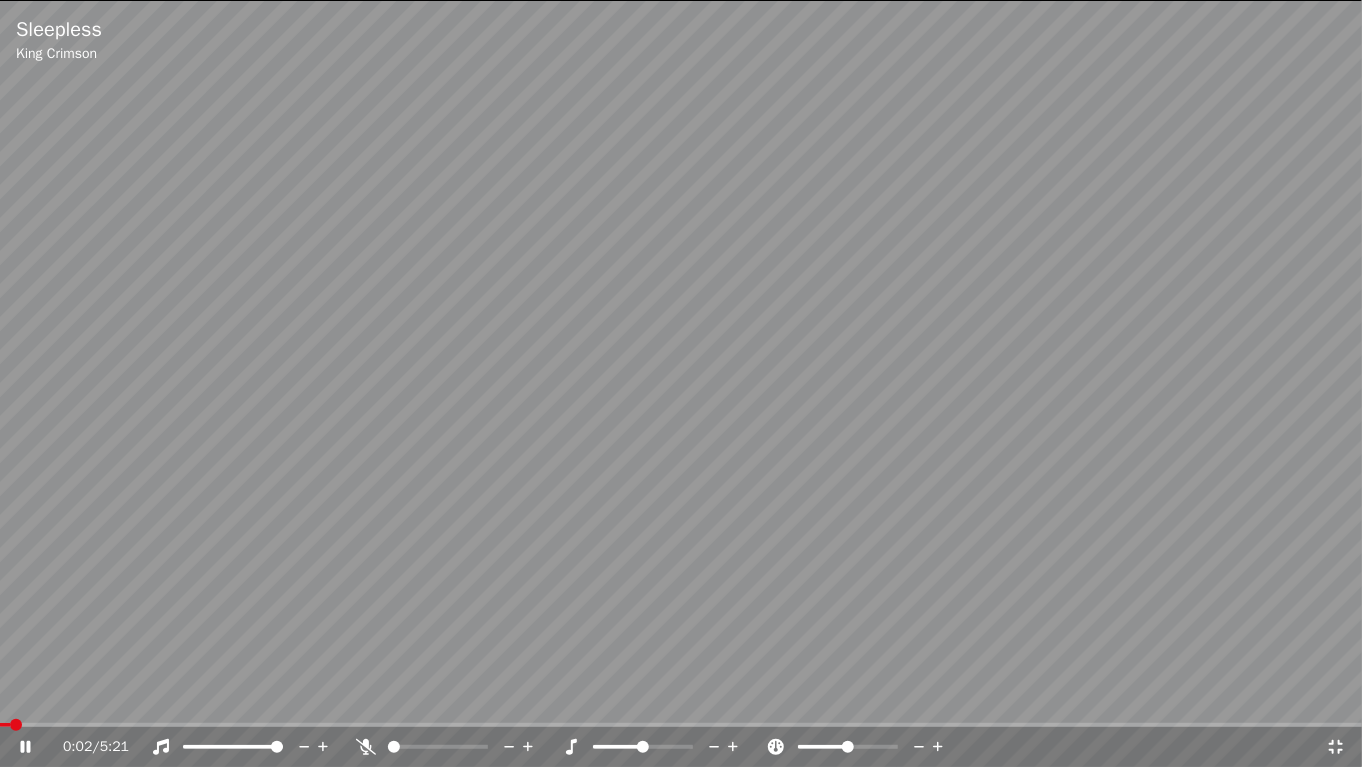 click 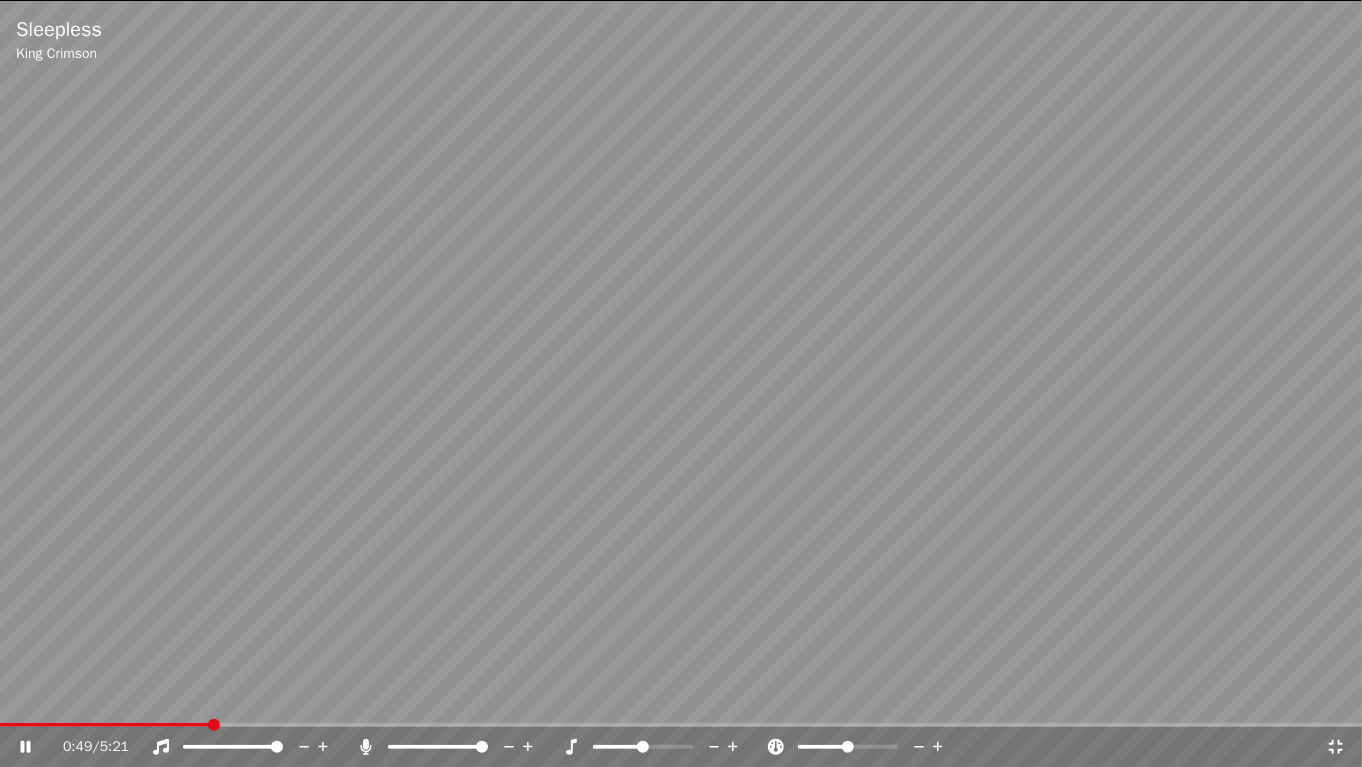 click at bounding box center (681, 383) 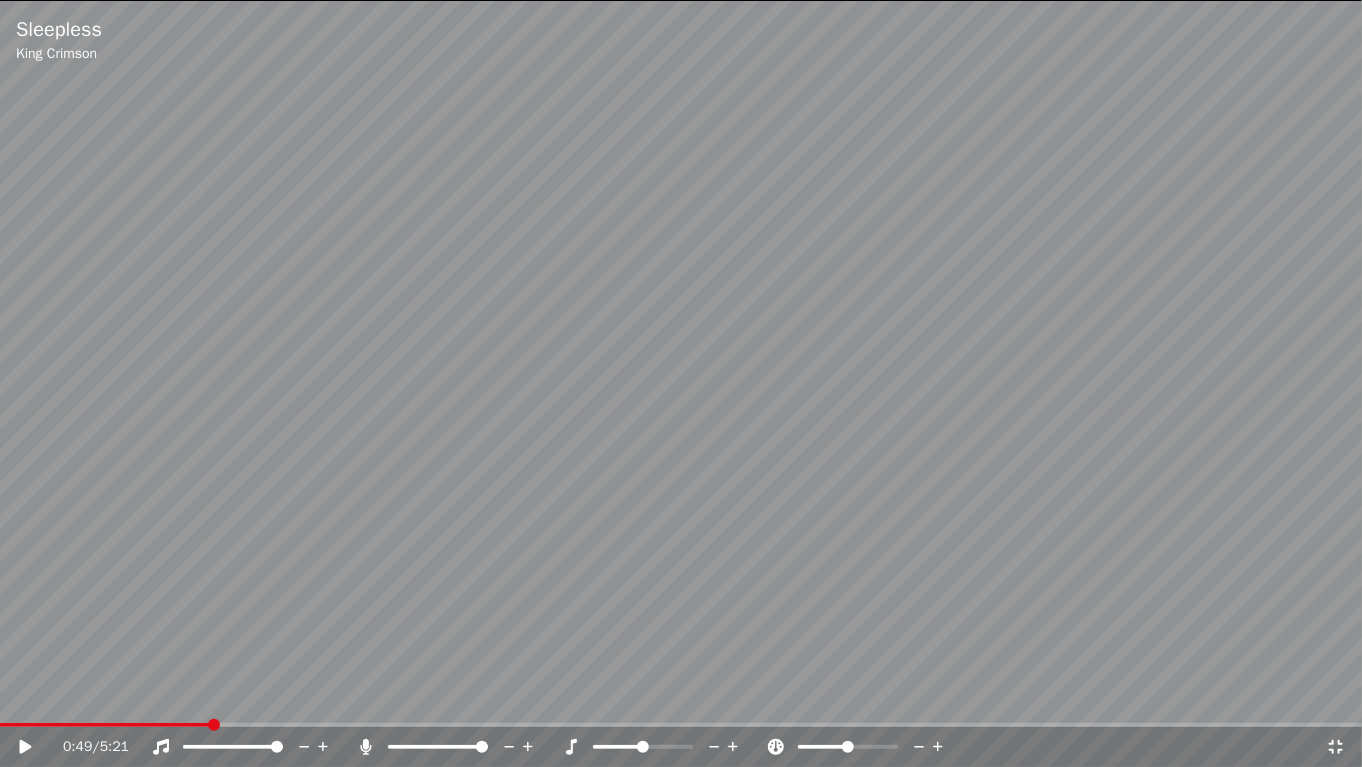 click 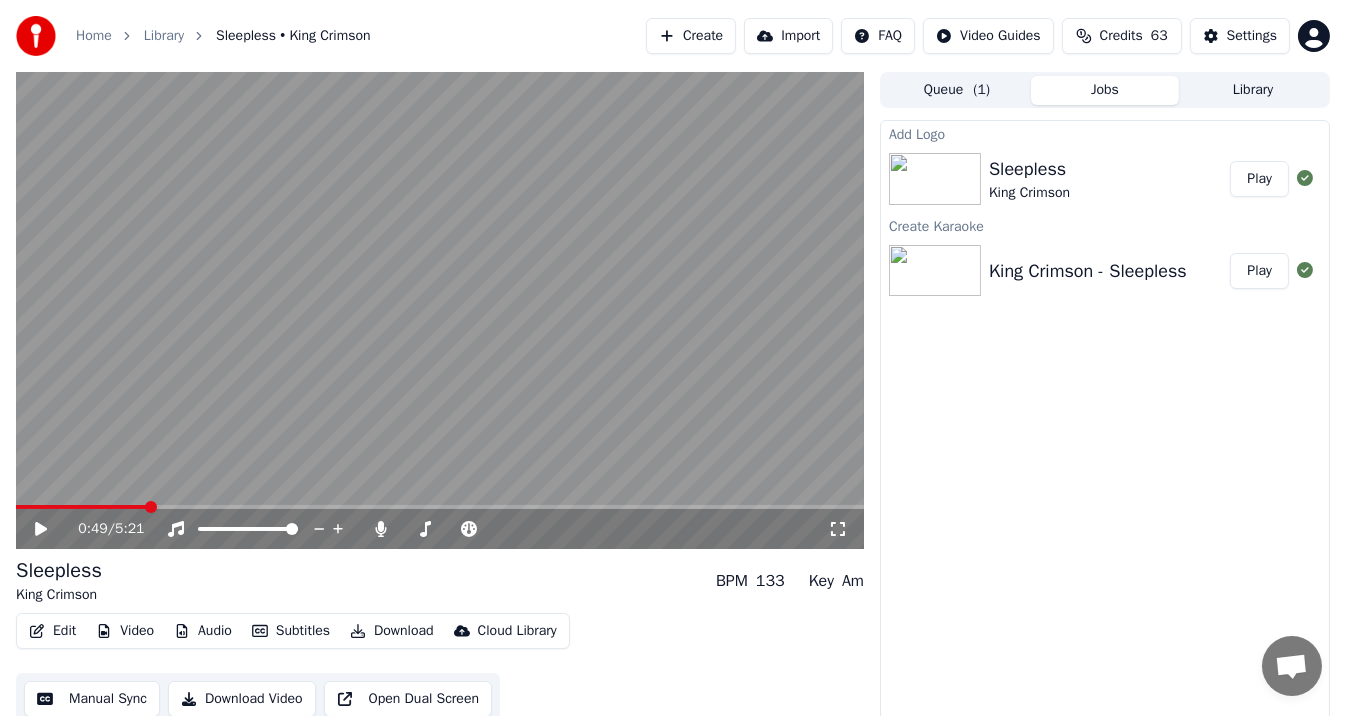 click on "Edit Video Audio Subtitles Download Cloud Library" at bounding box center [293, 631] 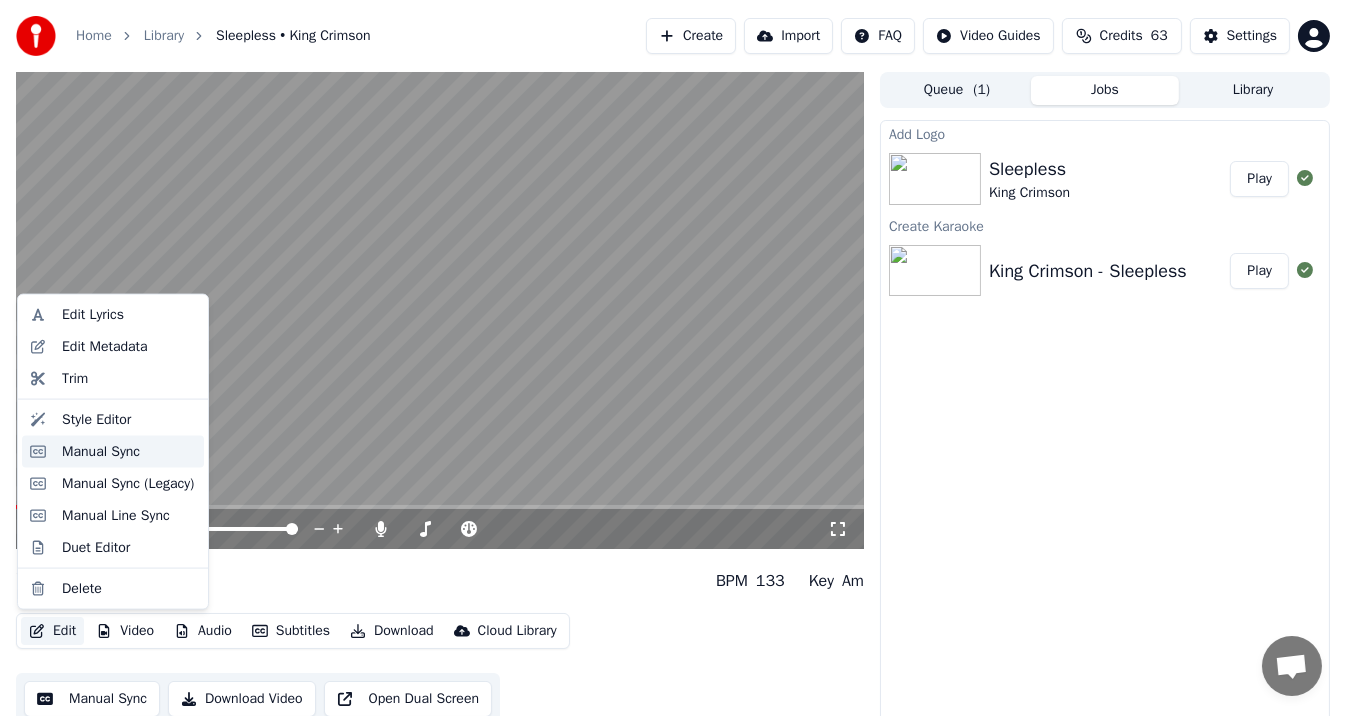 click on "Manual Sync" at bounding box center (101, 452) 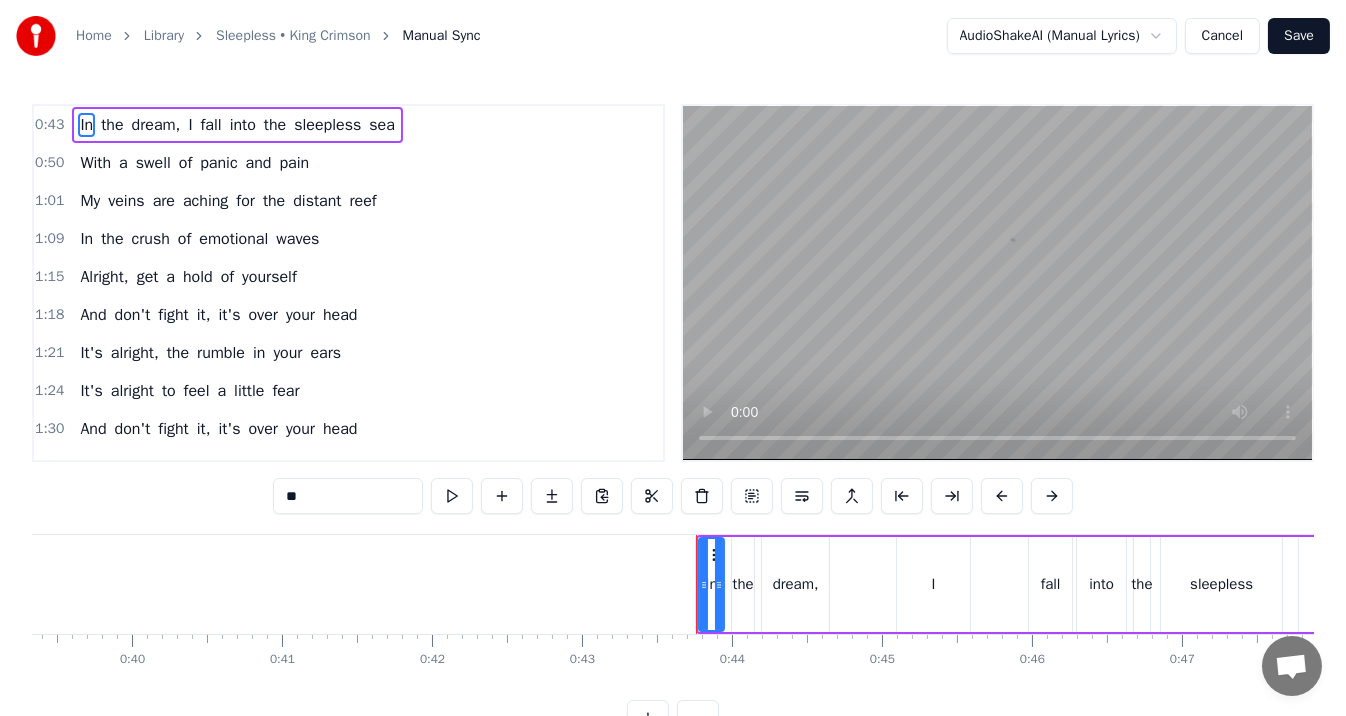 scroll, scrollTop: 0, scrollLeft: 6463, axis: horizontal 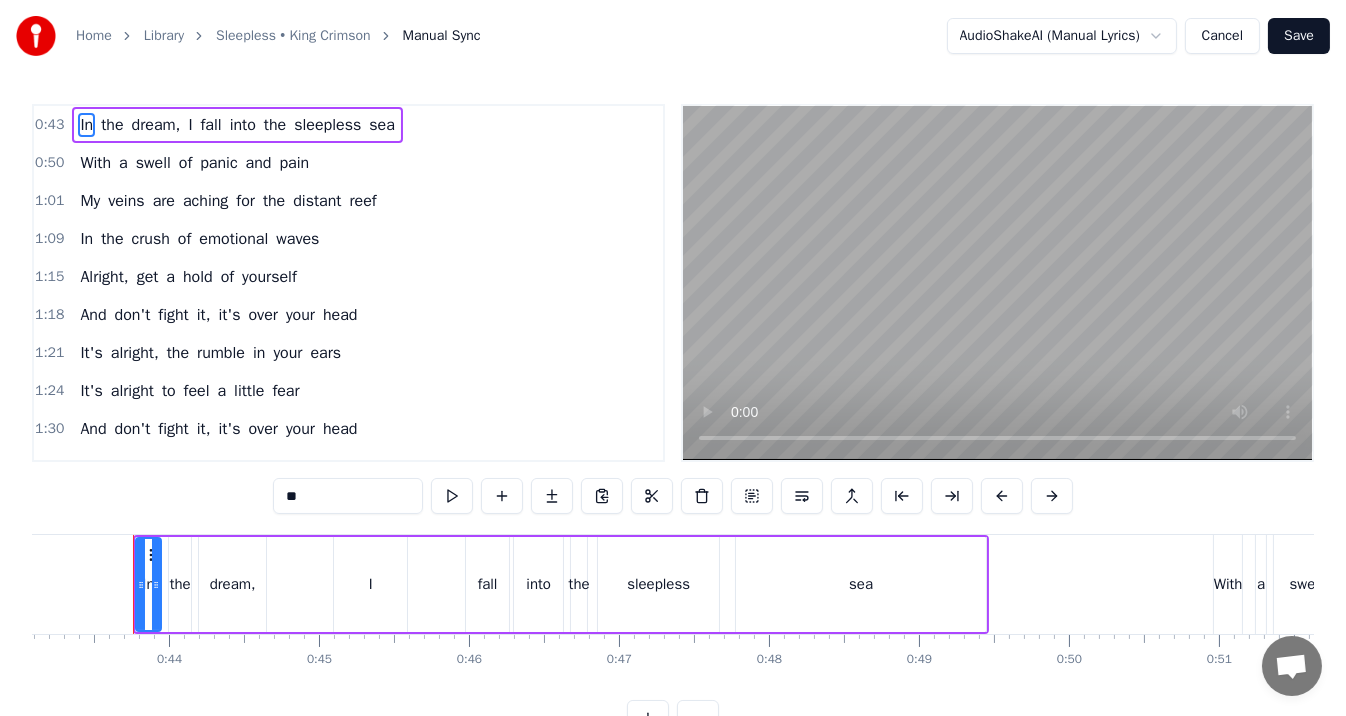 type 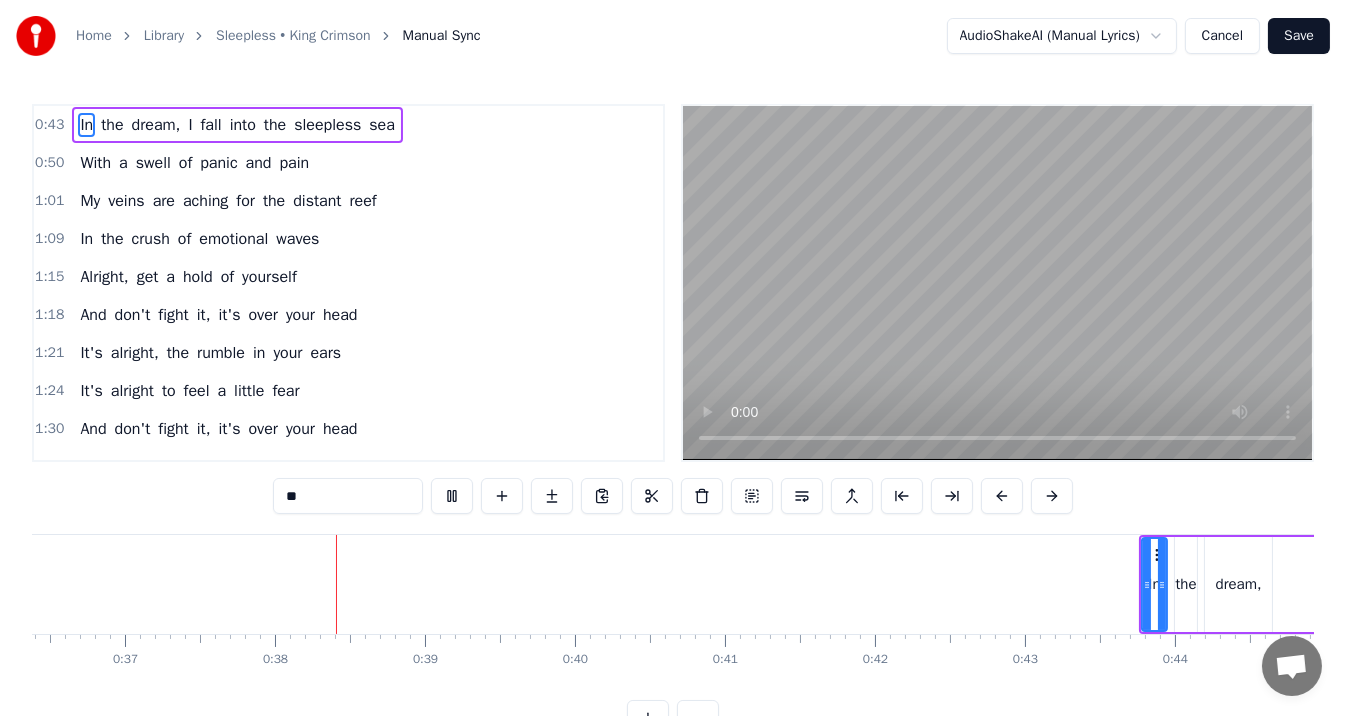 scroll, scrollTop: 0, scrollLeft: 5579, axis: horizontal 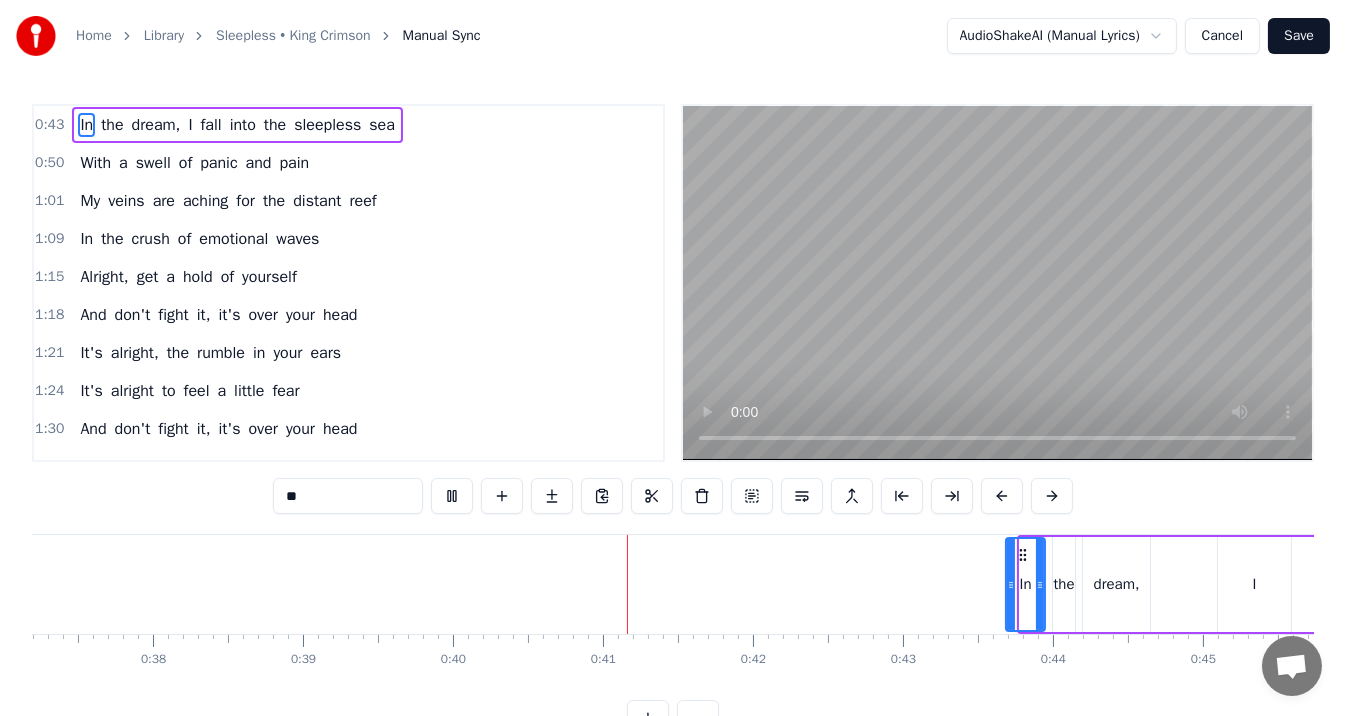 drag, startPoint x: 1022, startPoint y: 585, endPoint x: 1005, endPoint y: 584, distance: 17.029387 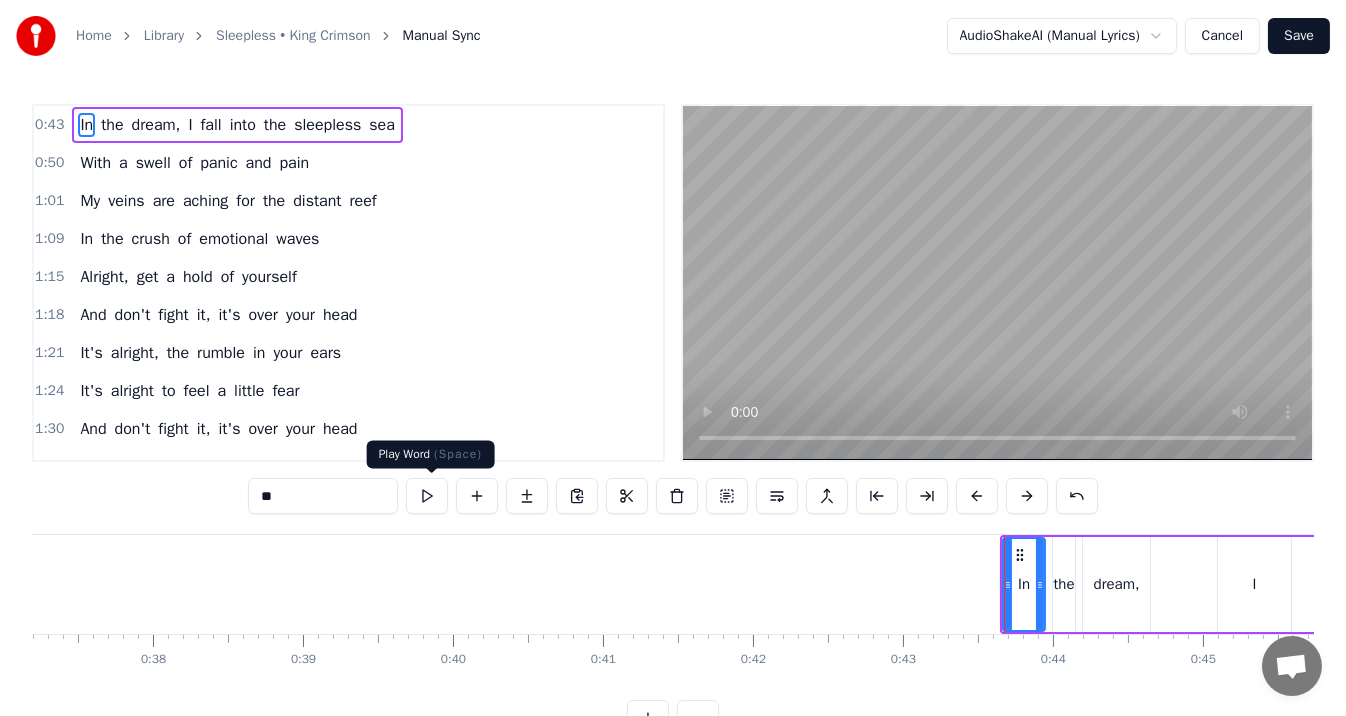 click at bounding box center (427, 496) 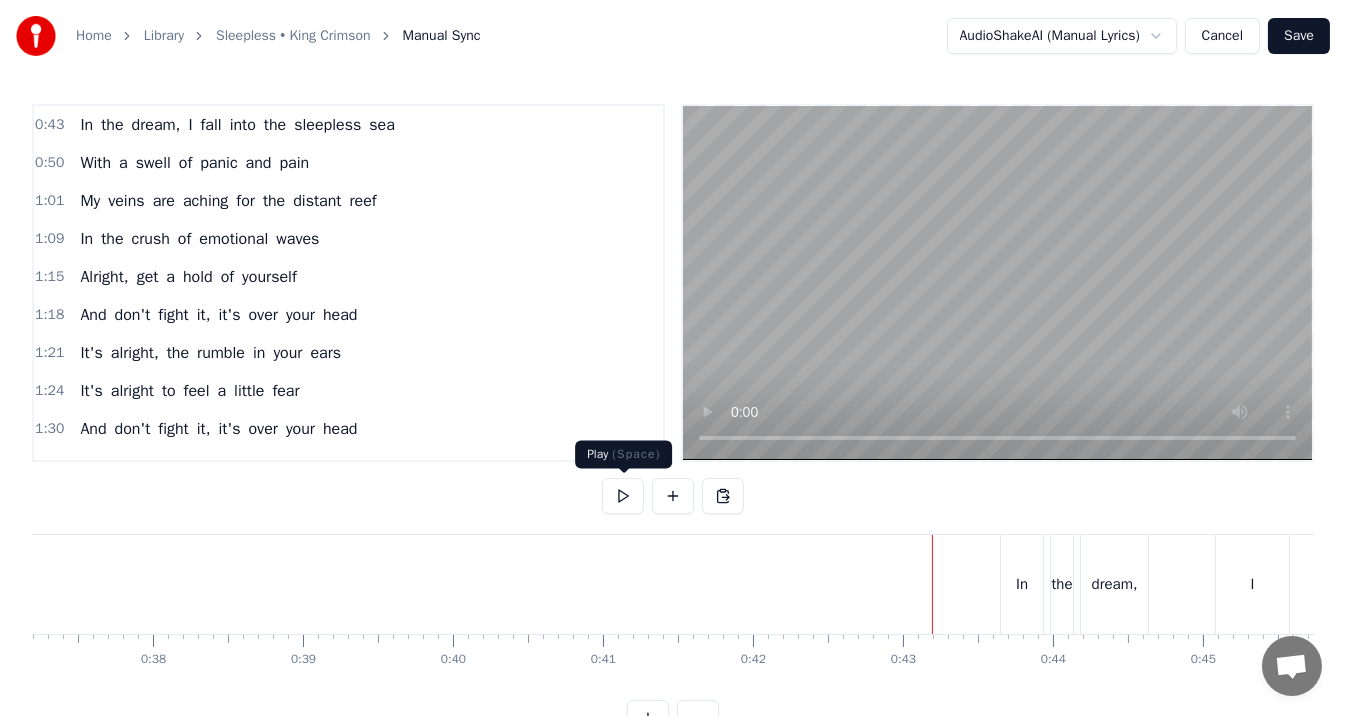 click at bounding box center (623, 496) 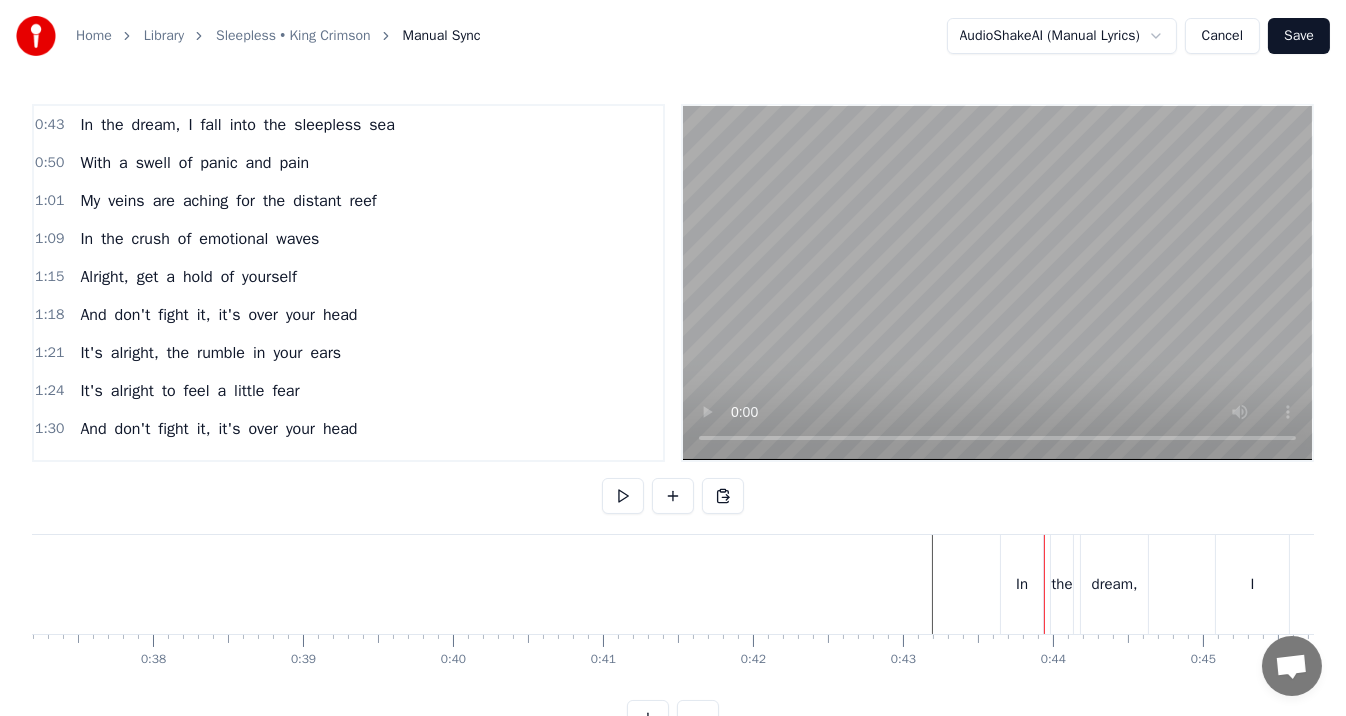 click at bounding box center [18597, 584] 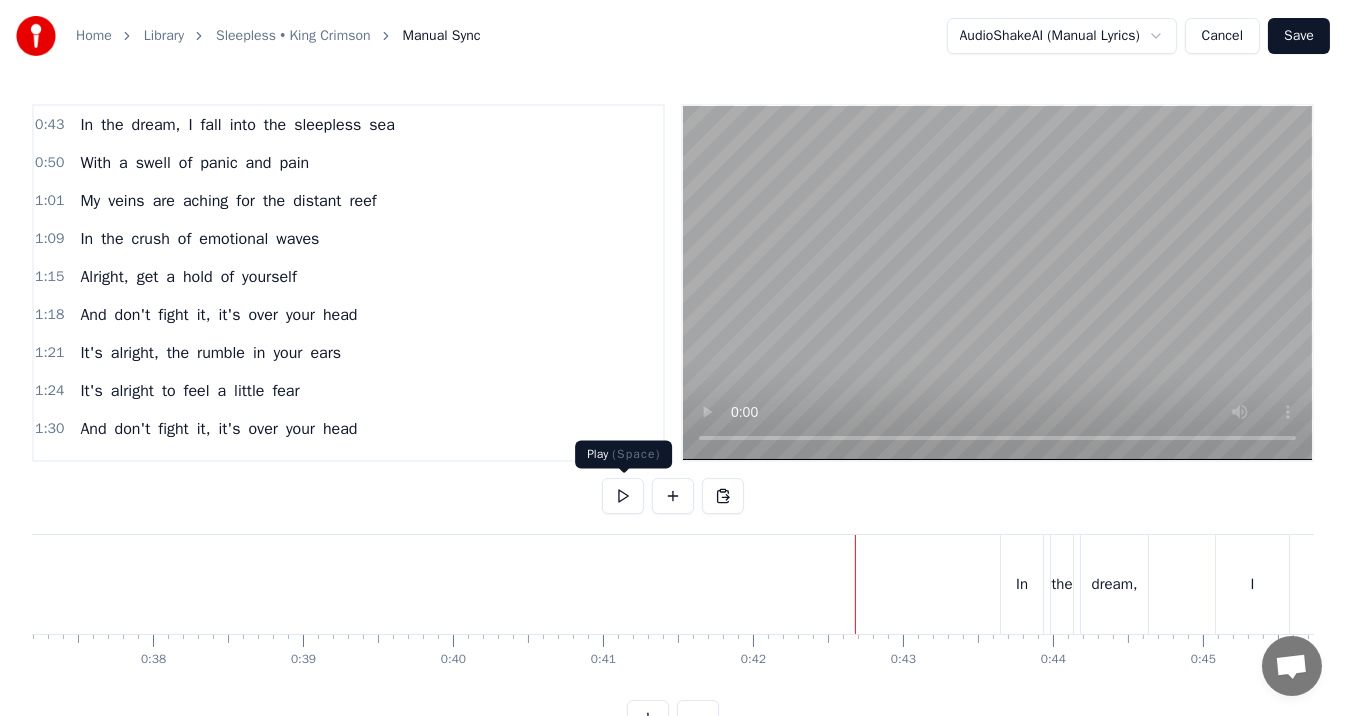 click at bounding box center (623, 496) 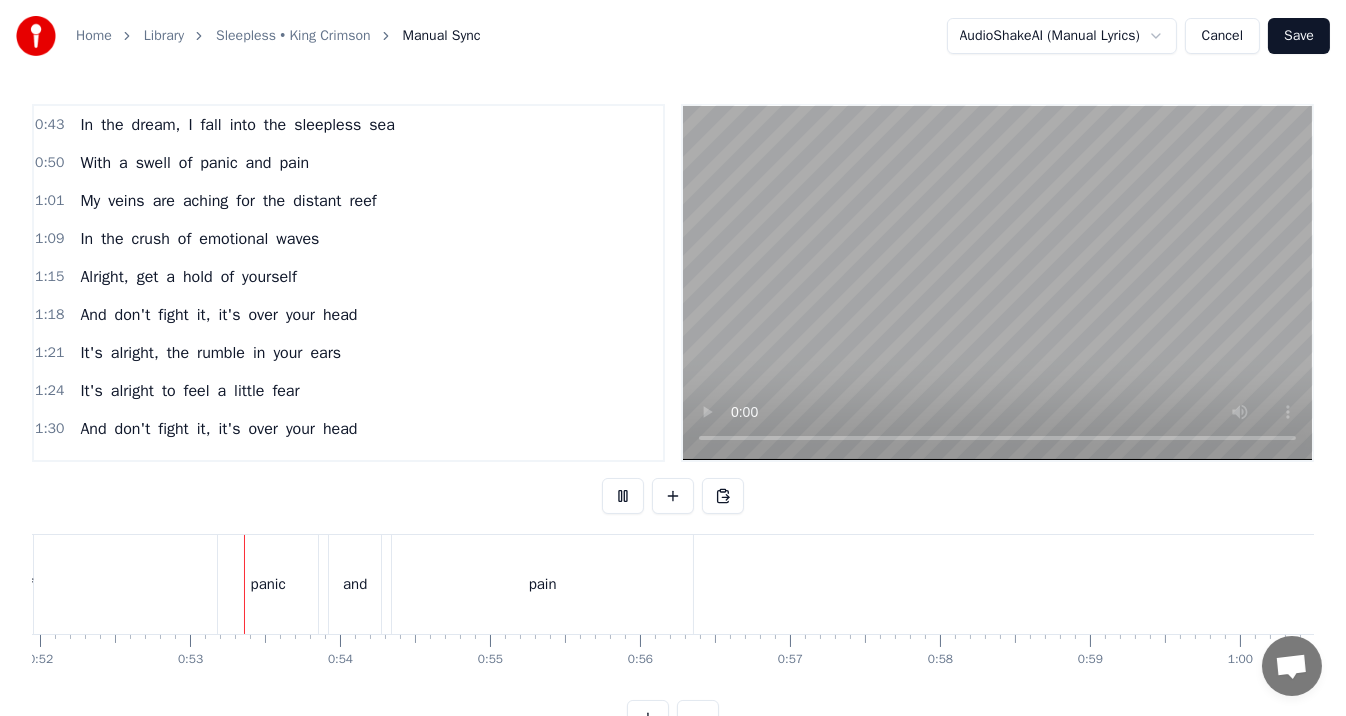 scroll, scrollTop: 0, scrollLeft: 7805, axis: horizontal 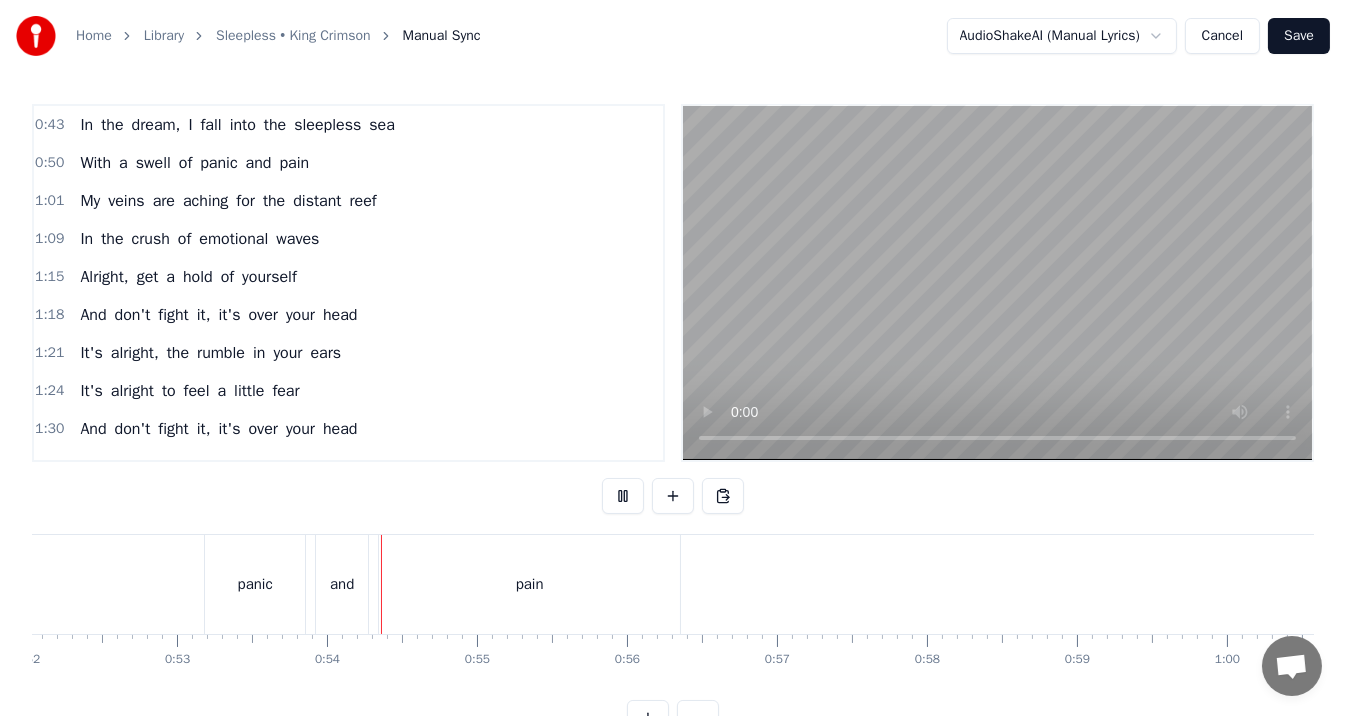 click at bounding box center (623, 496) 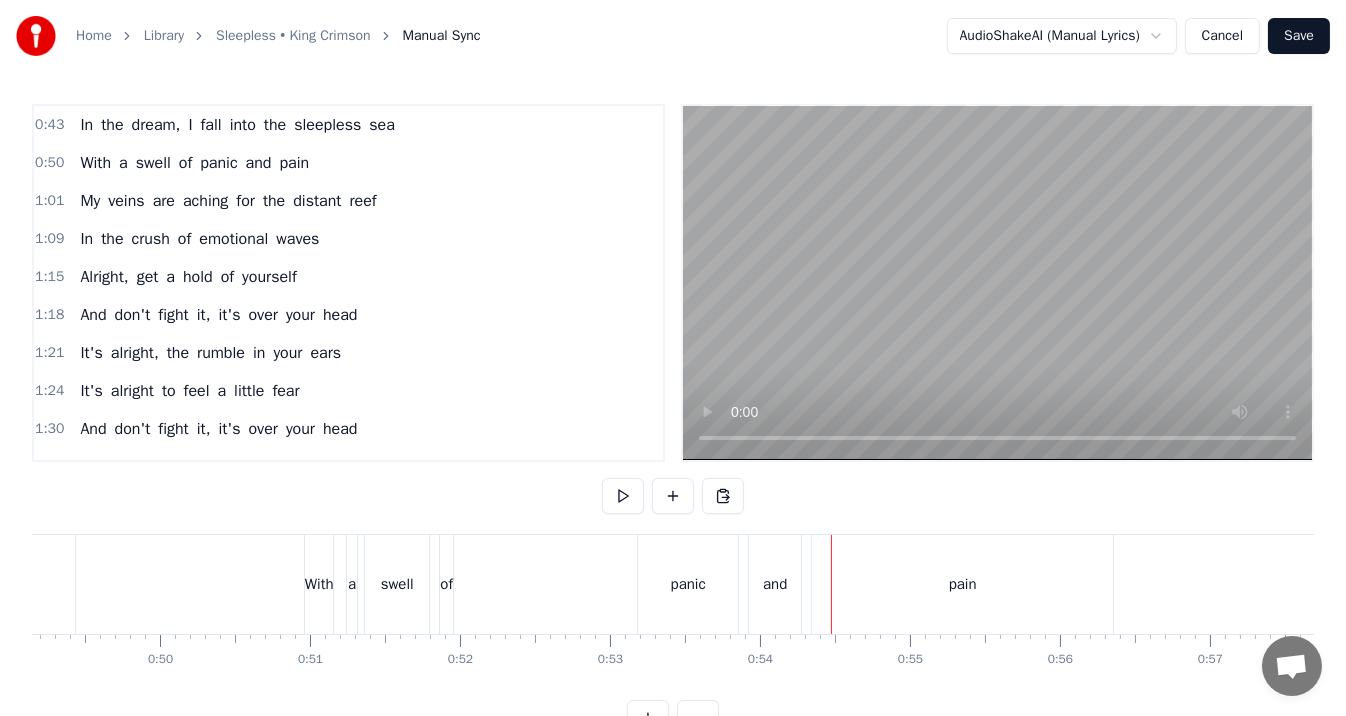 scroll, scrollTop: 0, scrollLeft: 7317, axis: horizontal 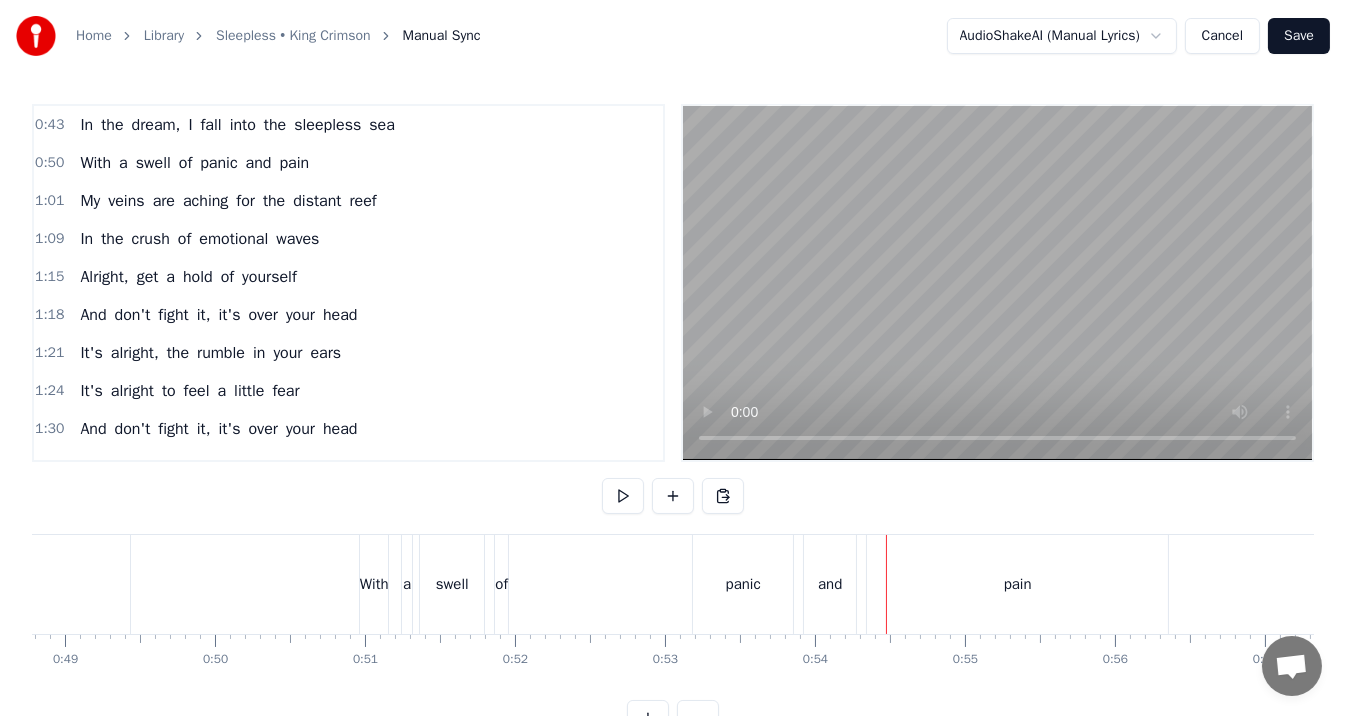 click on "of" at bounding box center (501, 584) 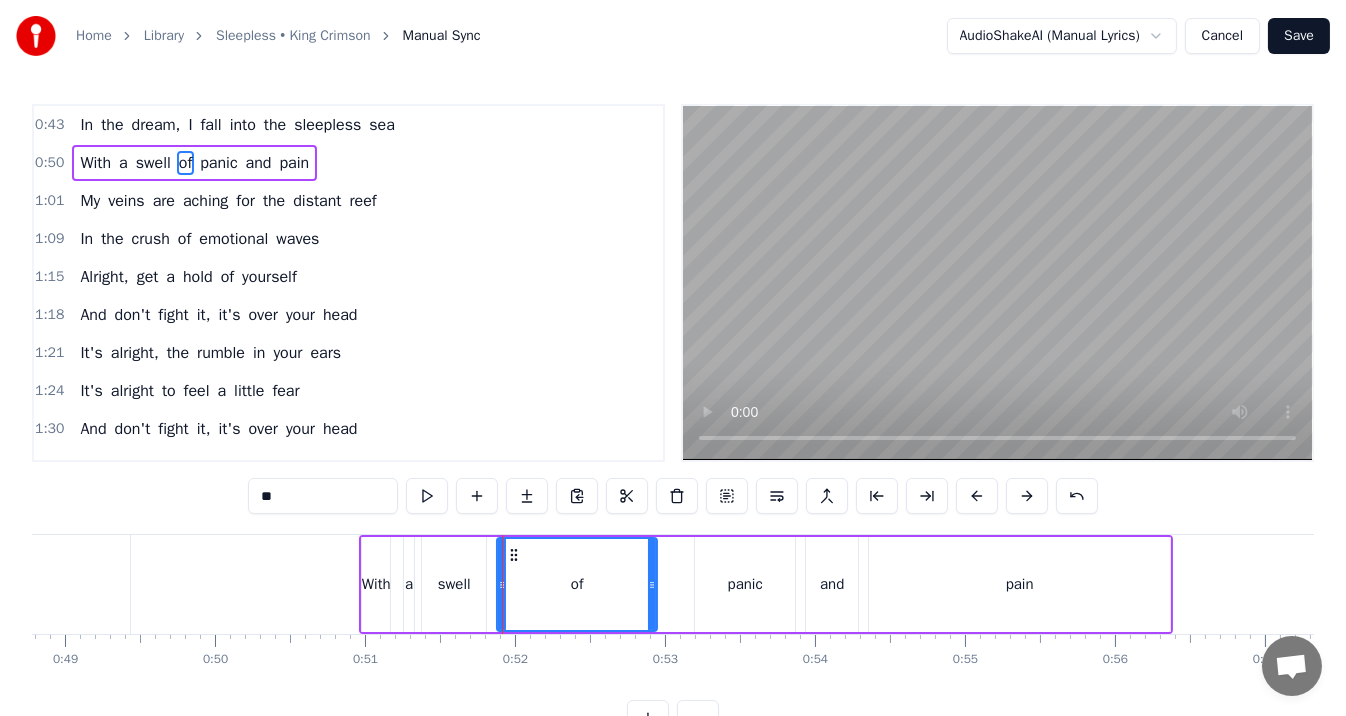 drag, startPoint x: 504, startPoint y: 582, endPoint x: 651, endPoint y: 582, distance: 147 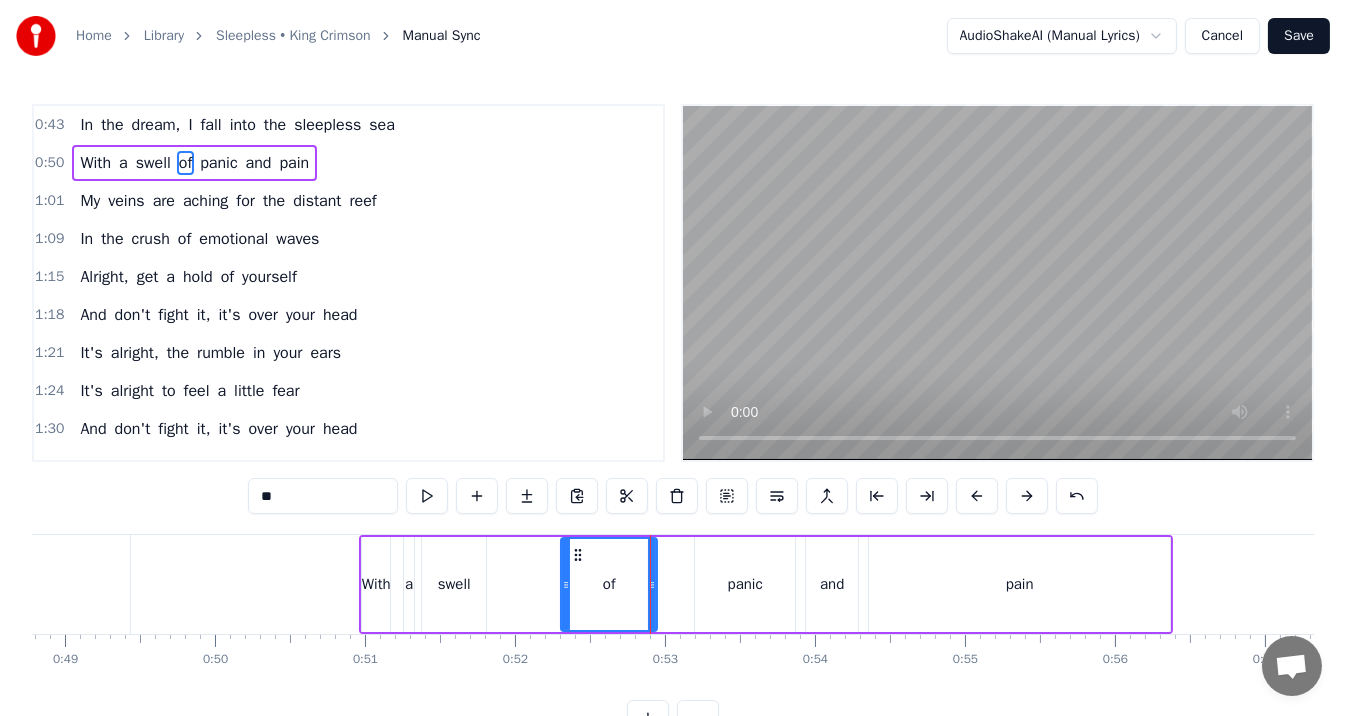 drag, startPoint x: 495, startPoint y: 585, endPoint x: 559, endPoint y: 581, distance: 64.12488 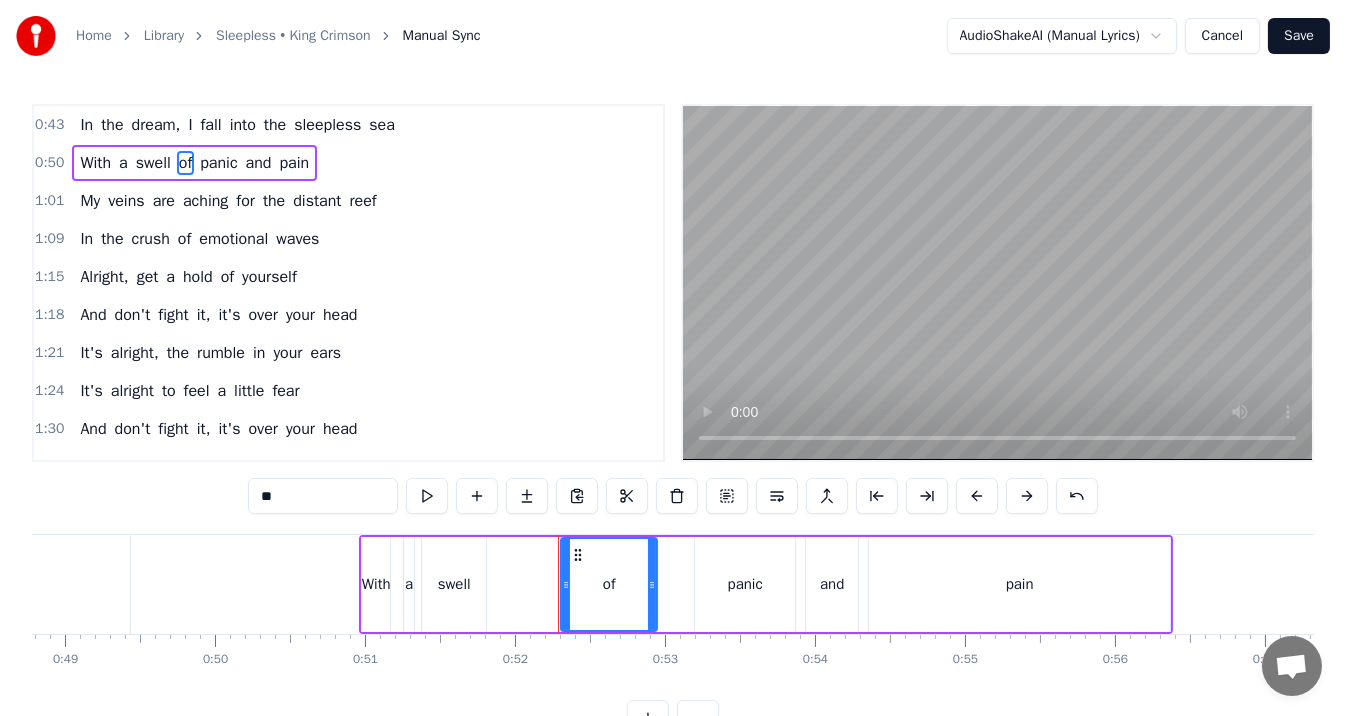 click on "swell" at bounding box center [454, 584] 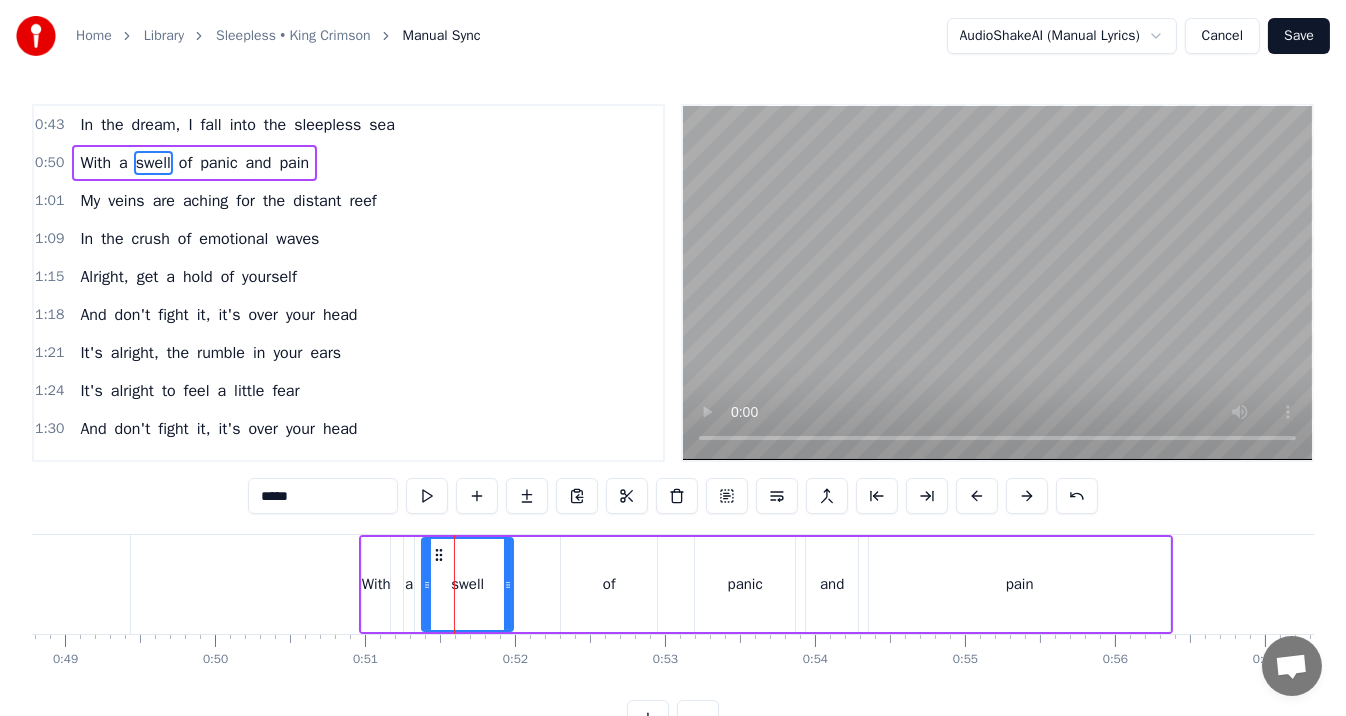 drag, startPoint x: 480, startPoint y: 581, endPoint x: 512, endPoint y: 584, distance: 32.140316 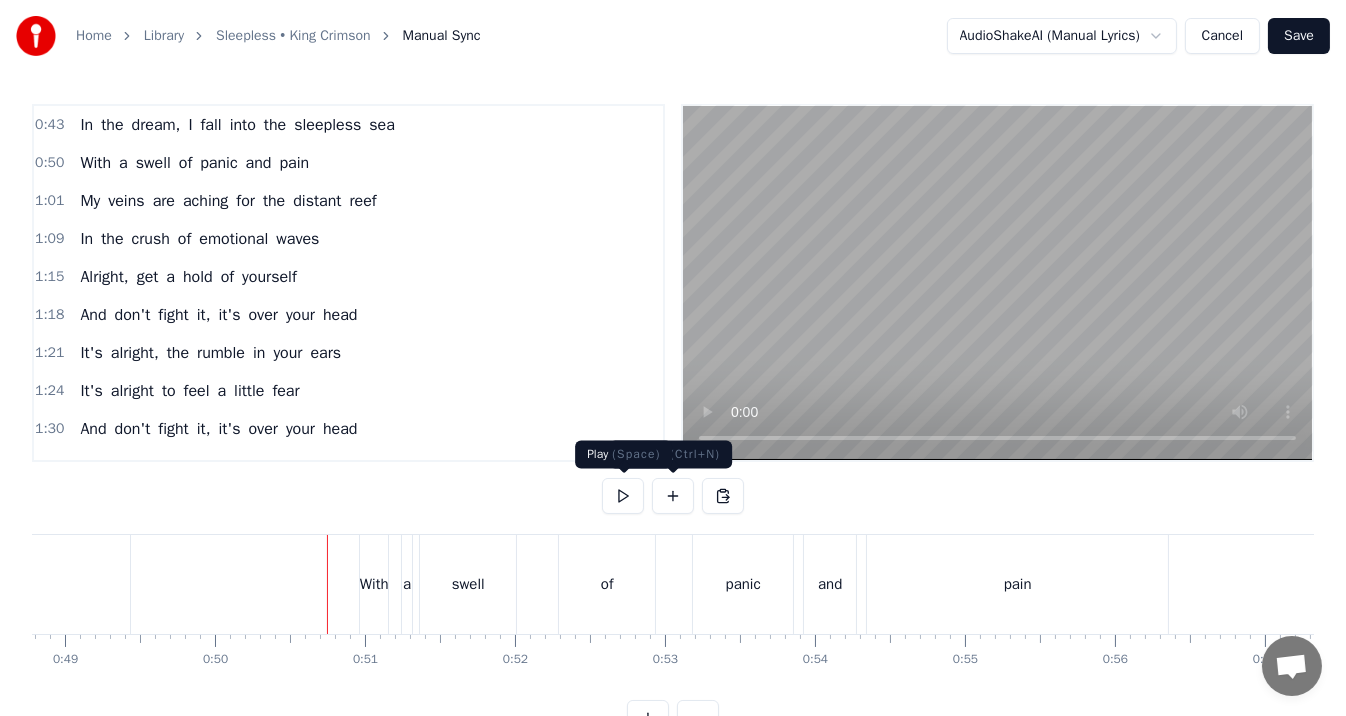 click at bounding box center [623, 496] 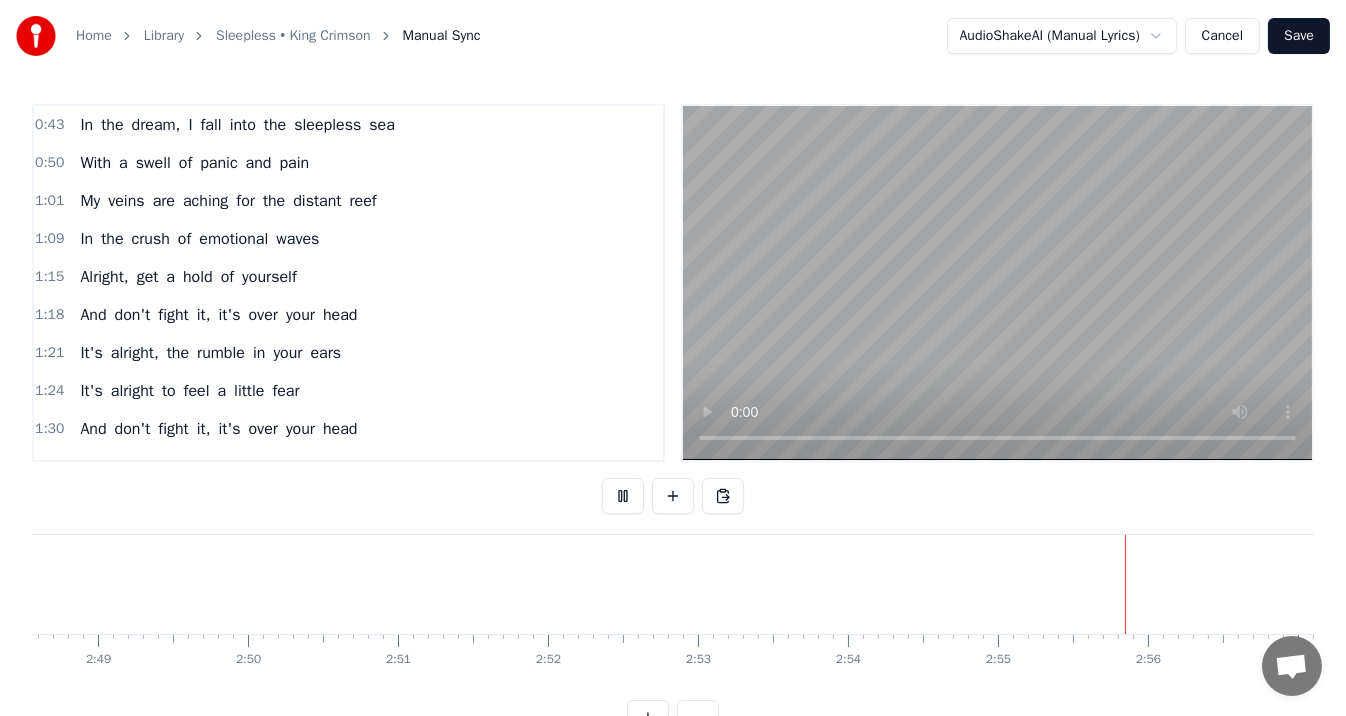 scroll, scrollTop: 0, scrollLeft: 25655, axis: horizontal 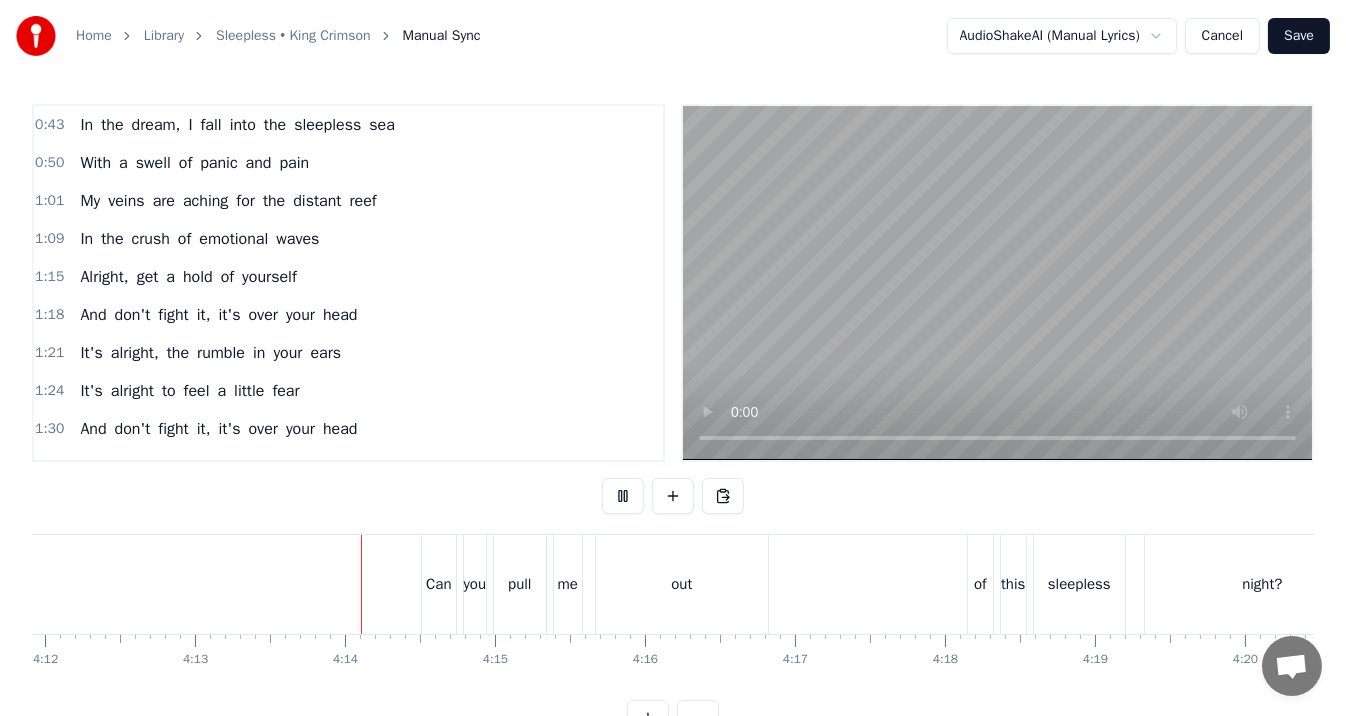 click at bounding box center [623, 496] 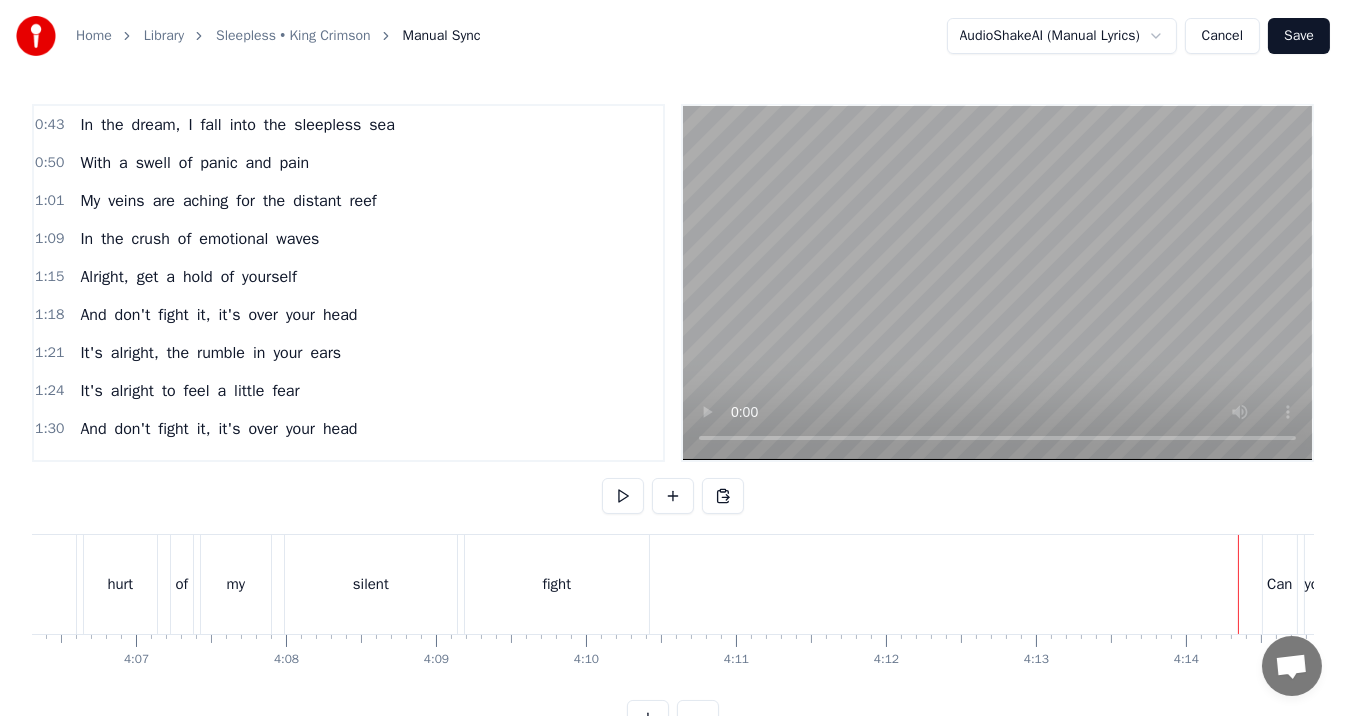 scroll, scrollTop: 0, scrollLeft: 36891, axis: horizontal 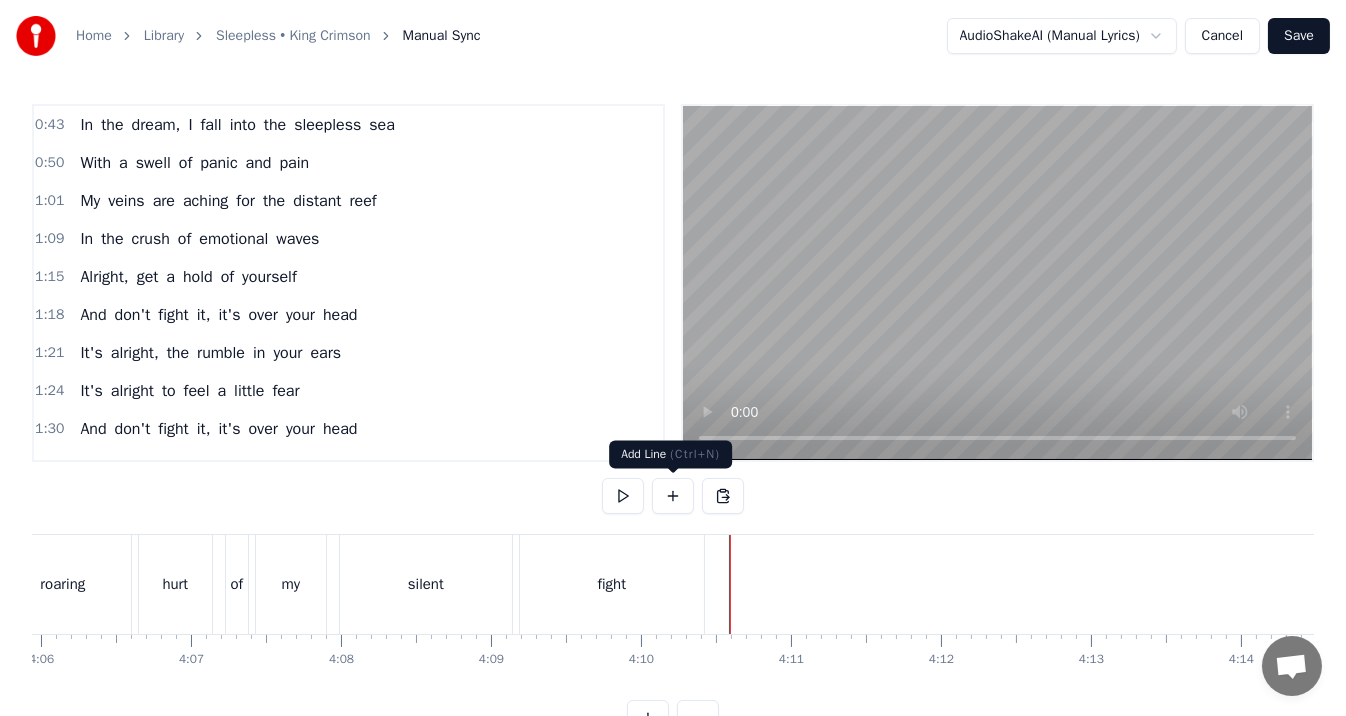 click at bounding box center [673, 496] 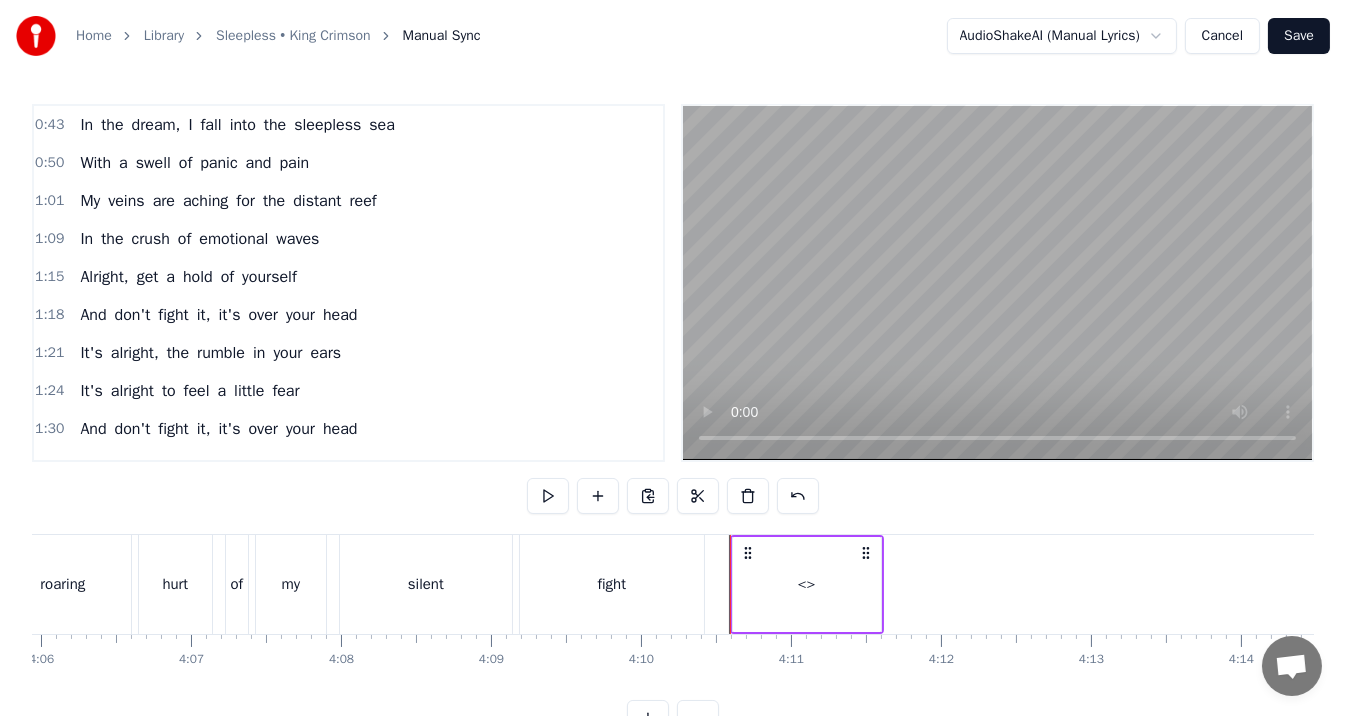 click on "<>" at bounding box center [807, 584] 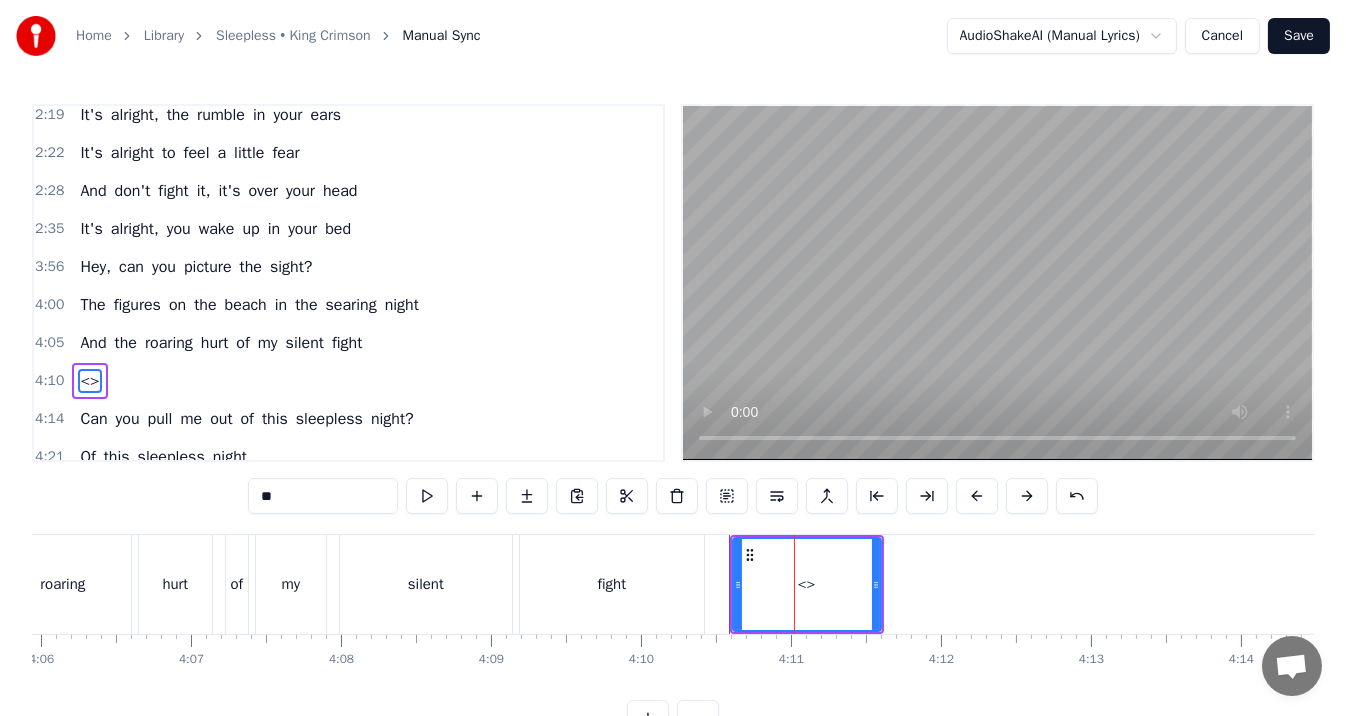 scroll, scrollTop: 623, scrollLeft: 0, axis: vertical 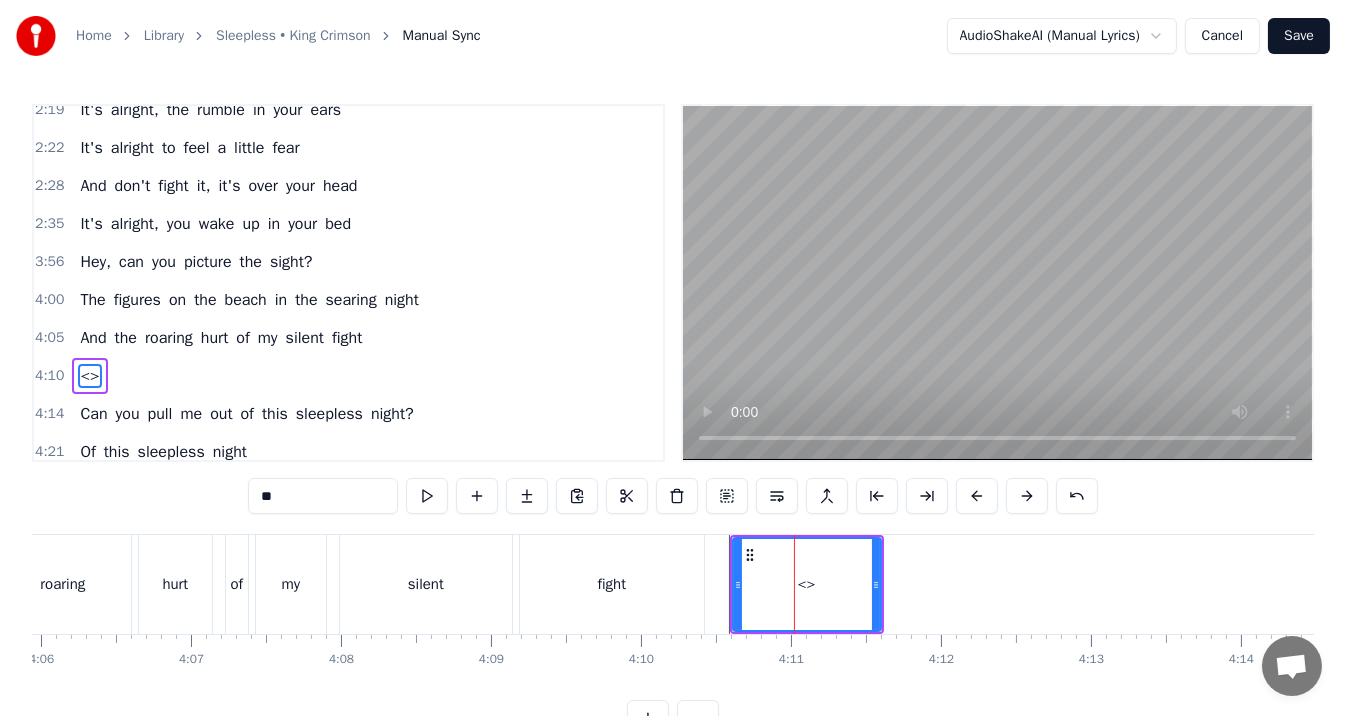 drag, startPoint x: 334, startPoint y: 497, endPoint x: 63, endPoint y: 468, distance: 272.54724 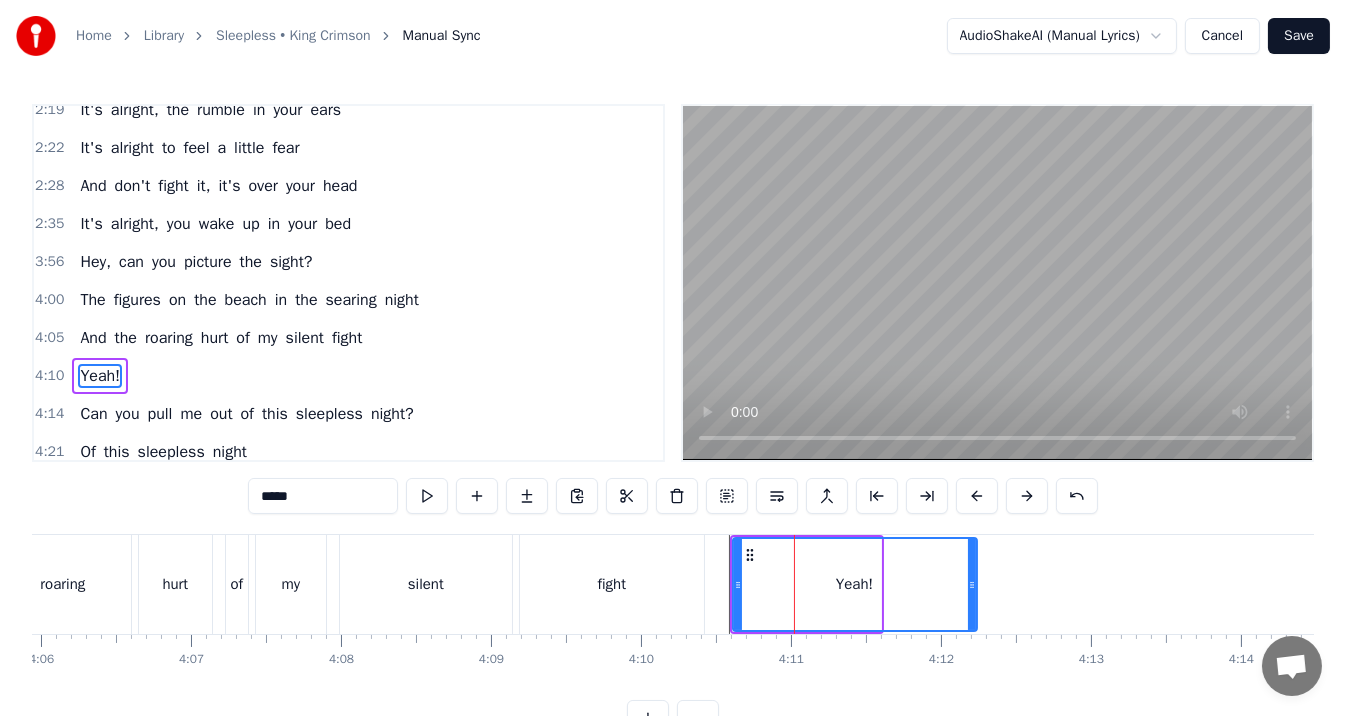 drag, startPoint x: 874, startPoint y: 579, endPoint x: 972, endPoint y: 575, distance: 98.0816 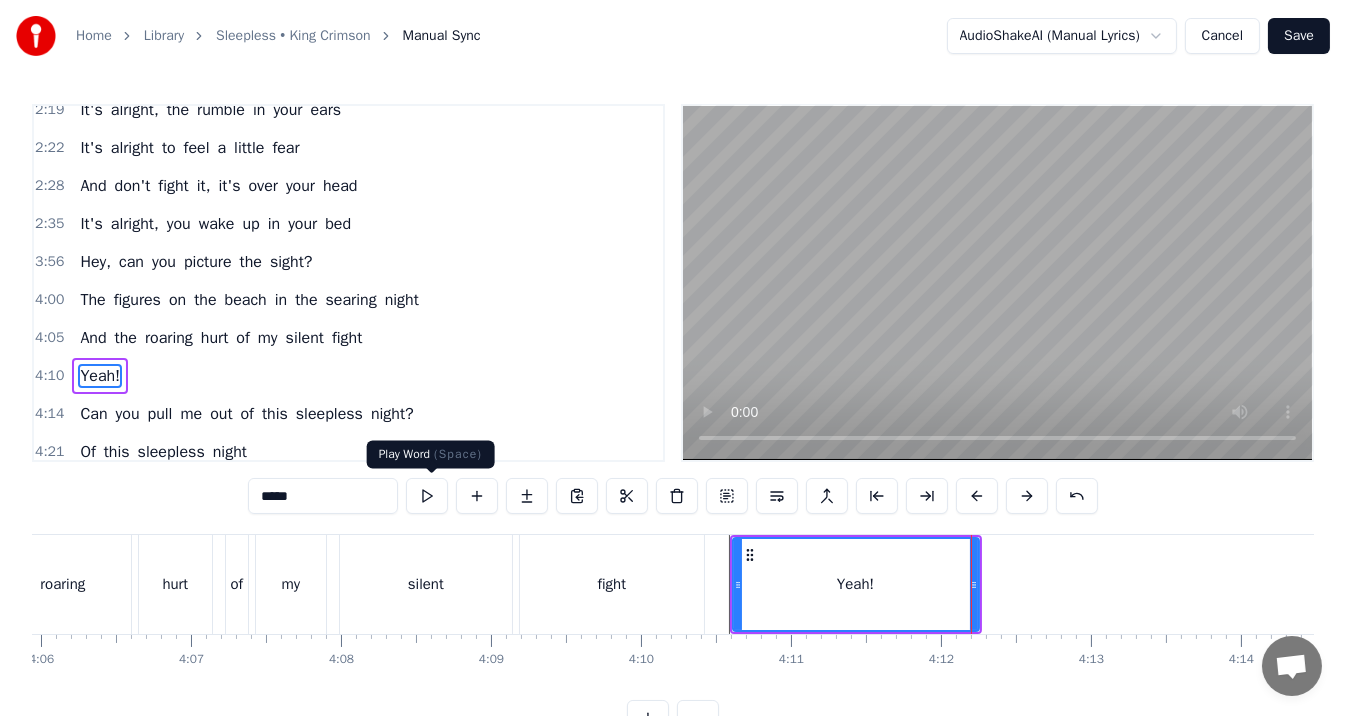 type on "*****" 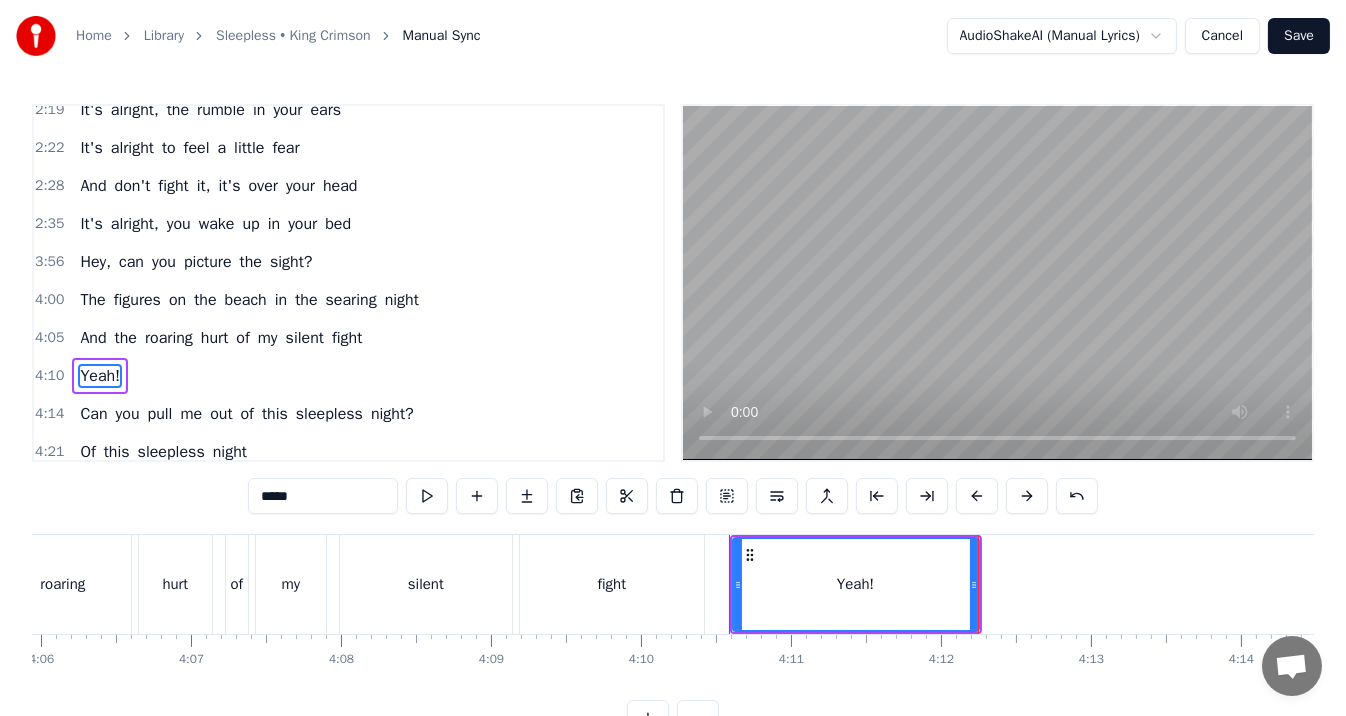 click at bounding box center [-12715, 584] 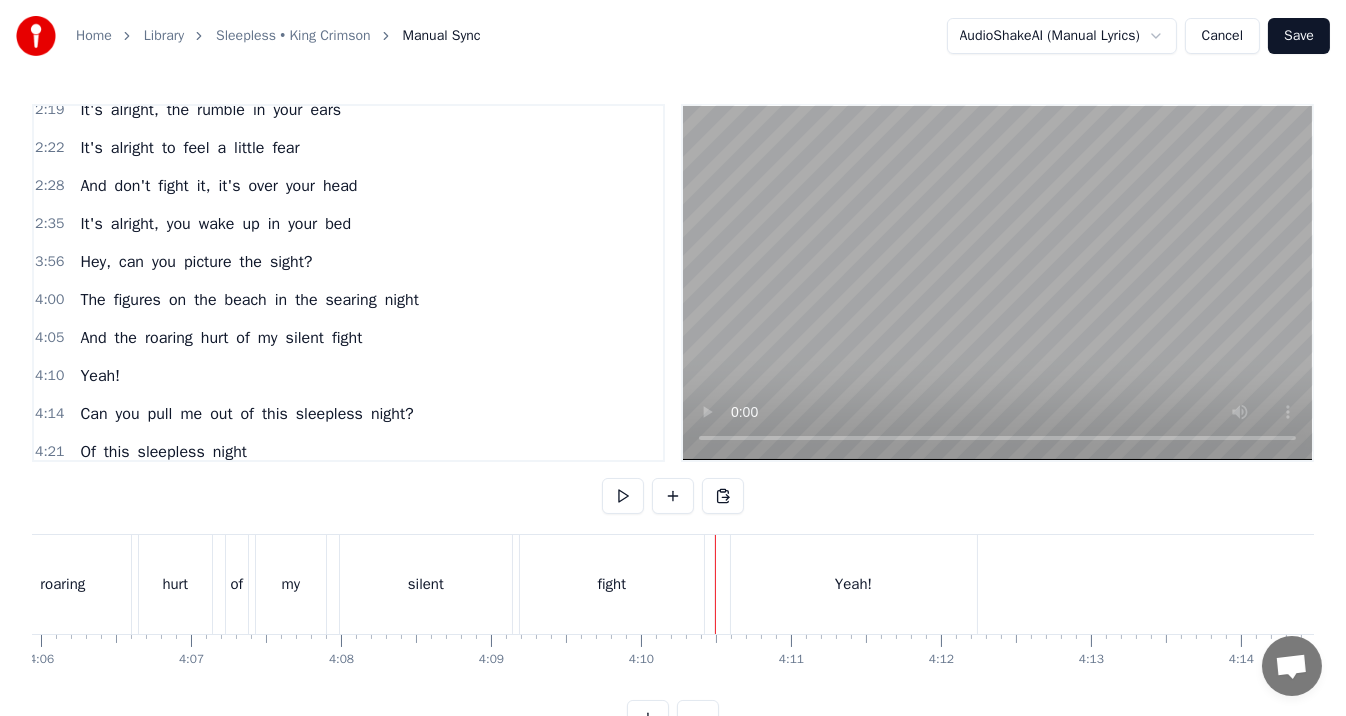 click on "Yeah!" at bounding box center (854, 584) 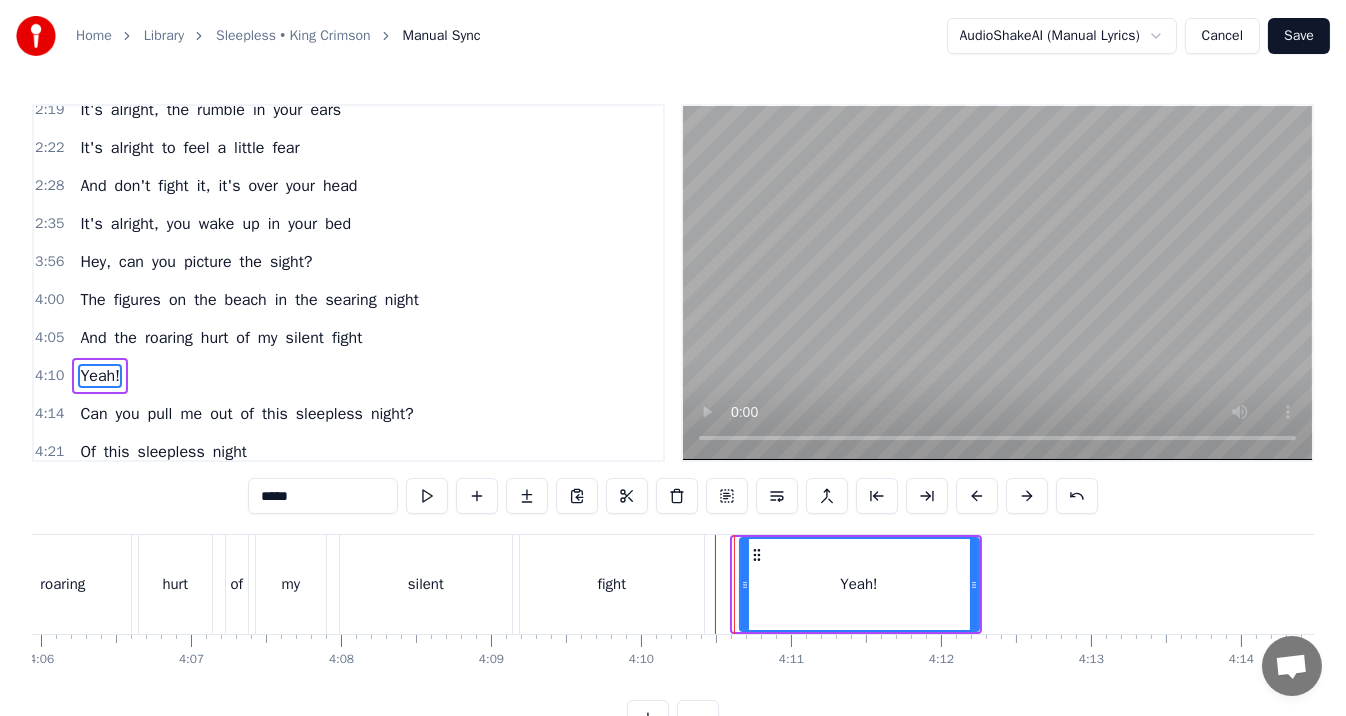 click 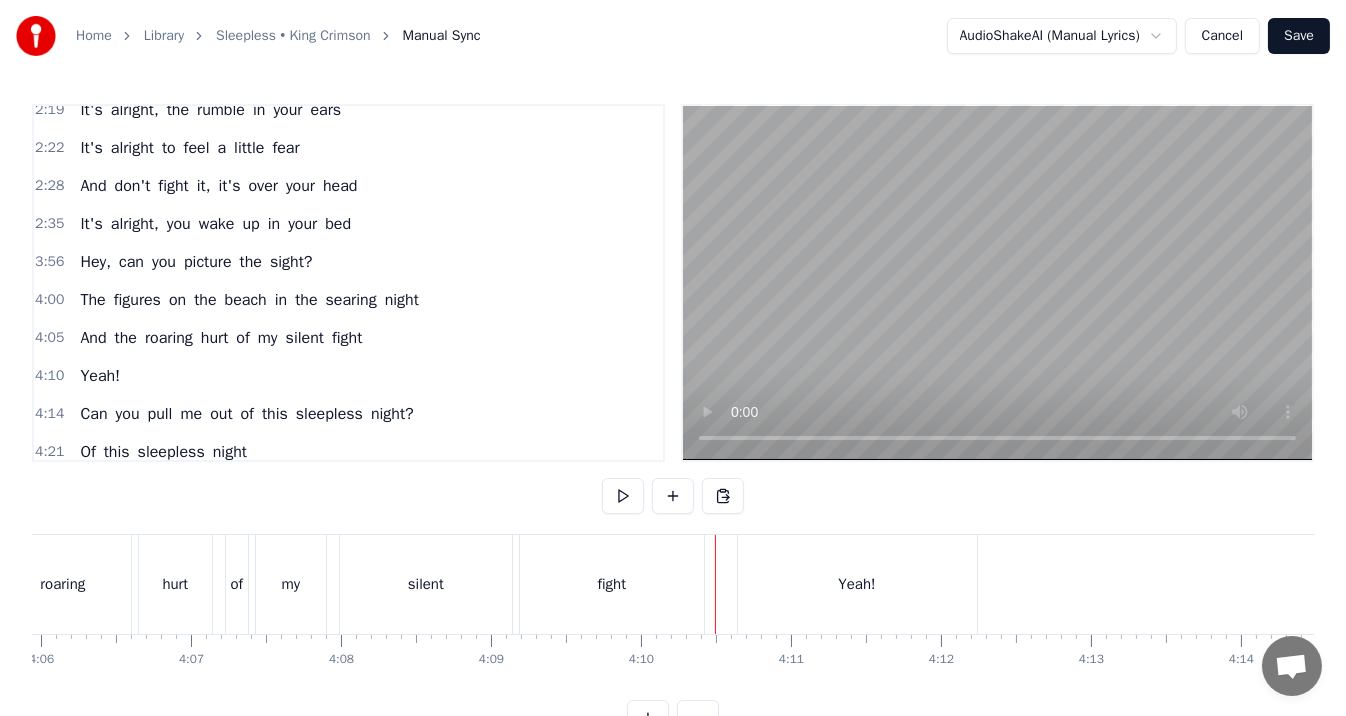 click on "fight" at bounding box center (612, 584) 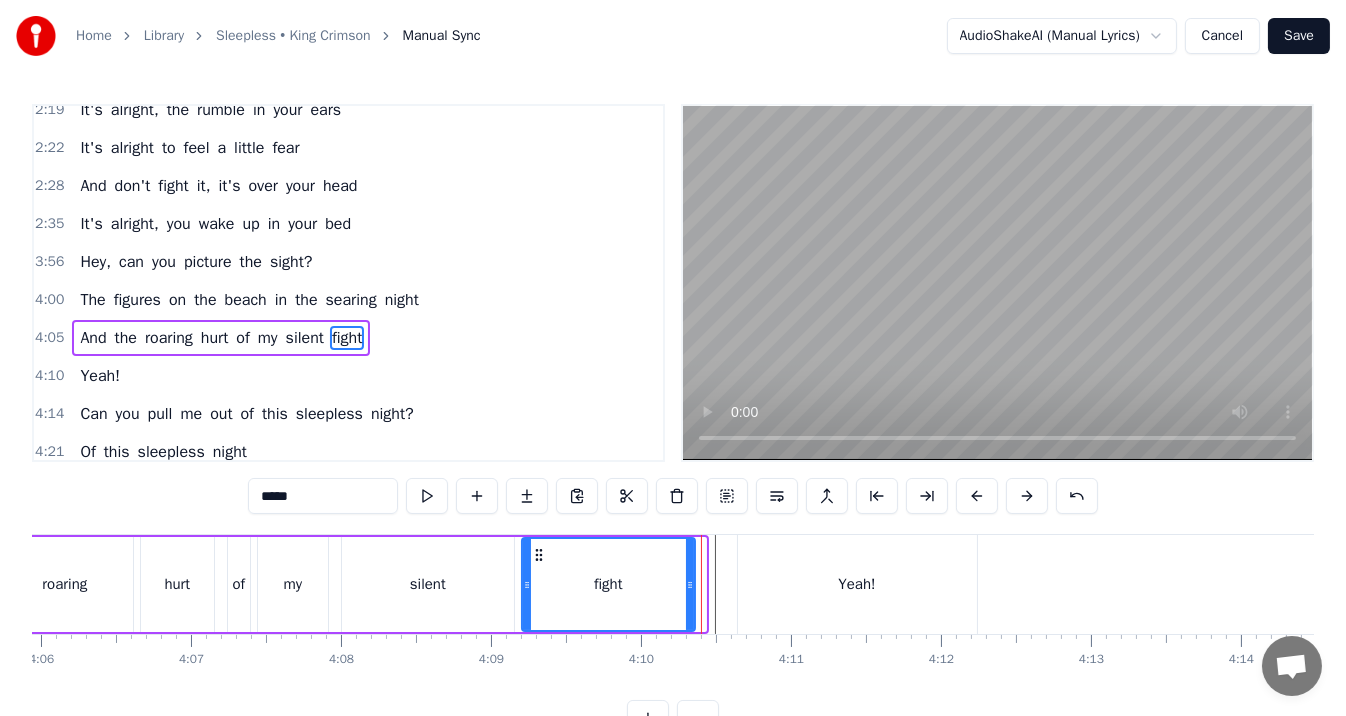 drag, startPoint x: 702, startPoint y: 580, endPoint x: 691, endPoint y: 578, distance: 11.18034 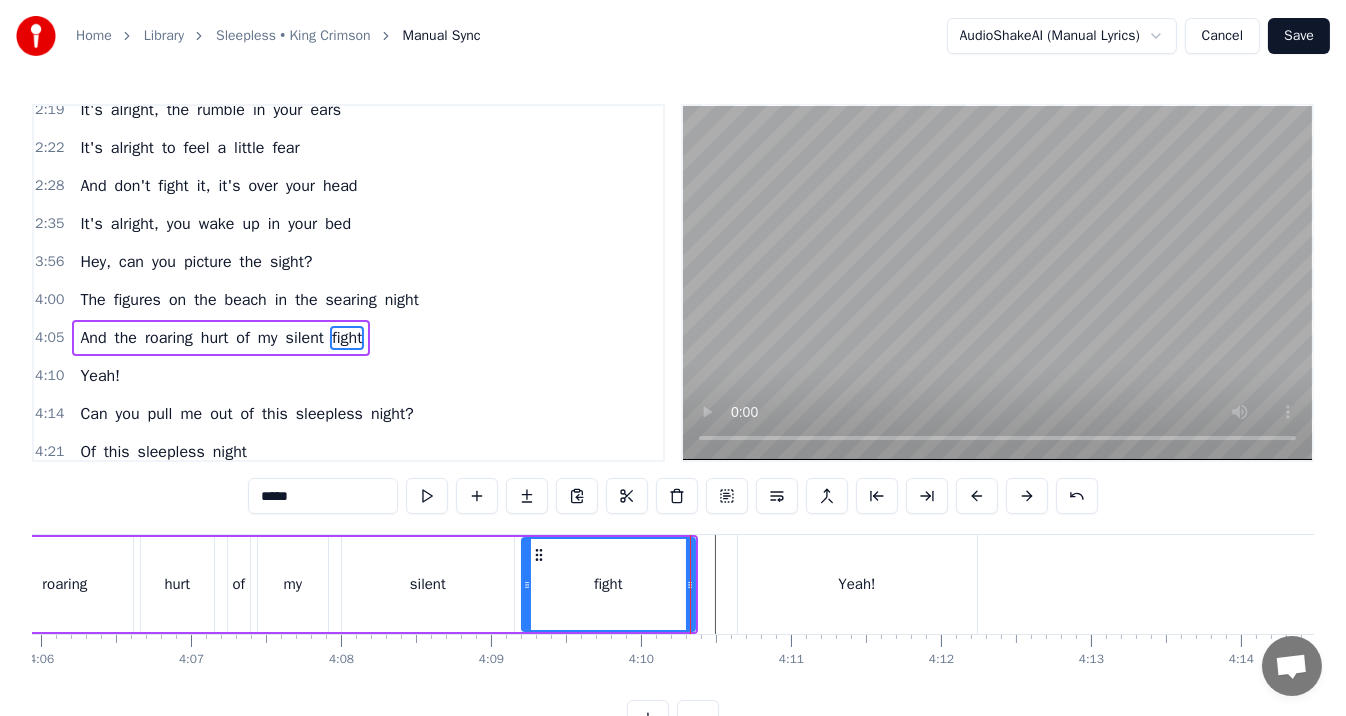 click at bounding box center [-12715, 584] 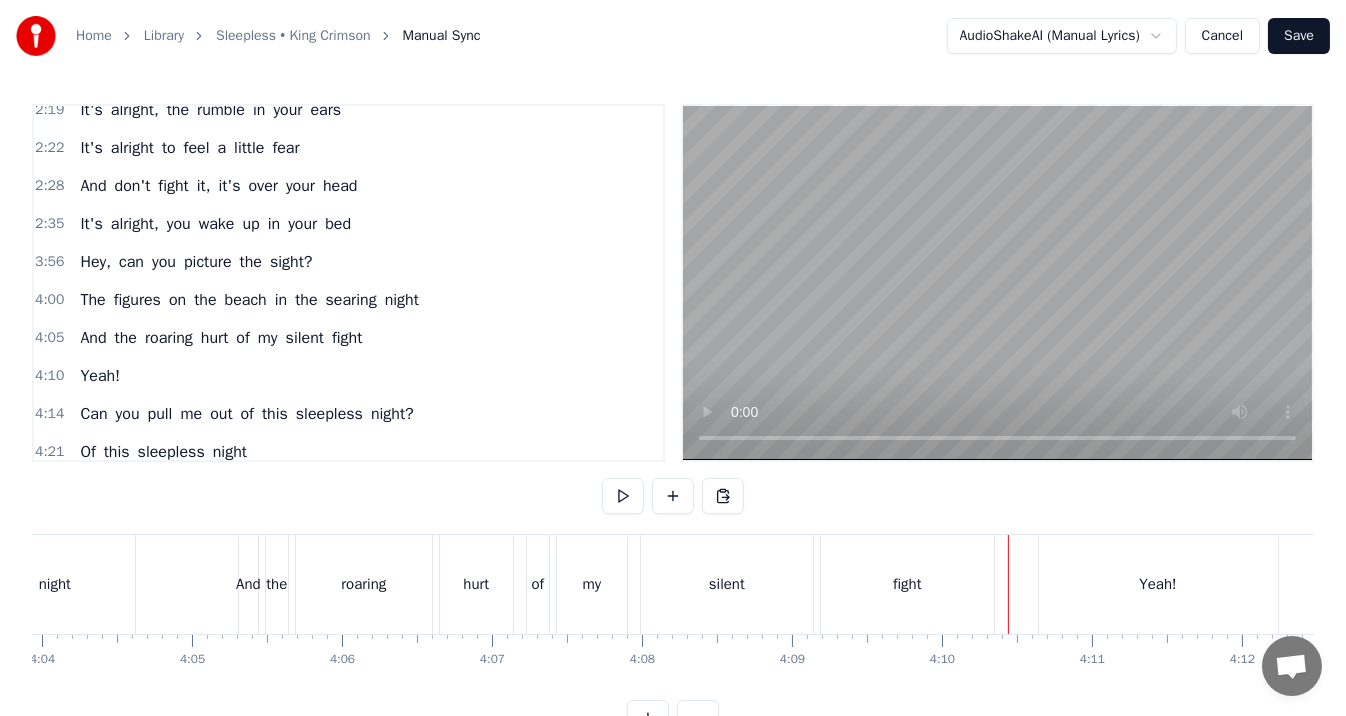 scroll, scrollTop: 0, scrollLeft: 36562, axis: horizontal 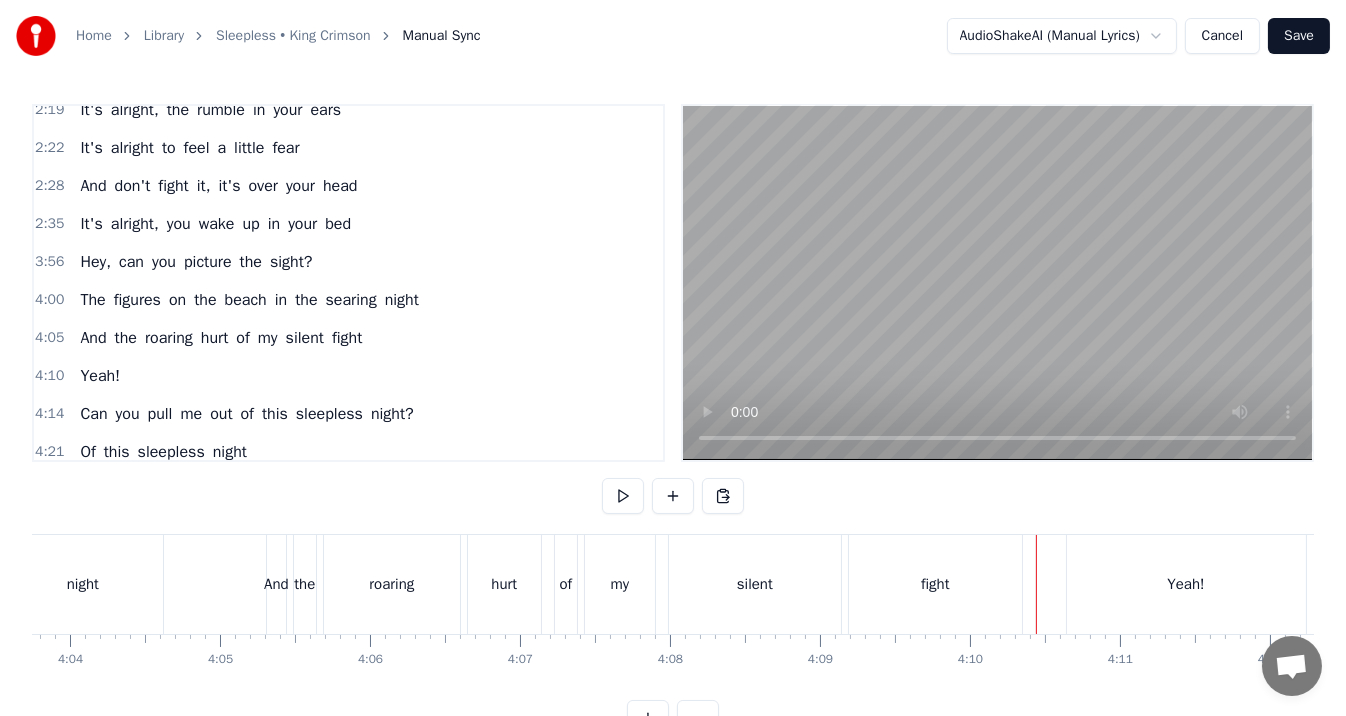 click at bounding box center (-12386, 584) 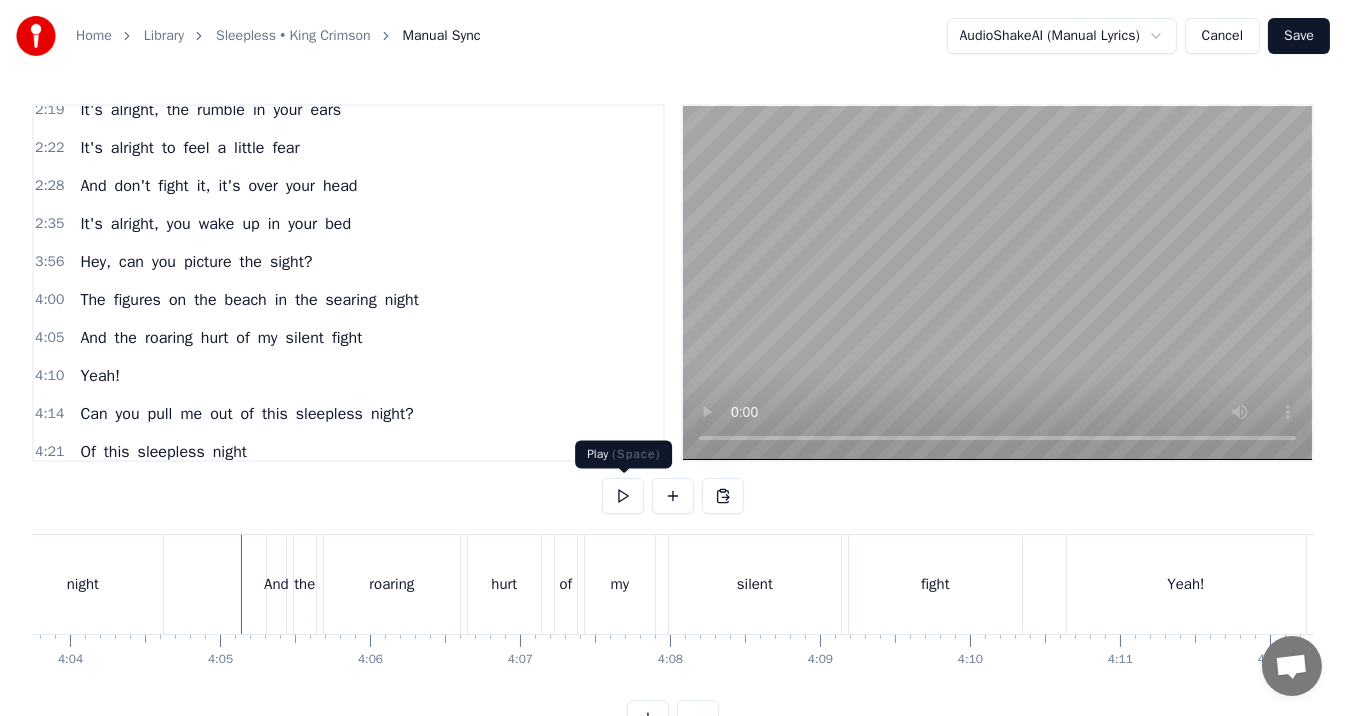 click at bounding box center (623, 496) 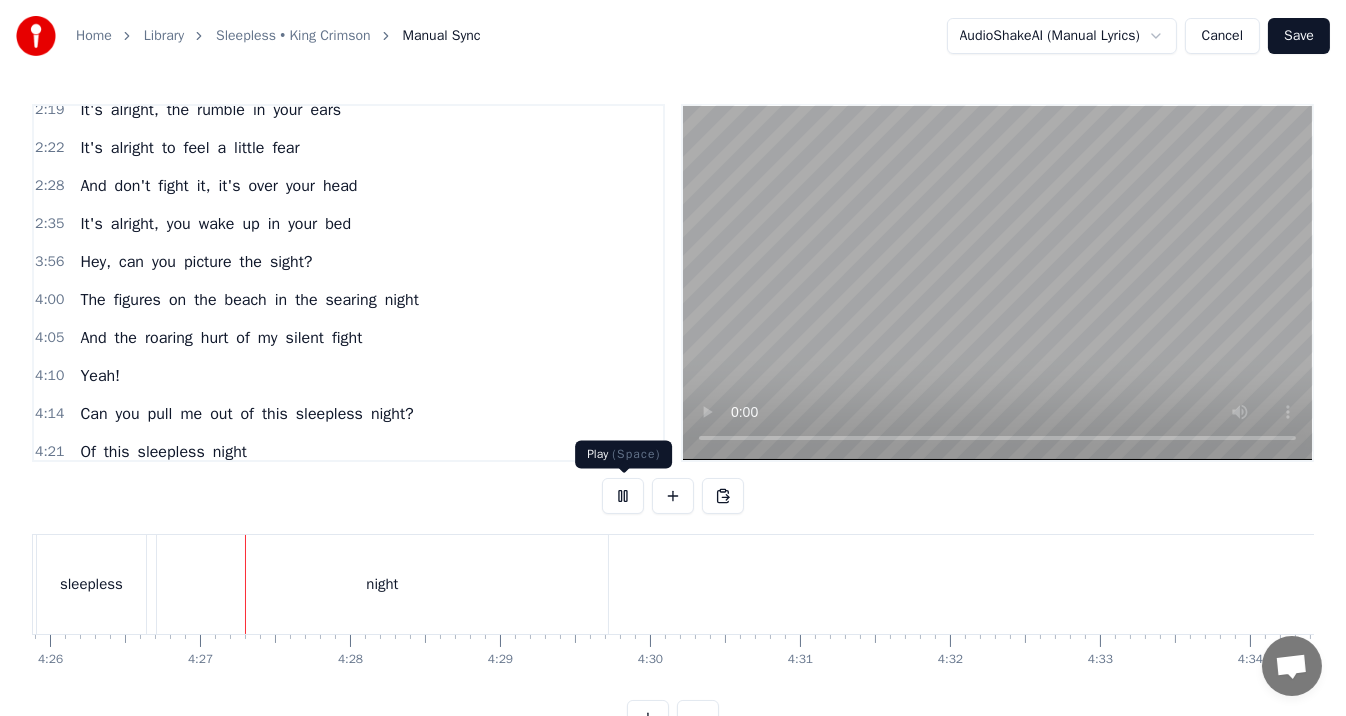 scroll, scrollTop: 0, scrollLeft: 39891, axis: horizontal 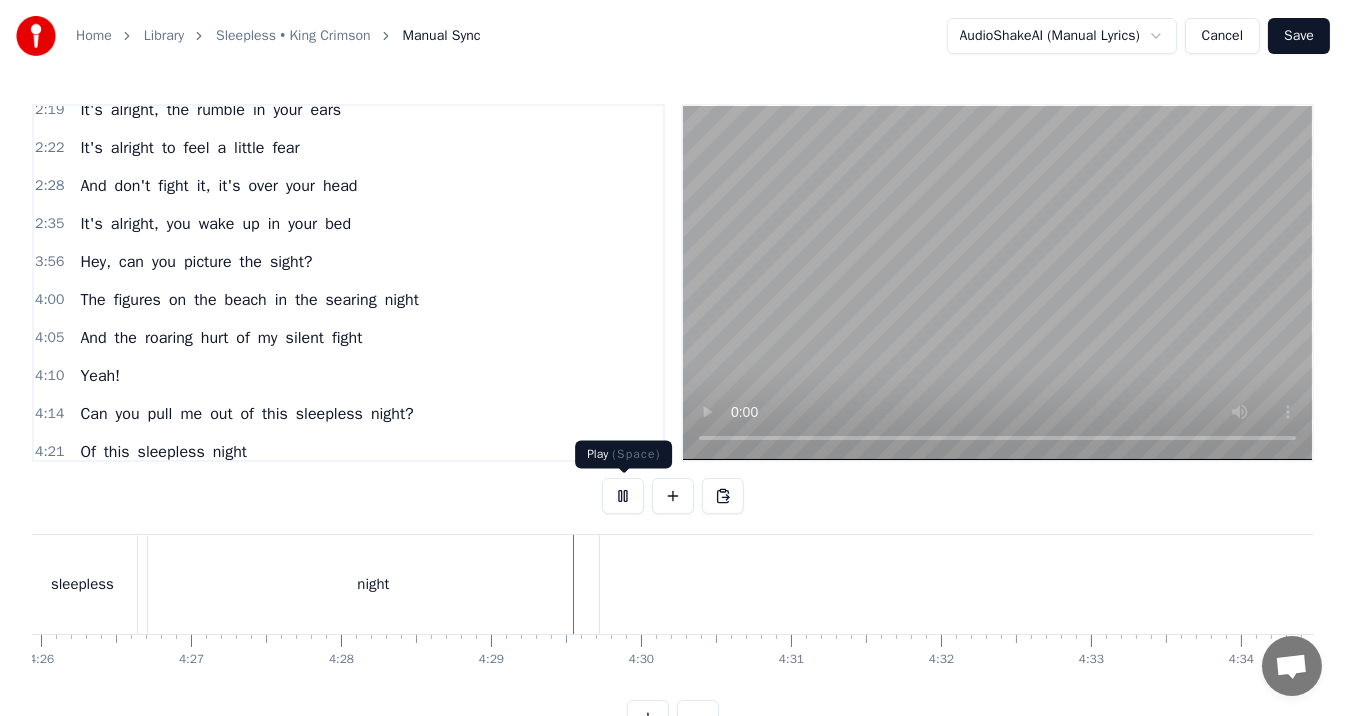 click at bounding box center [623, 496] 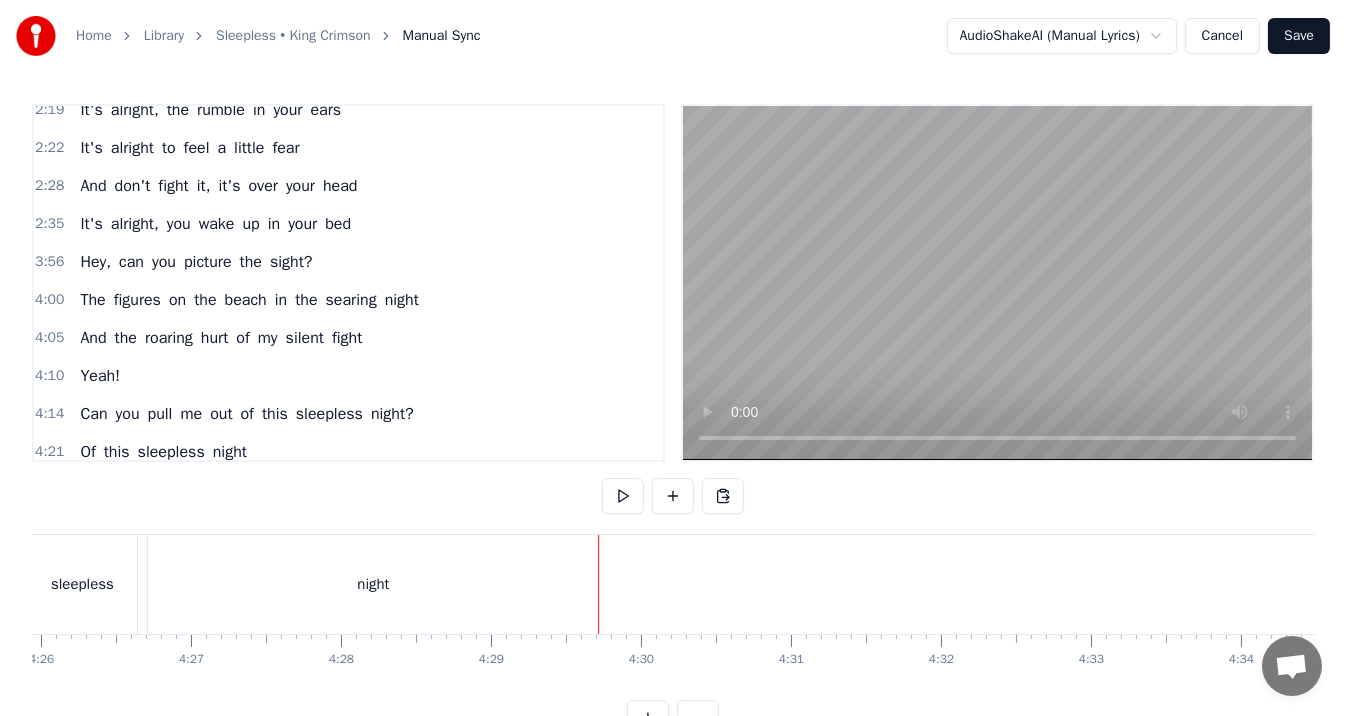 click on "night" at bounding box center (373, 584) 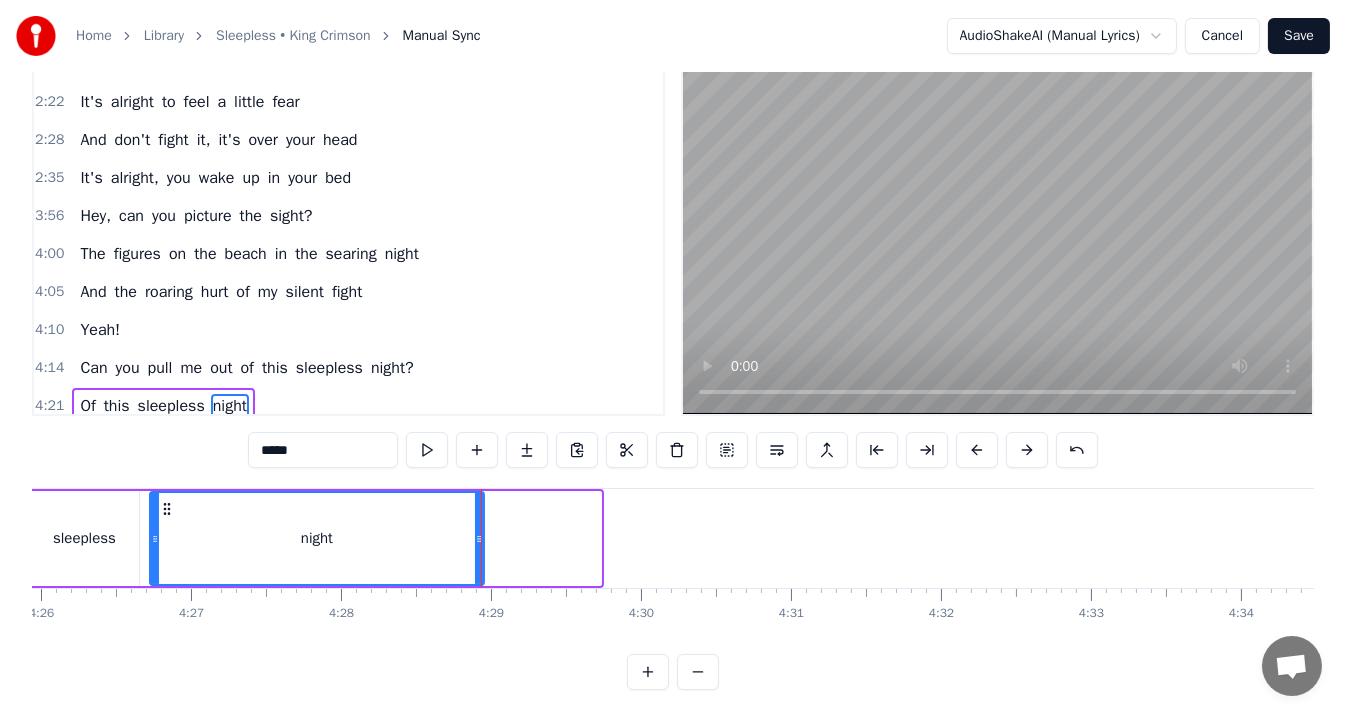 drag, startPoint x: 593, startPoint y: 533, endPoint x: 468, endPoint y: 526, distance: 125.19585 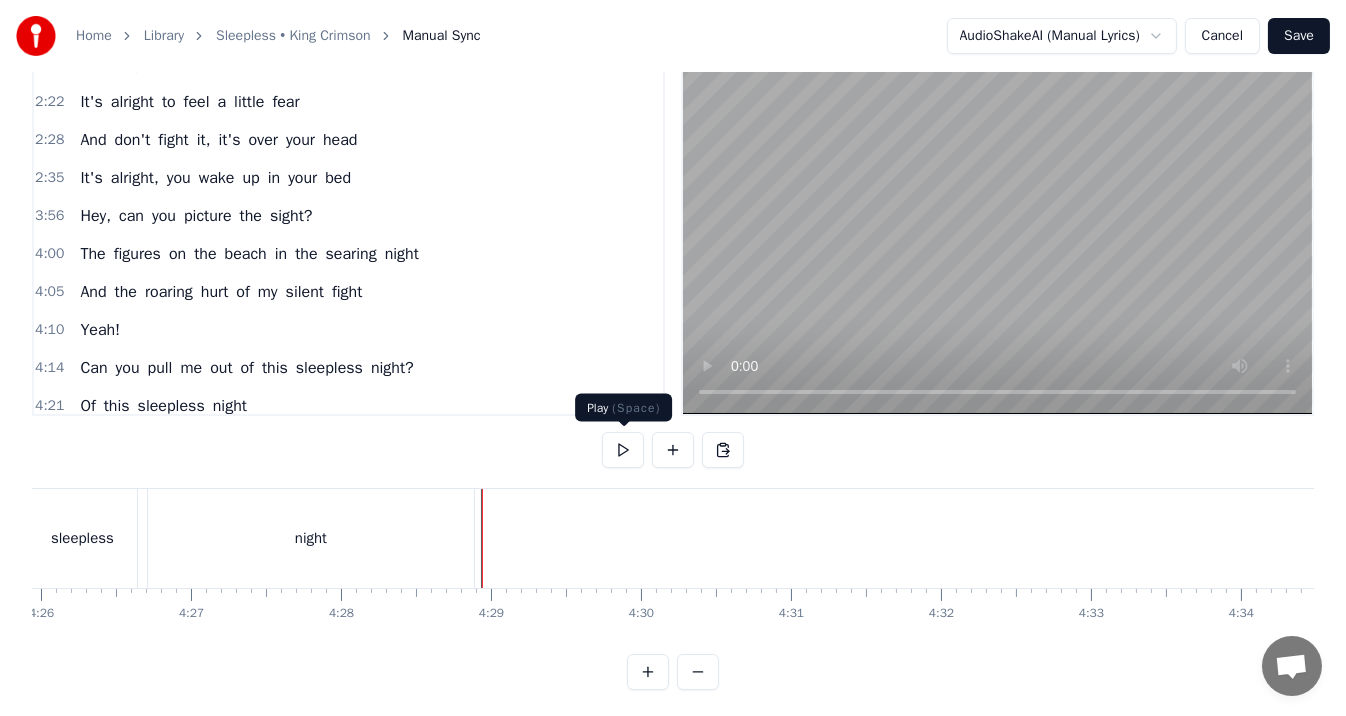 click at bounding box center (623, 450) 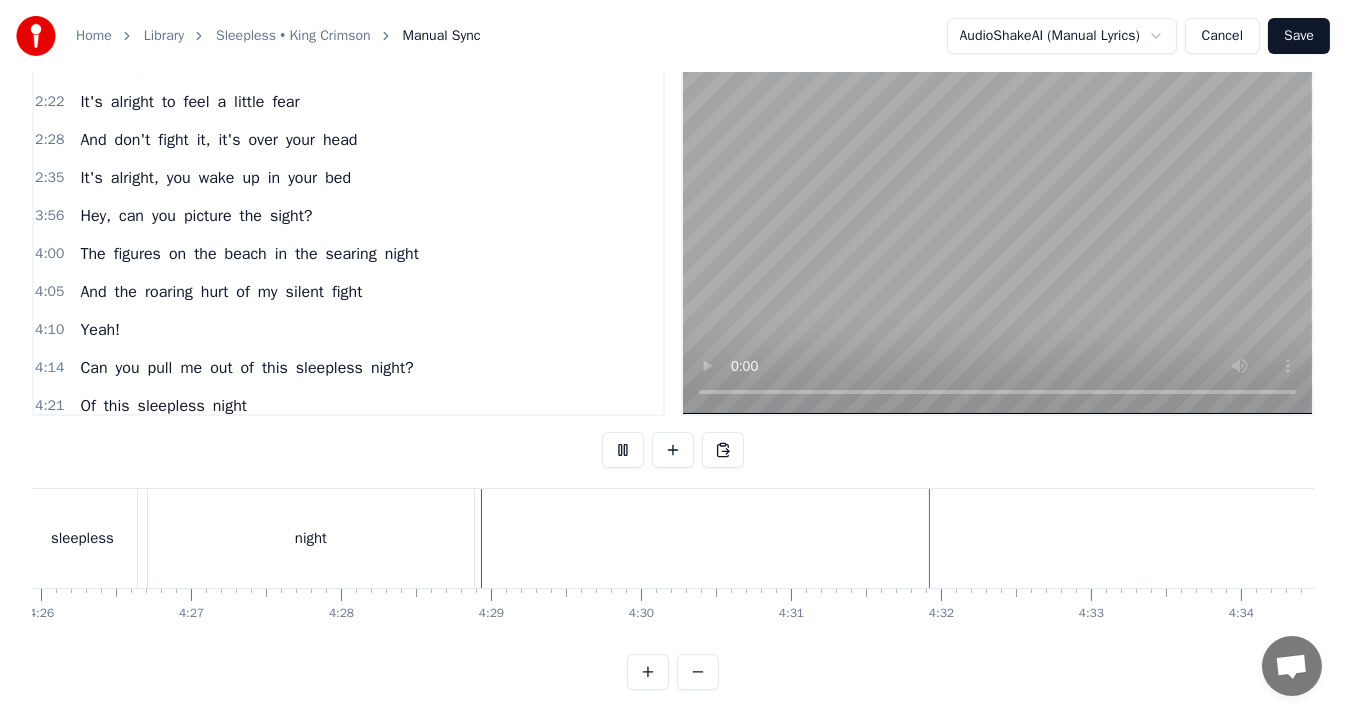 click at bounding box center (623, 450) 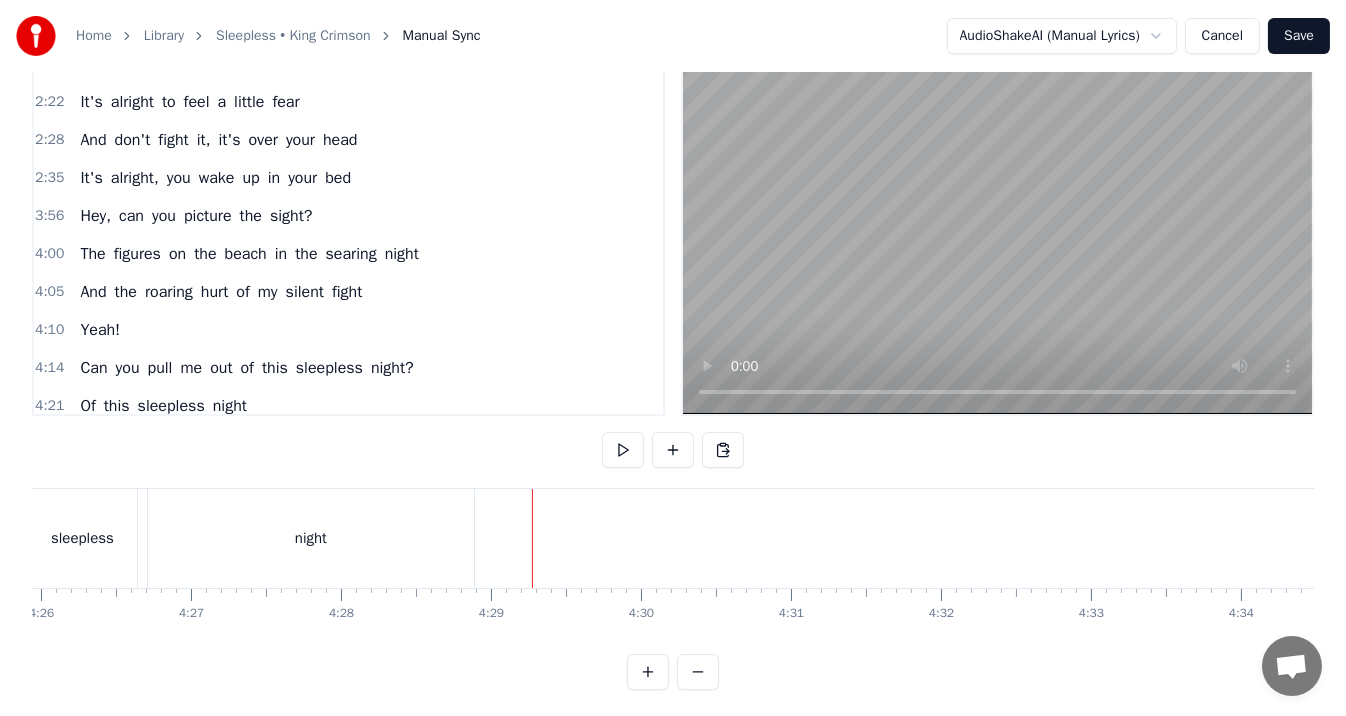 click at bounding box center [-15715, 538] 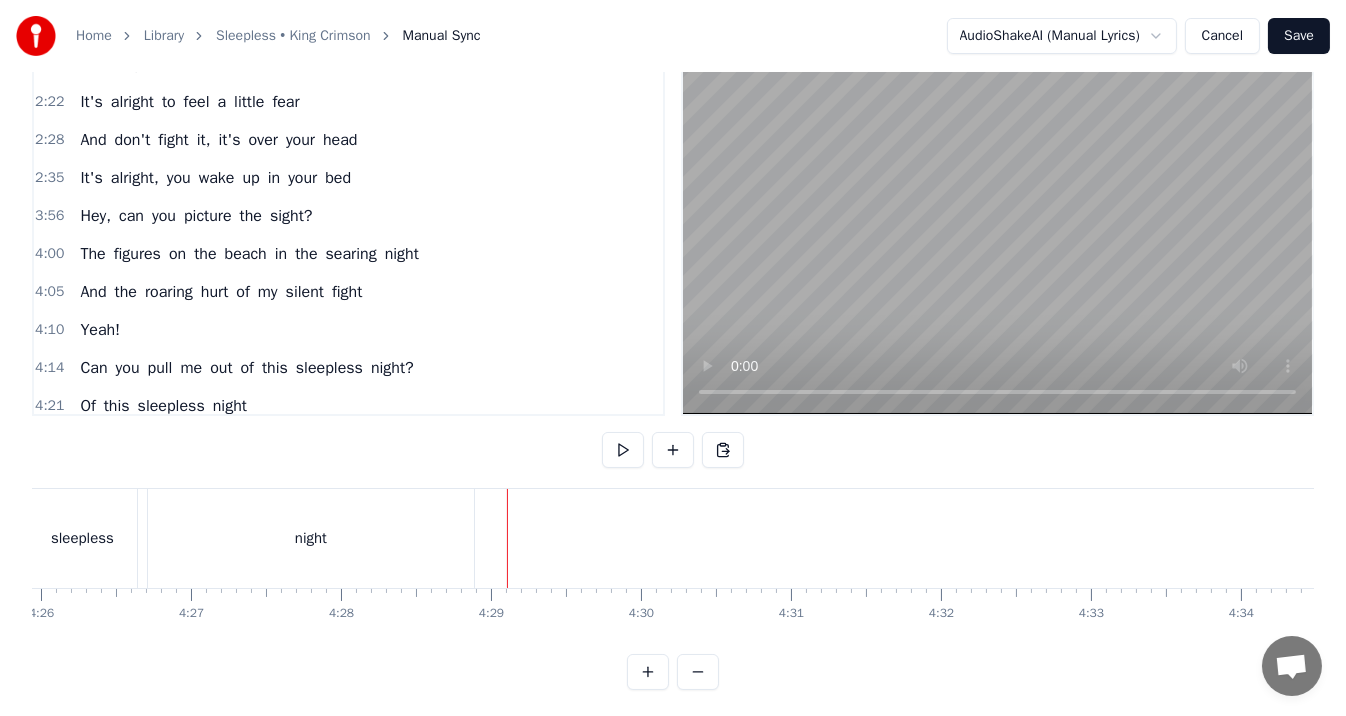 click at bounding box center [-15715, 538] 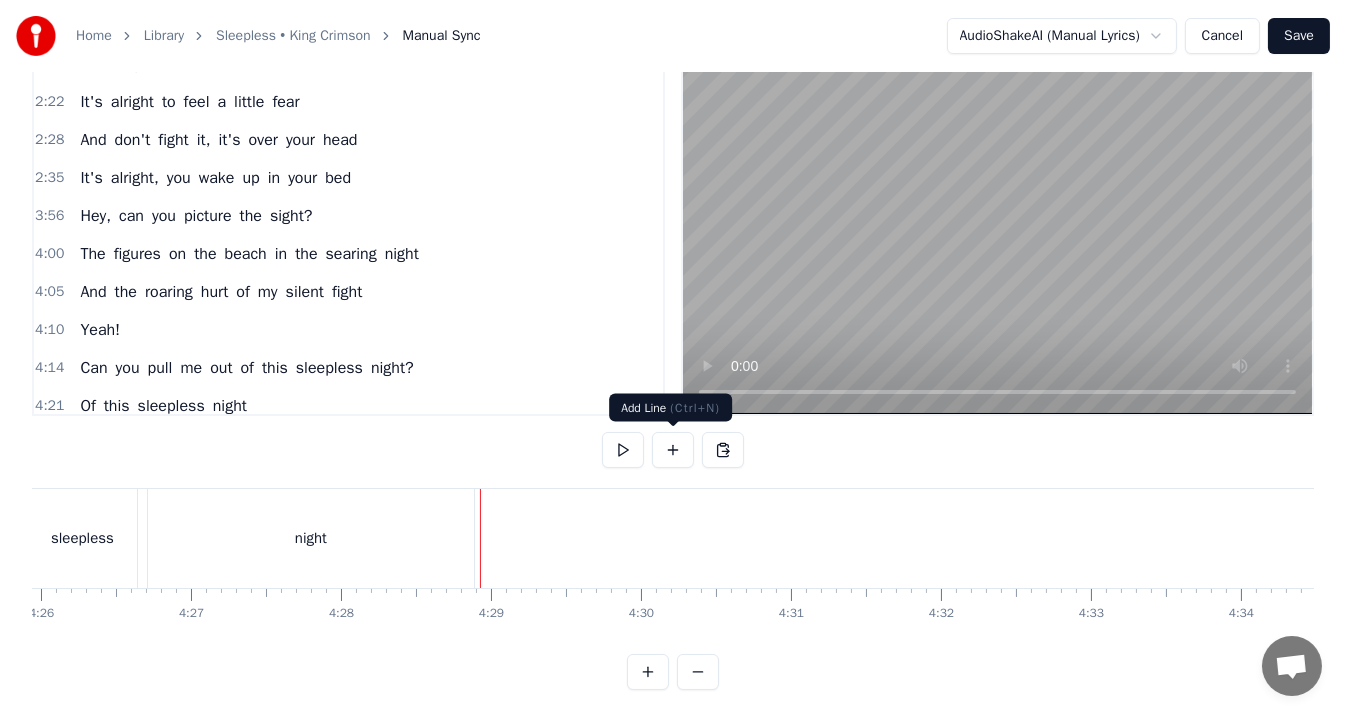 click at bounding box center [673, 450] 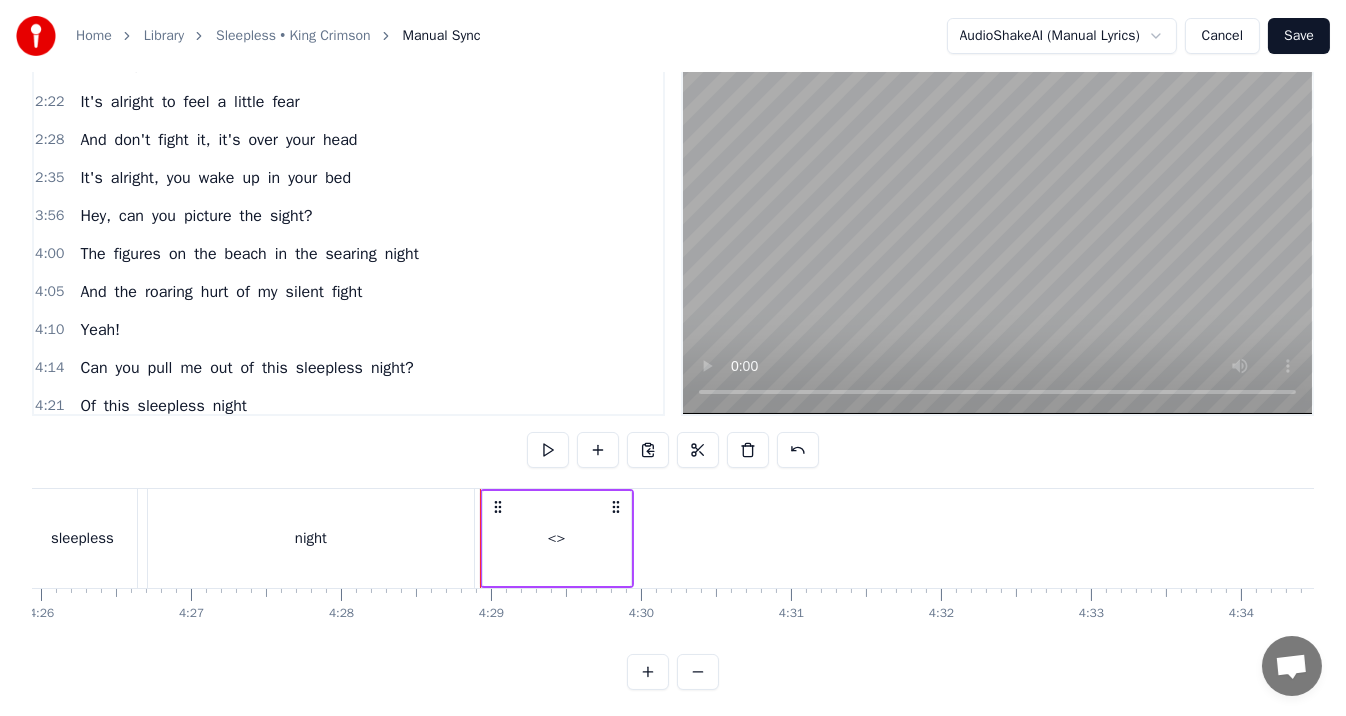 click on "<>" at bounding box center [557, 538] 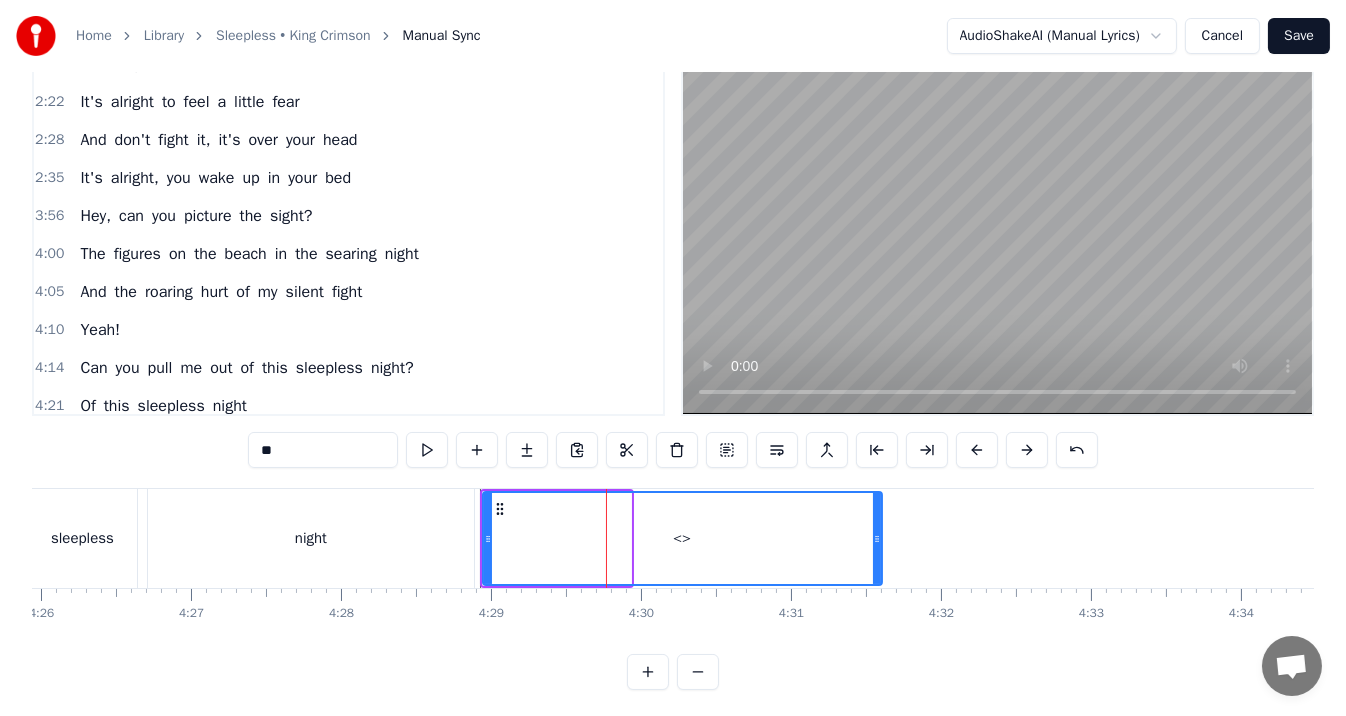 drag, startPoint x: 619, startPoint y: 531, endPoint x: 875, endPoint y: 530, distance: 256.00195 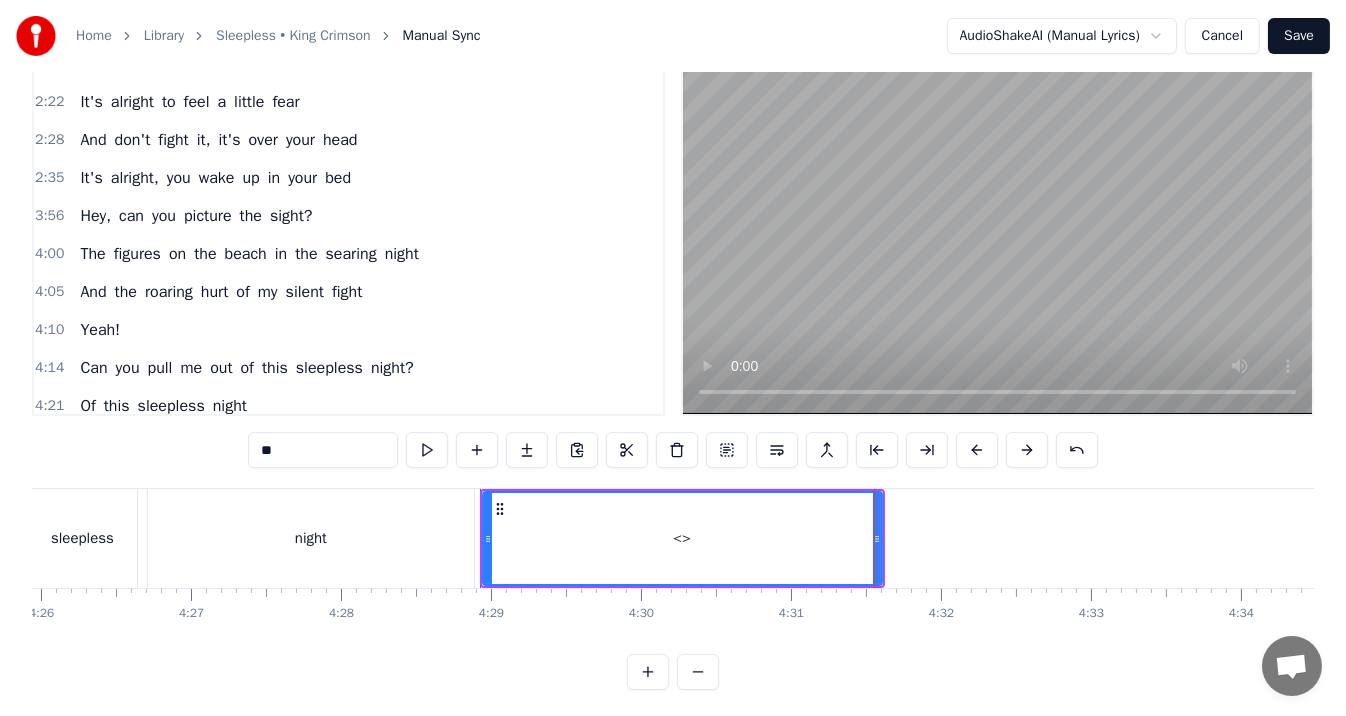 drag, startPoint x: 304, startPoint y: 451, endPoint x: 245, endPoint y: 446, distance: 59.211487 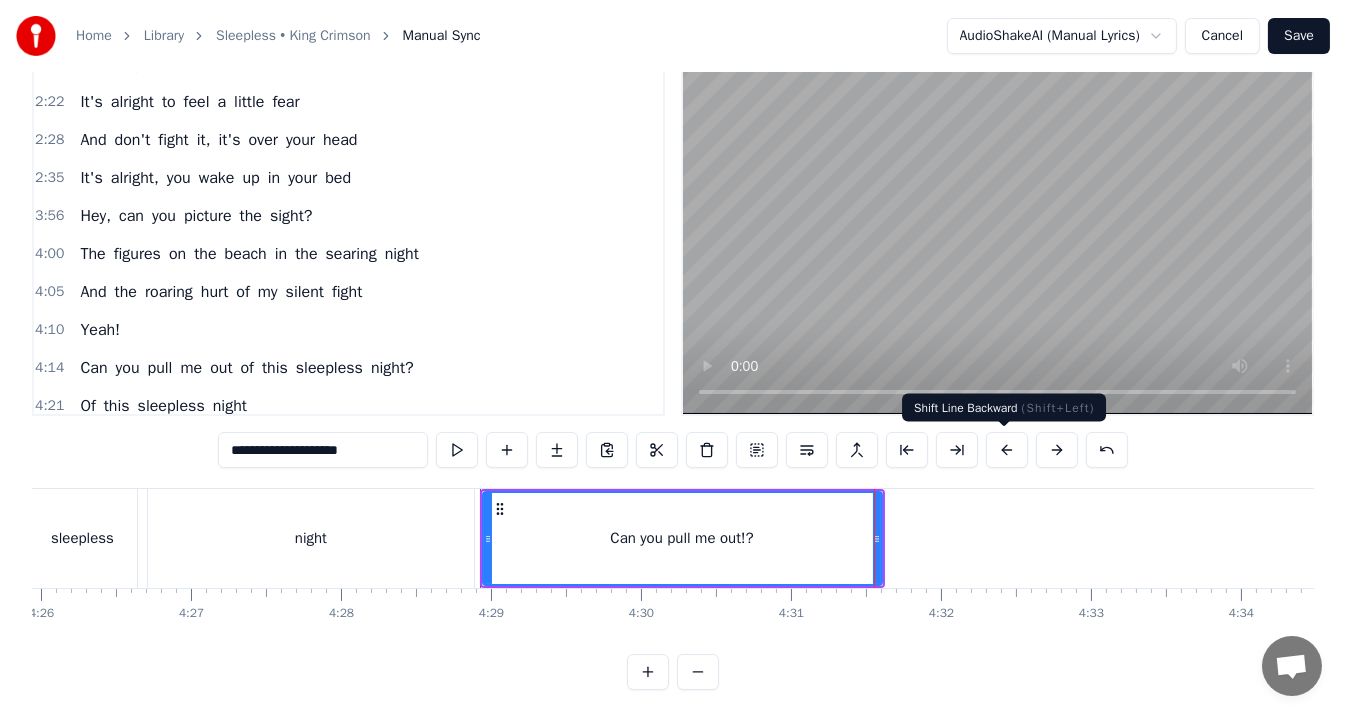 type on "**********" 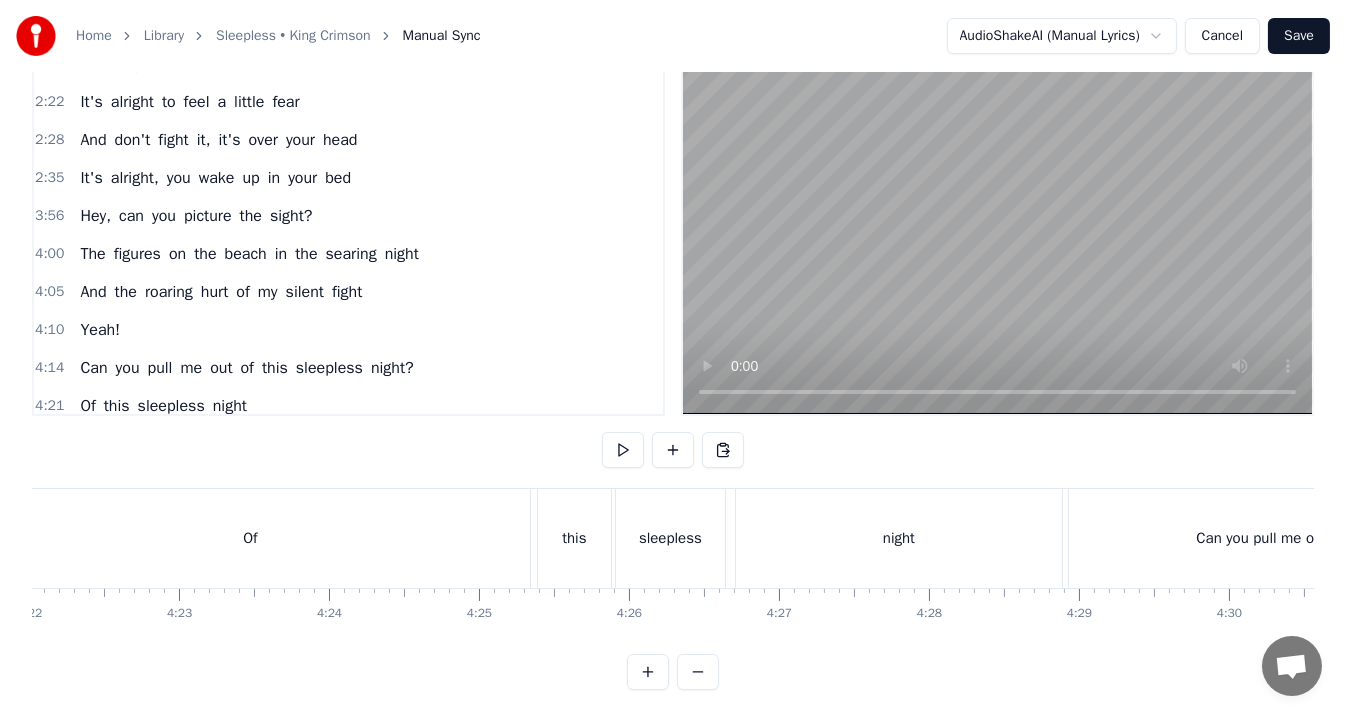scroll, scrollTop: 0, scrollLeft: 39248, axis: horizontal 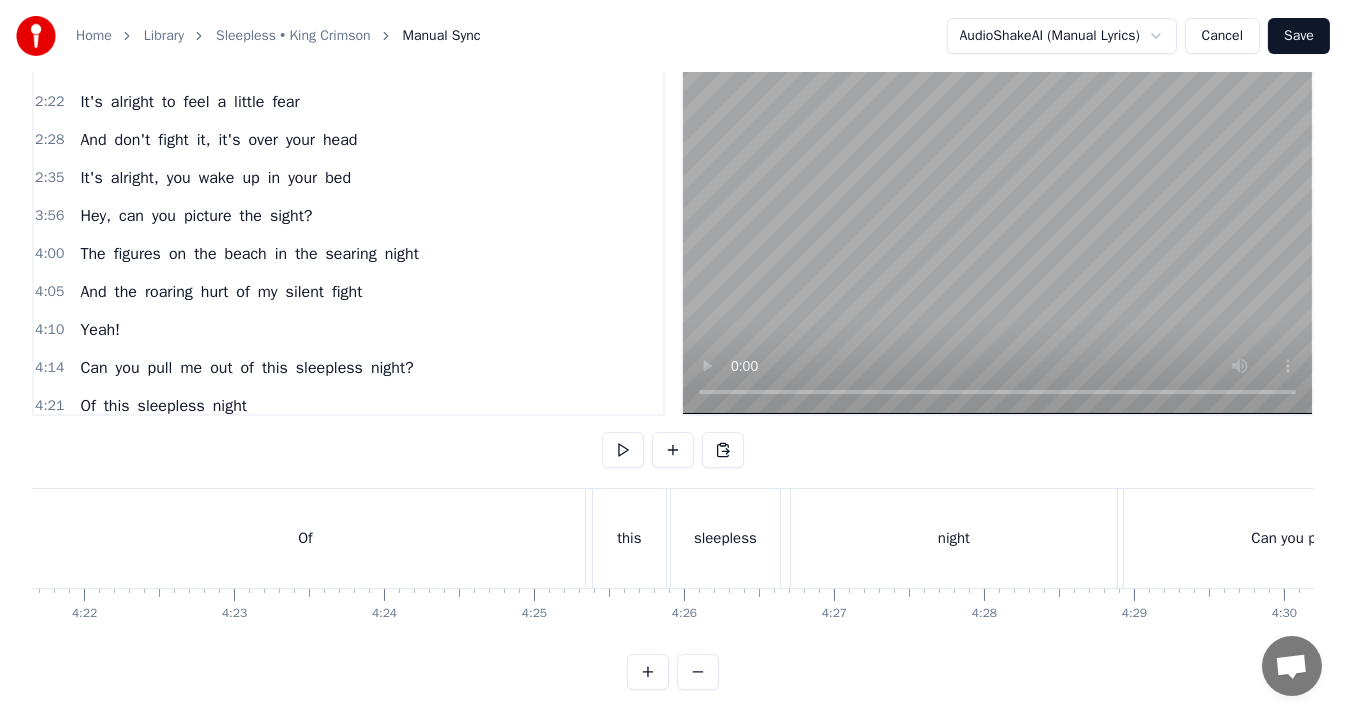 click on "Of" at bounding box center (305, 538) 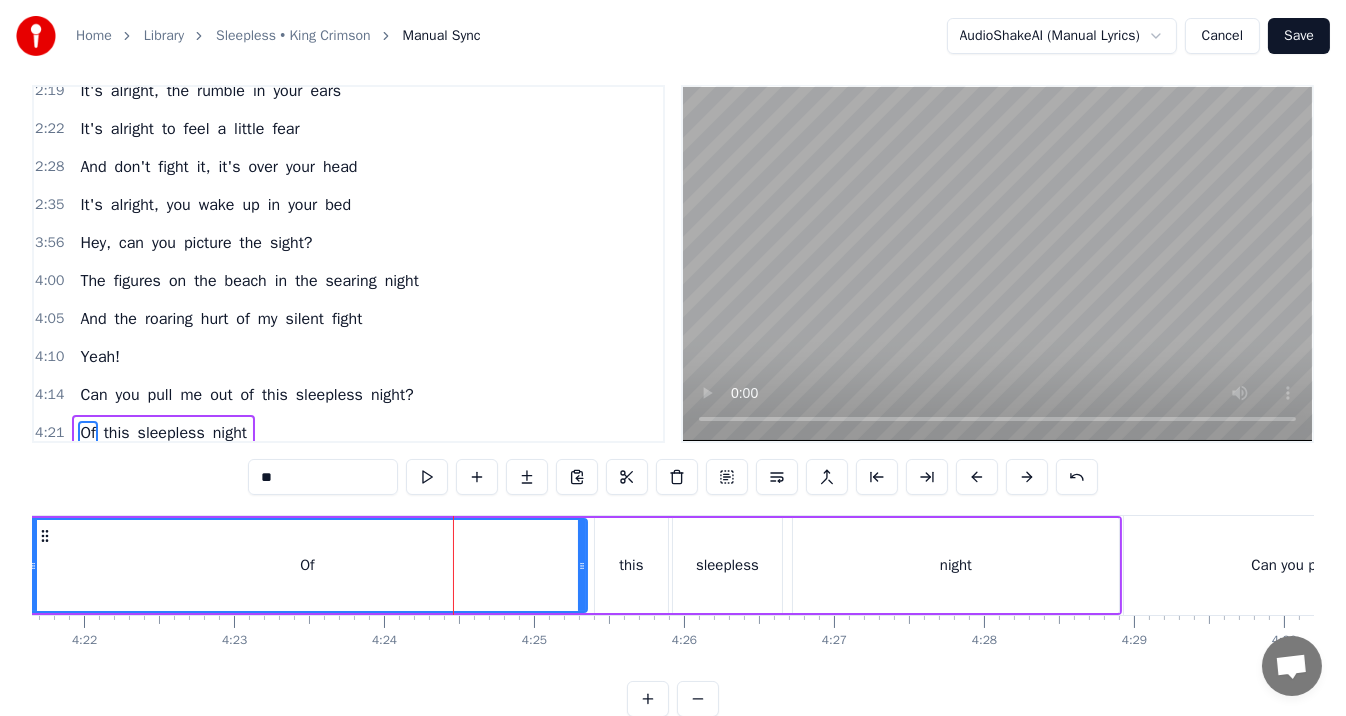 scroll, scrollTop: 10, scrollLeft: 0, axis: vertical 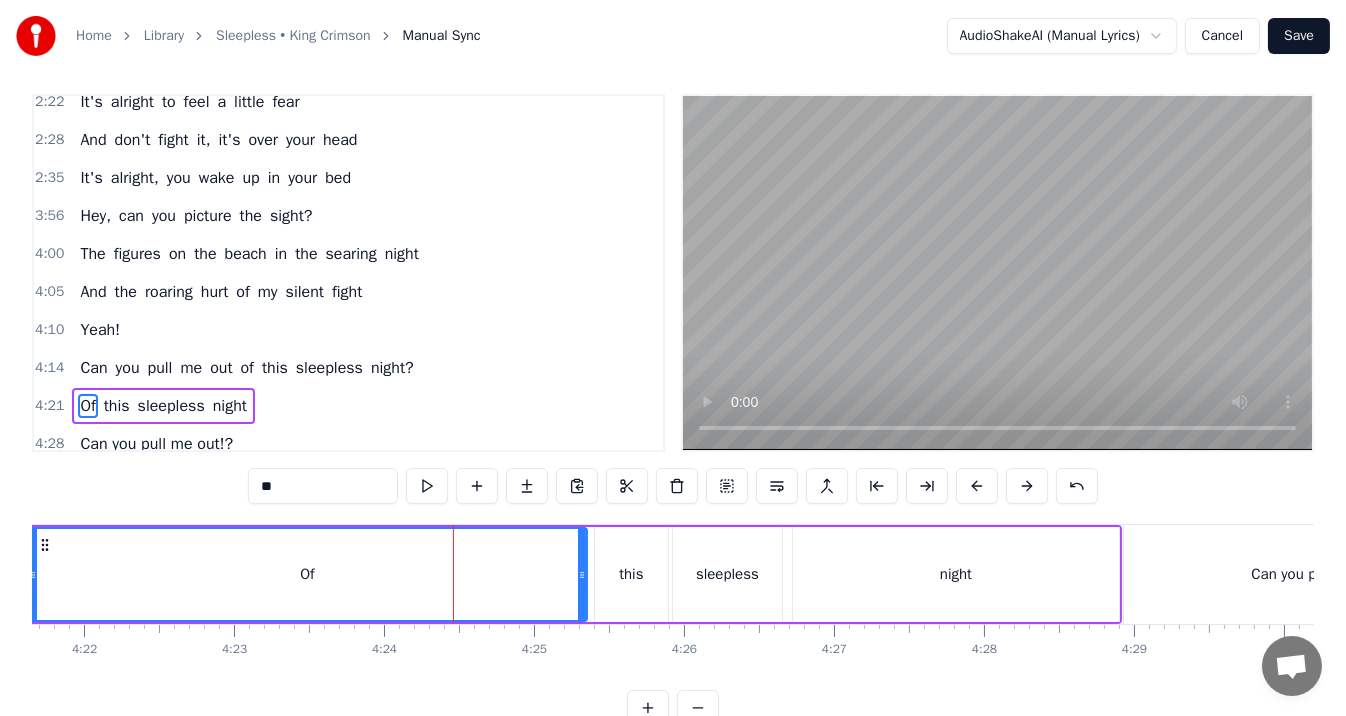 click on "Home Library Sleepless • King Crimson Manual Sync AudioShakeAI (Manual Lyrics) Cancel Save 0:43 In the dream, I fall into the sleepless sea 0:50 With a swell of panic and pain 1:01 My veins are aching for the distant reef 1:09 In the crush of emotional waves 1:15 Alright, get a hold of yourself 1:18 And don't fight it, it's over your head 1:21 It's alright, the rumble in your ears 1:24 It's alright to feel a little fear 1:30 And don't fight it, it's over your head 1:37 It's alright, you wake up in your bed 1:41 Silhouettes like shivering ancient feelings 1:48 They cover my foreign floors and walls 1:59 Submarines are lurking in my foggy ceiling 2:06 They keep me sleepless at night 2:13 Alright, get a hold of yourself 2:16 And don't fight it, it's over your head 2:19 It's alright, the rumble in your ears 2:22 It's alright to feel a little fear 2:28 And don't fight it, it's over your head 2:35 It's alright, you wake up in your bed 3:56 Hey, can you picture the sight? 4:00 The figures on the beach in the night" at bounding box center [673, 358] 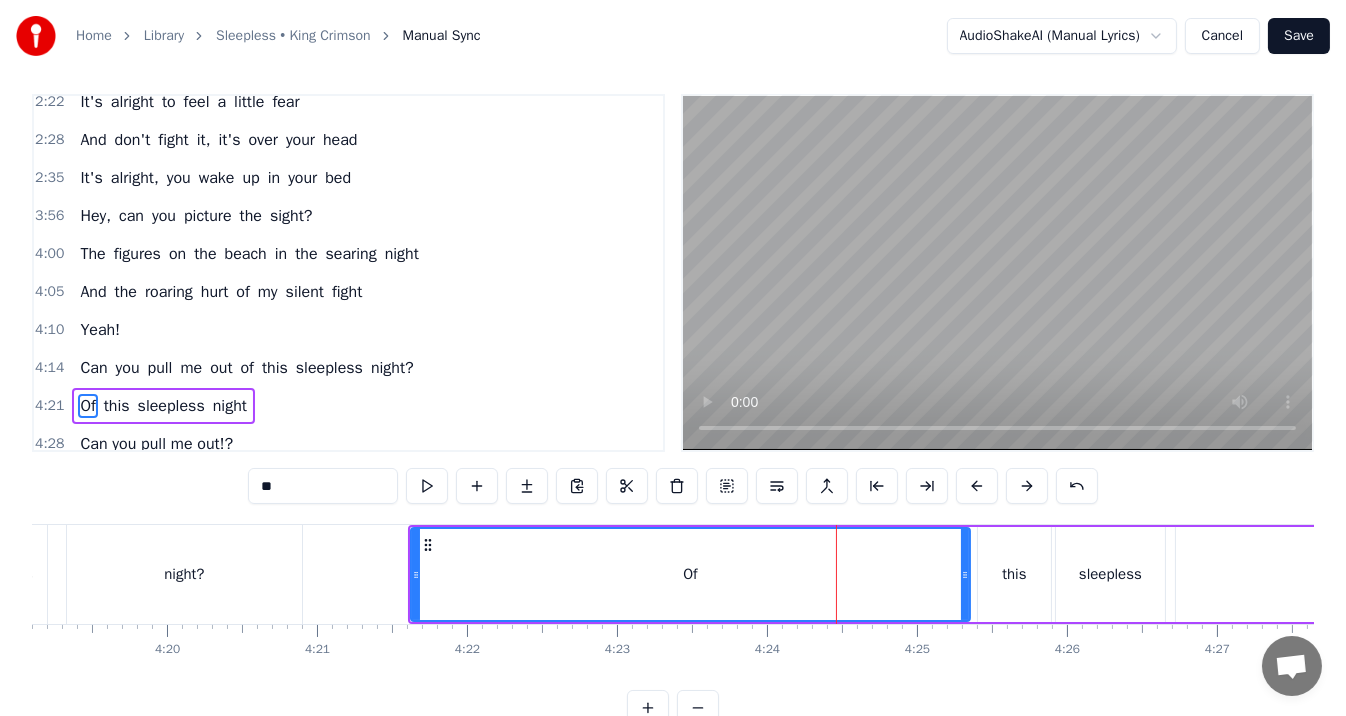 scroll, scrollTop: 0, scrollLeft: 38836, axis: horizontal 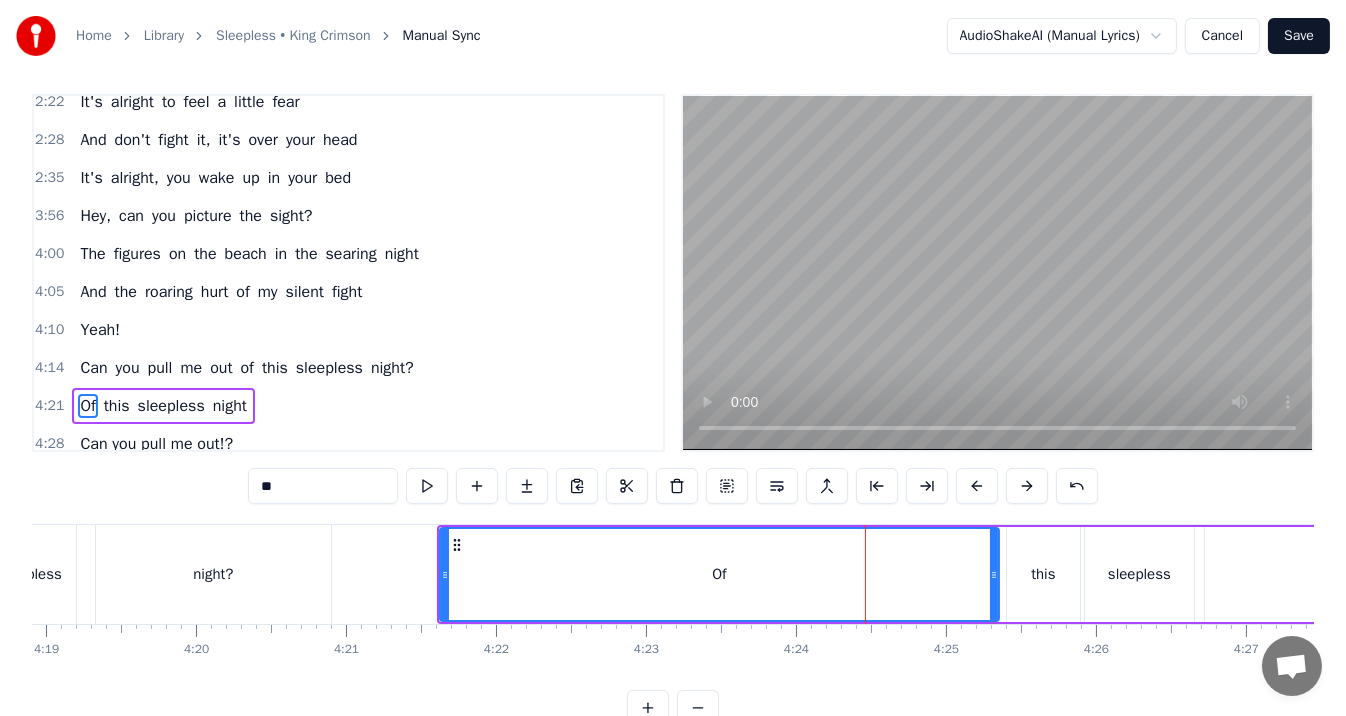 click at bounding box center [-14660, 574] 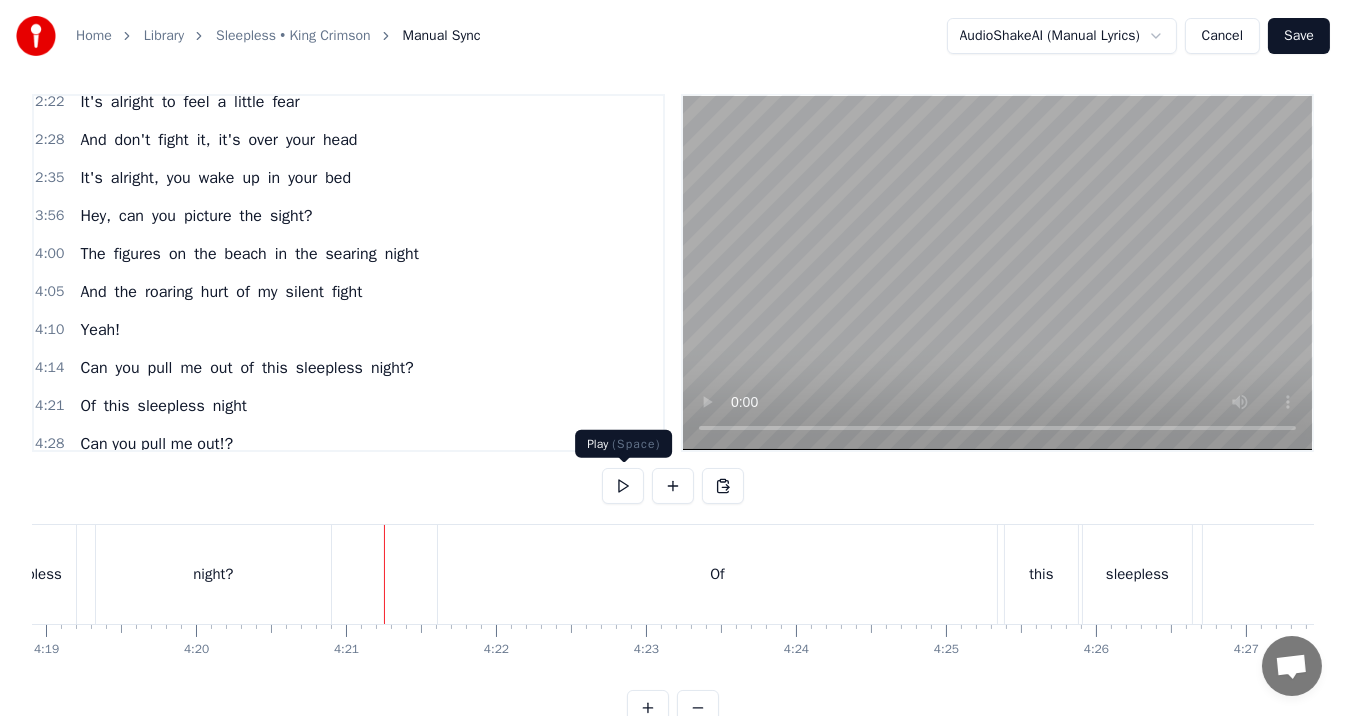 click at bounding box center (623, 486) 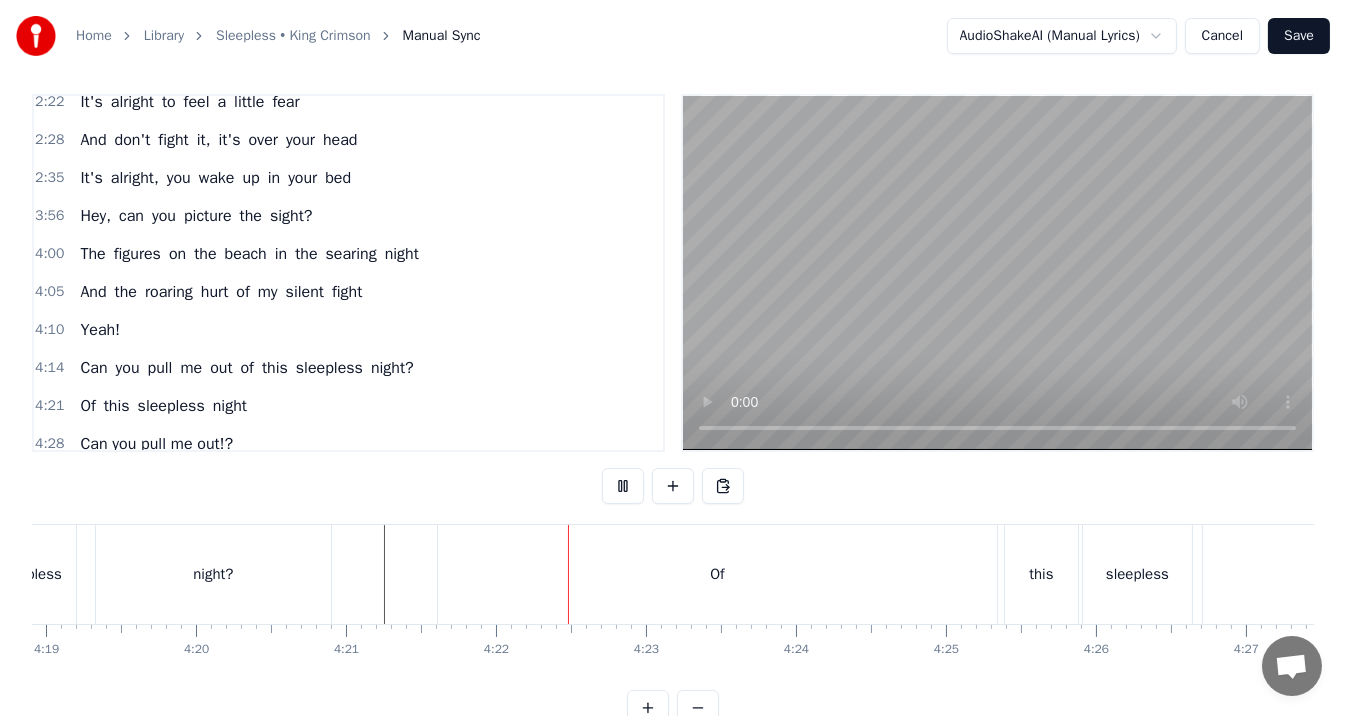 click at bounding box center (623, 486) 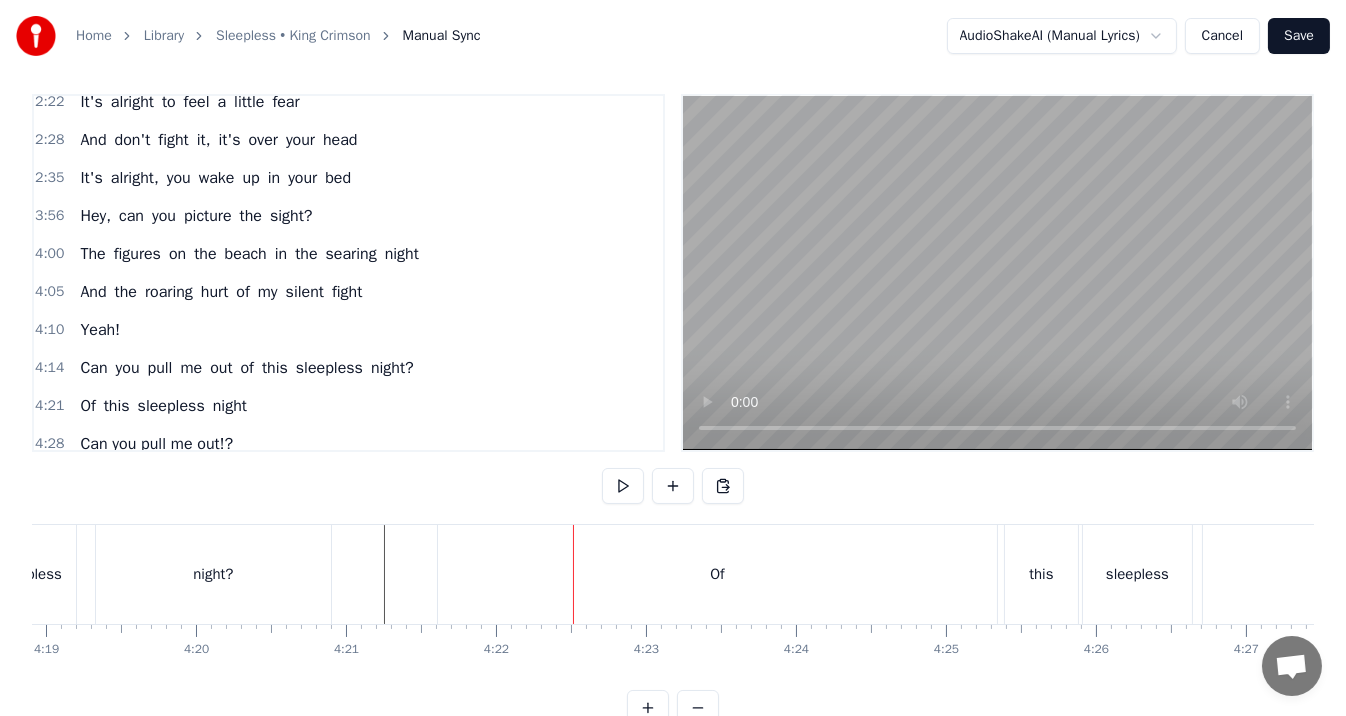 click on "Of" at bounding box center [717, 574] 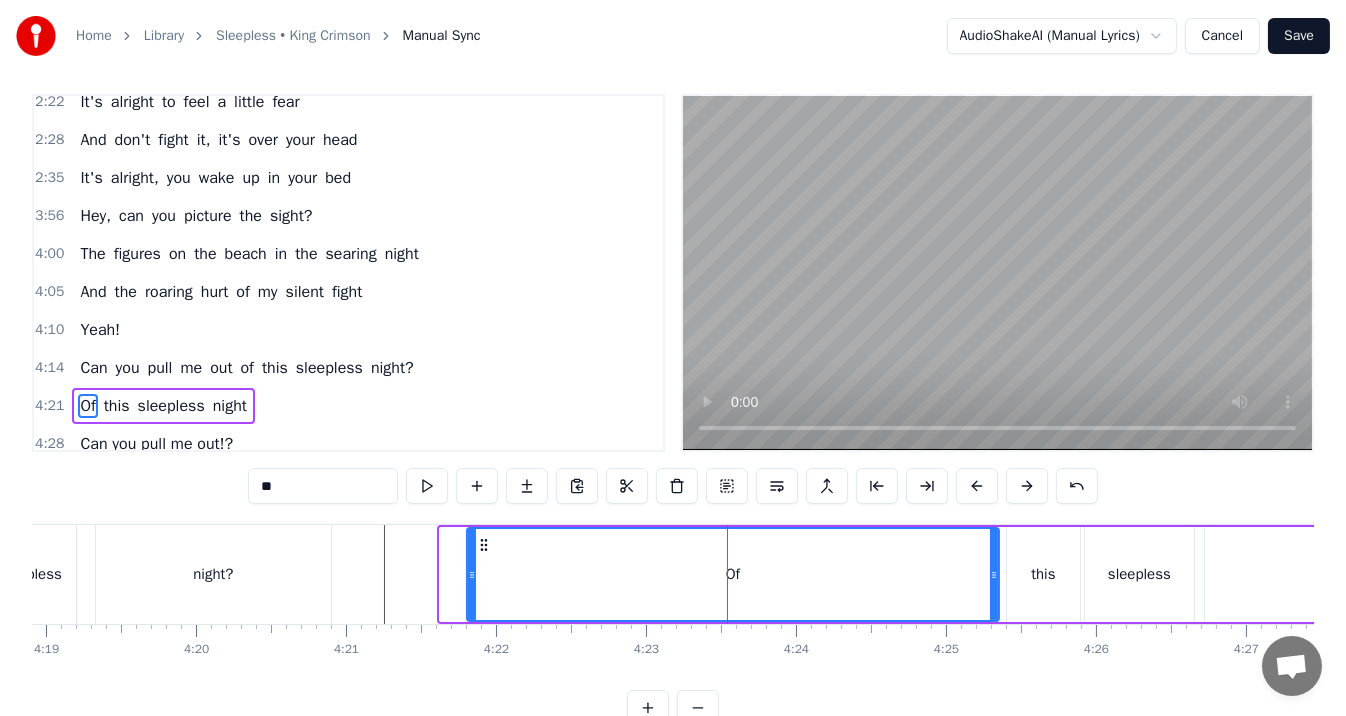 drag, startPoint x: 439, startPoint y: 572, endPoint x: 483, endPoint y: 566, distance: 44.407207 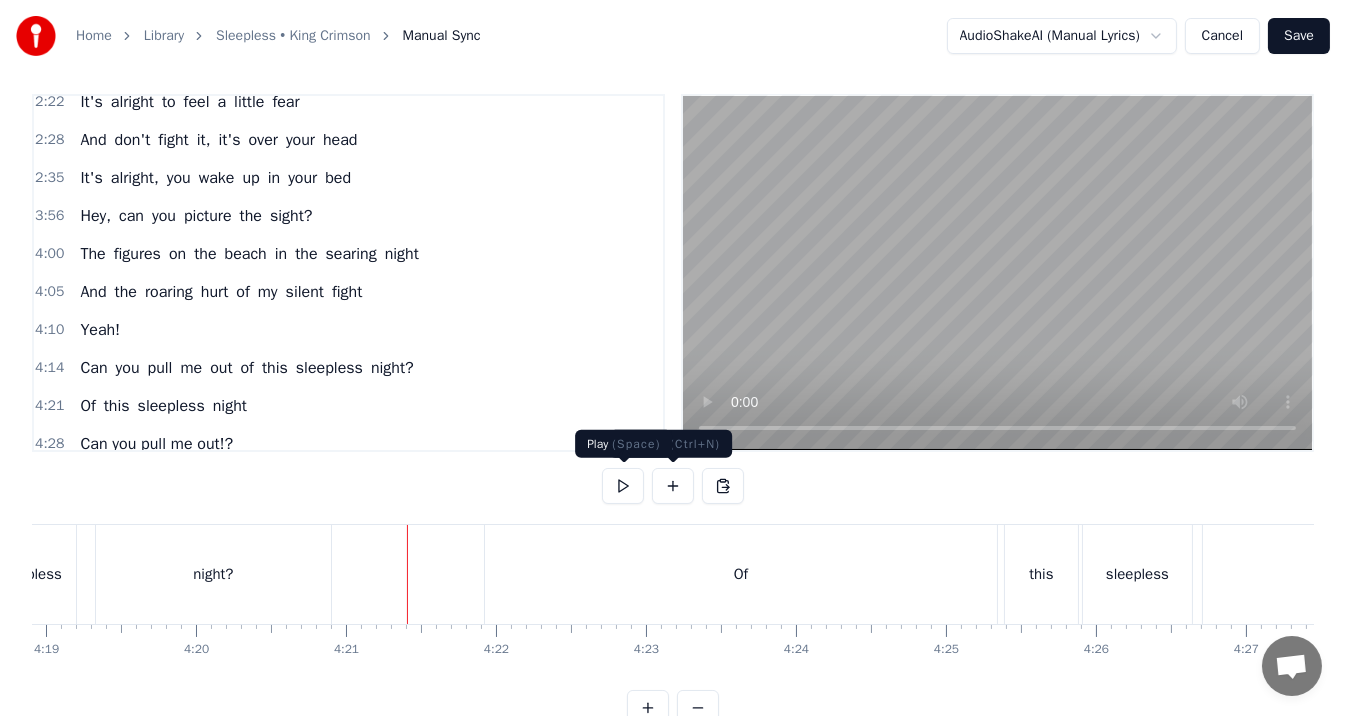 click at bounding box center [623, 486] 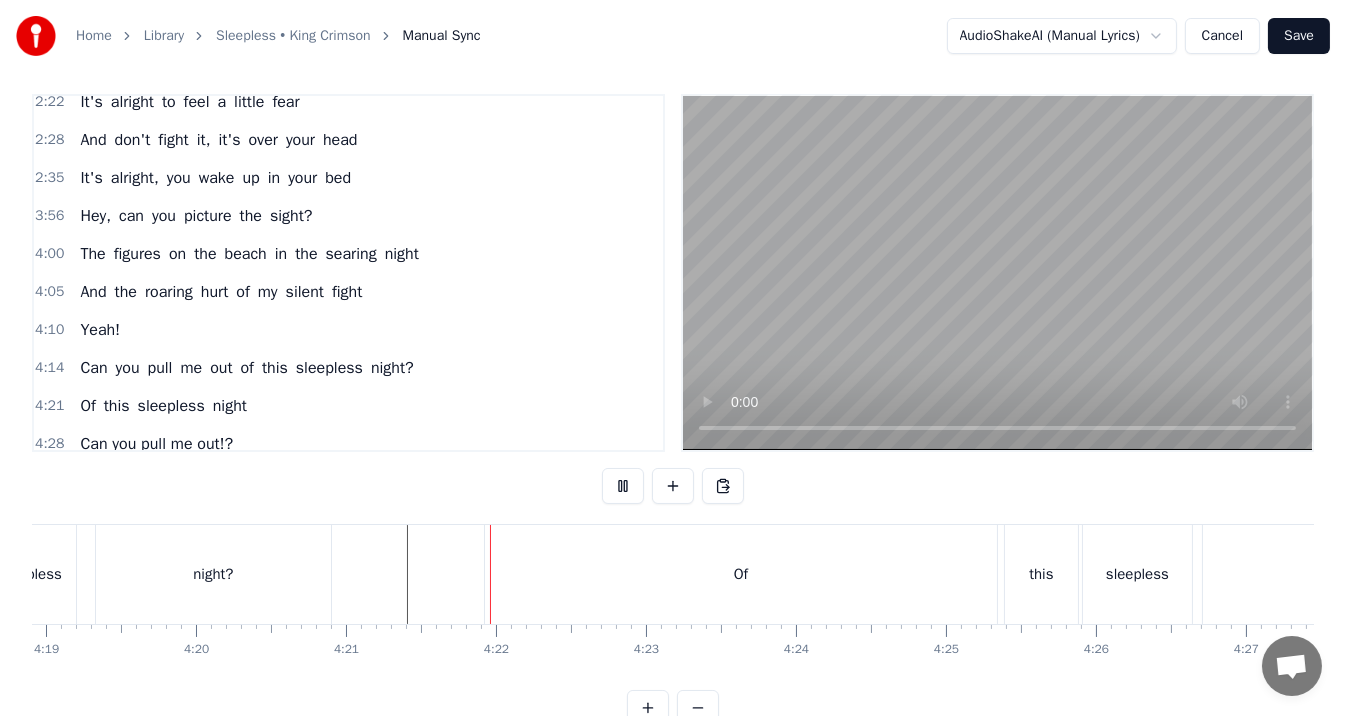 click at bounding box center [623, 486] 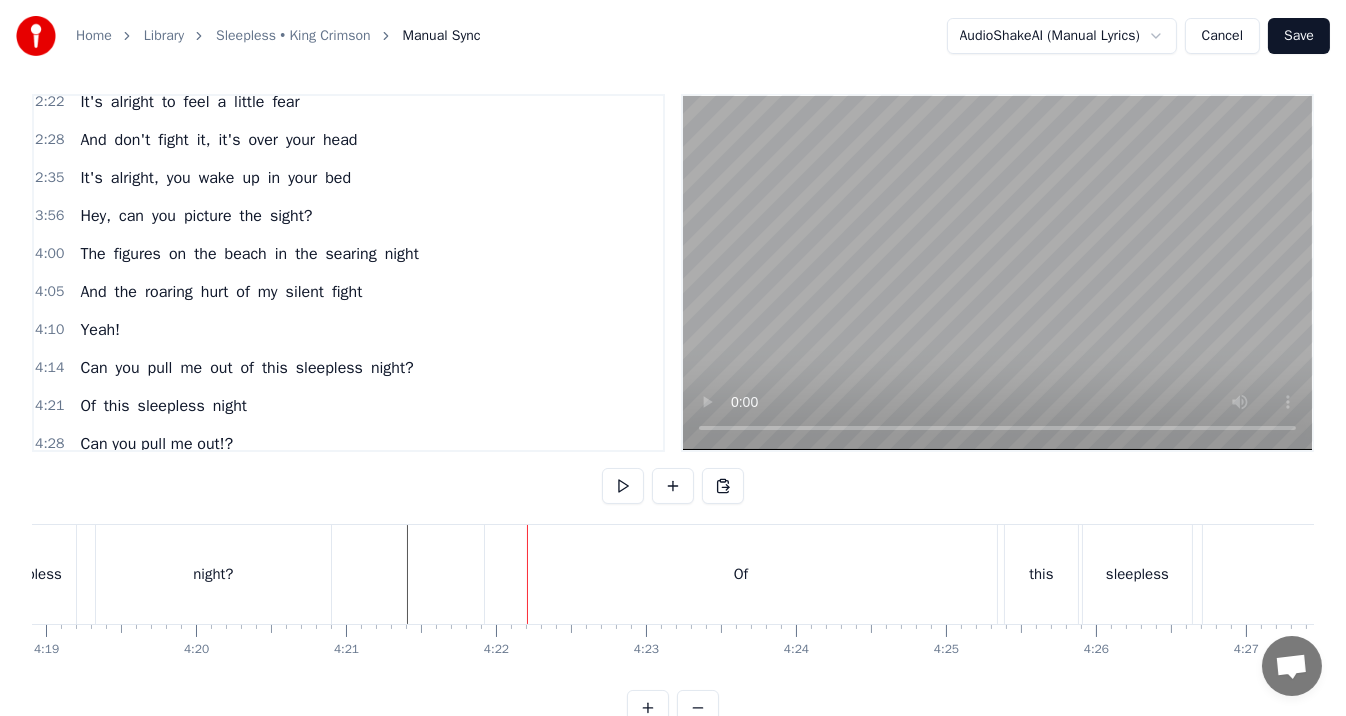 click on "Of" at bounding box center (741, 574) 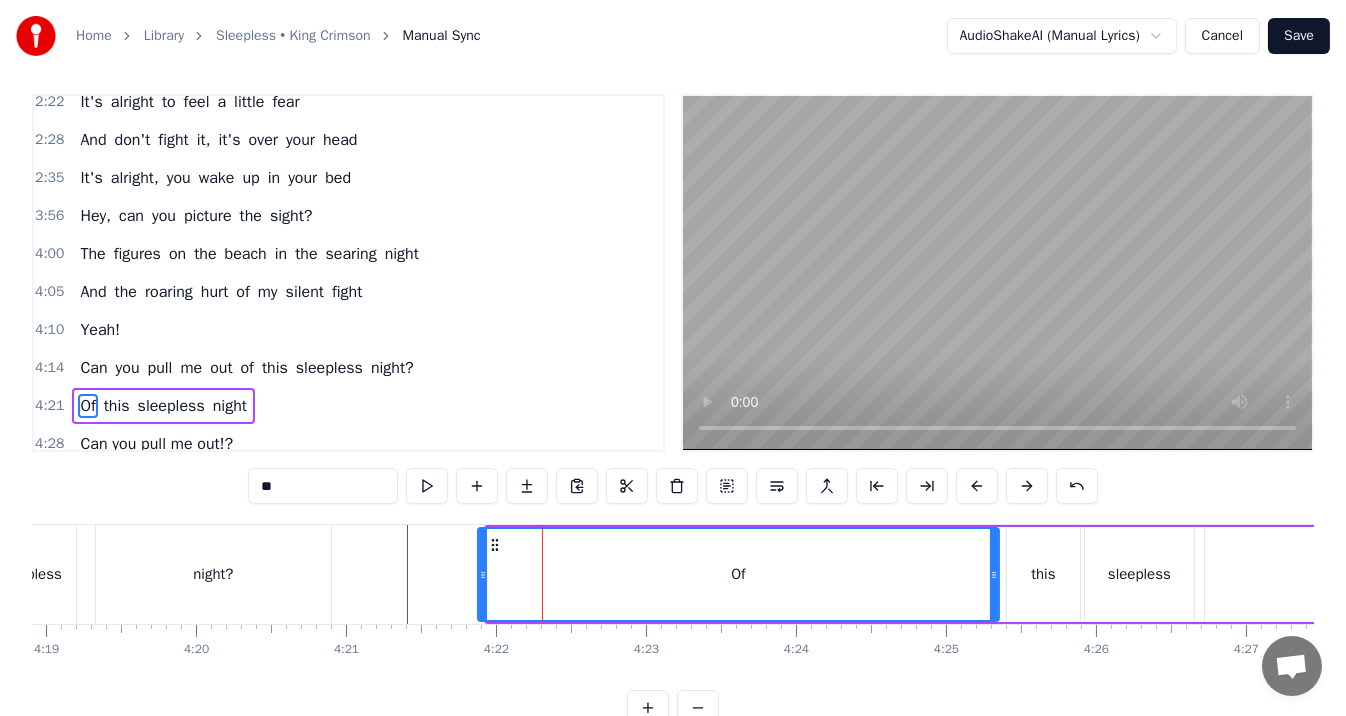 click 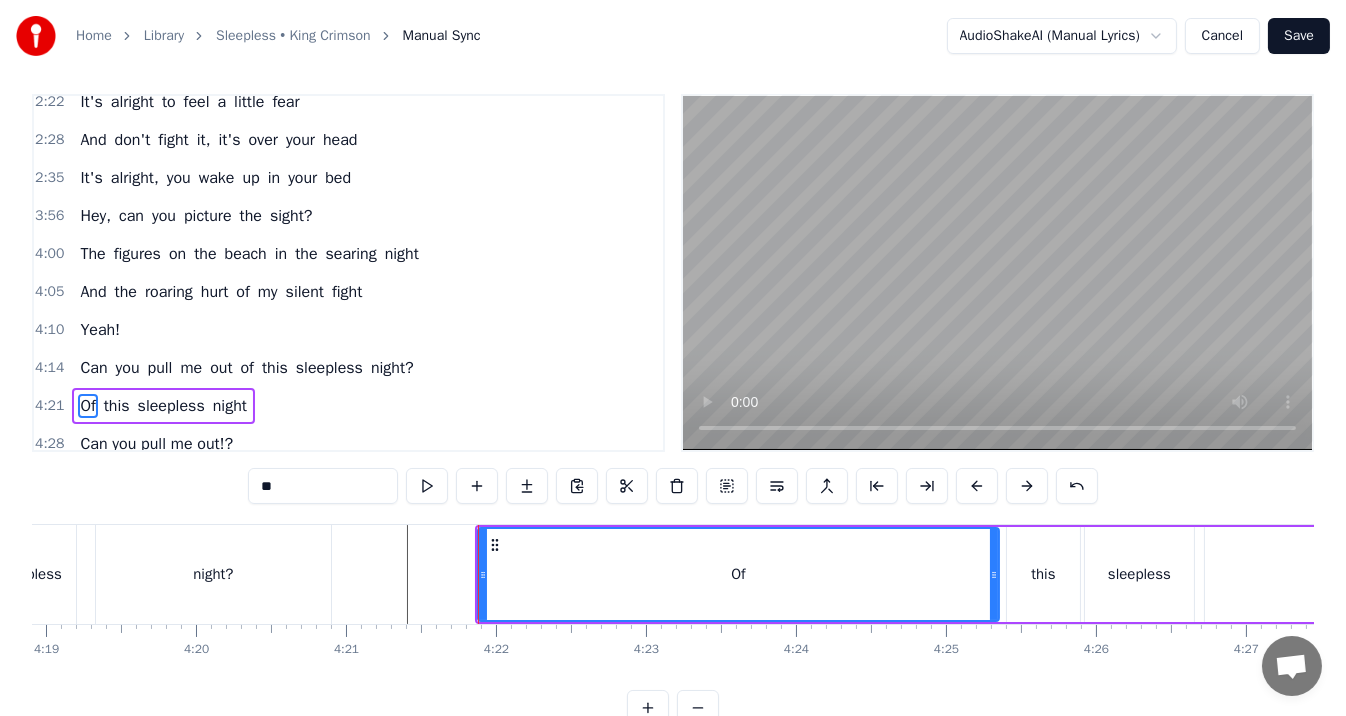 click at bounding box center [-14660, 574] 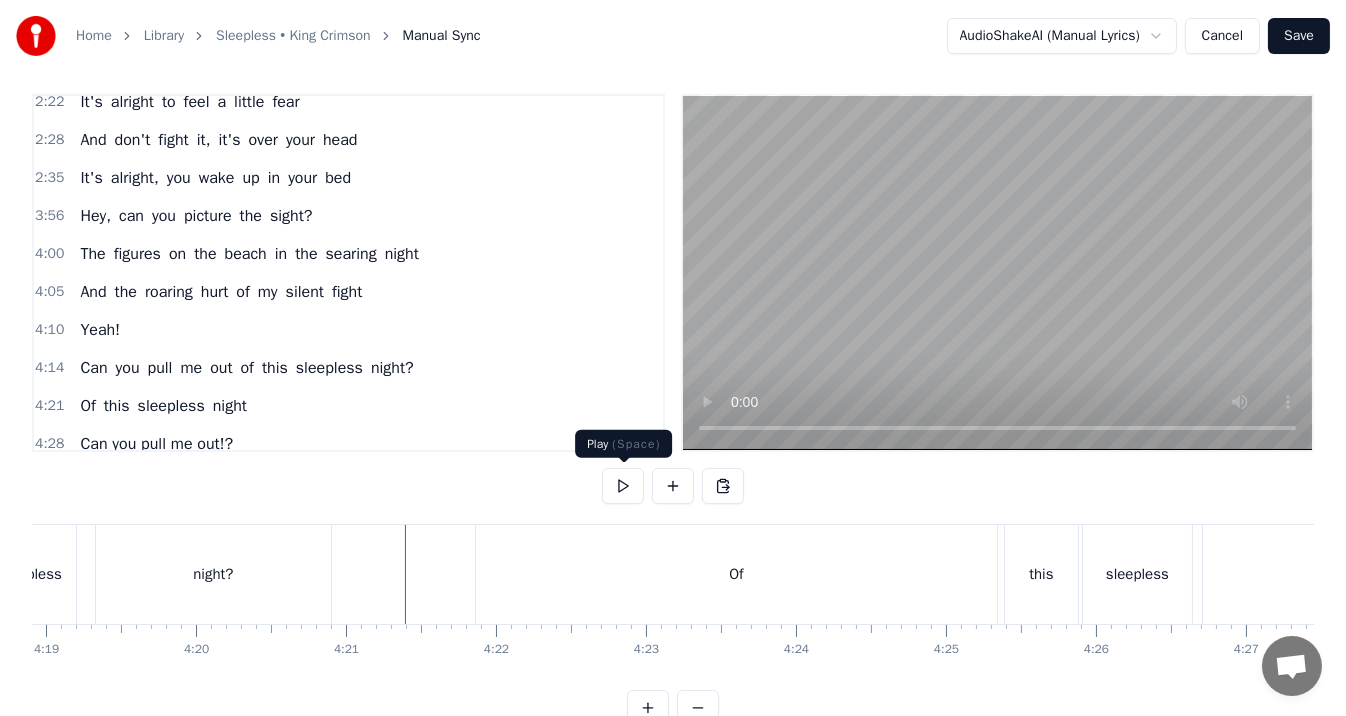 click at bounding box center (623, 486) 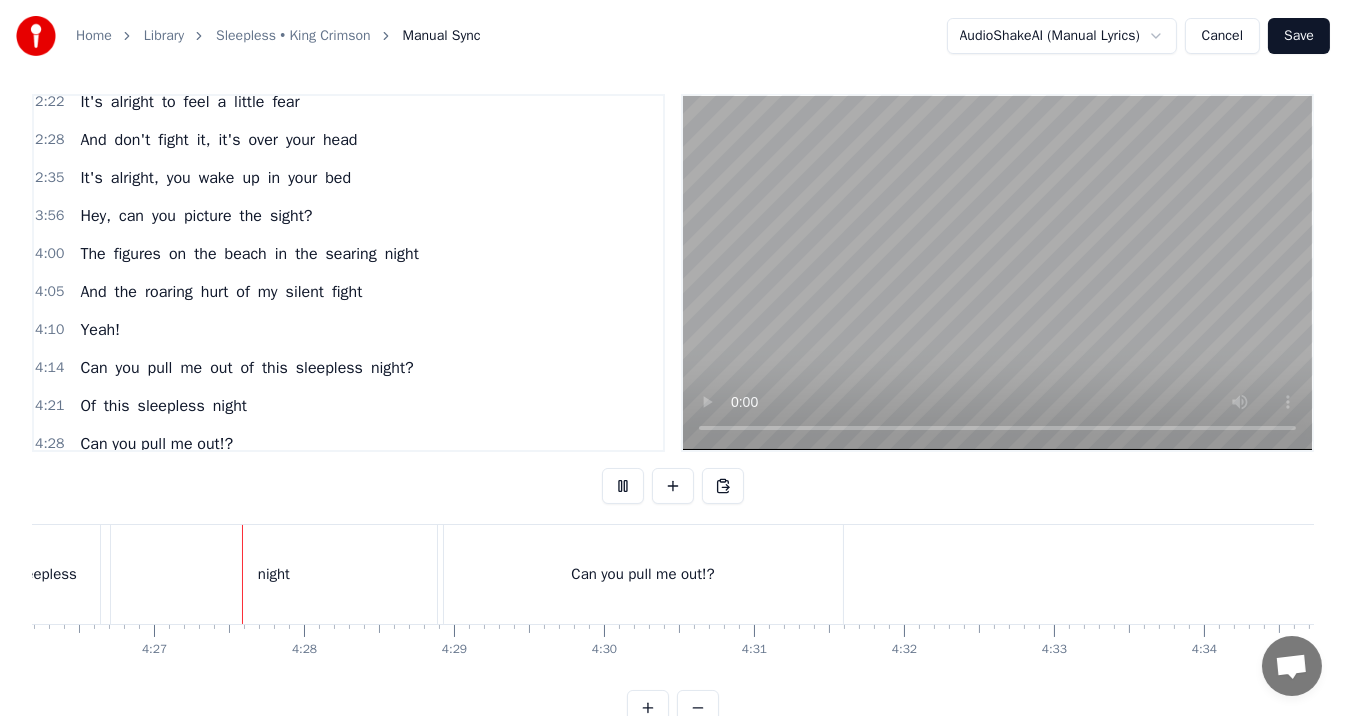 scroll, scrollTop: 0, scrollLeft: 39935, axis: horizontal 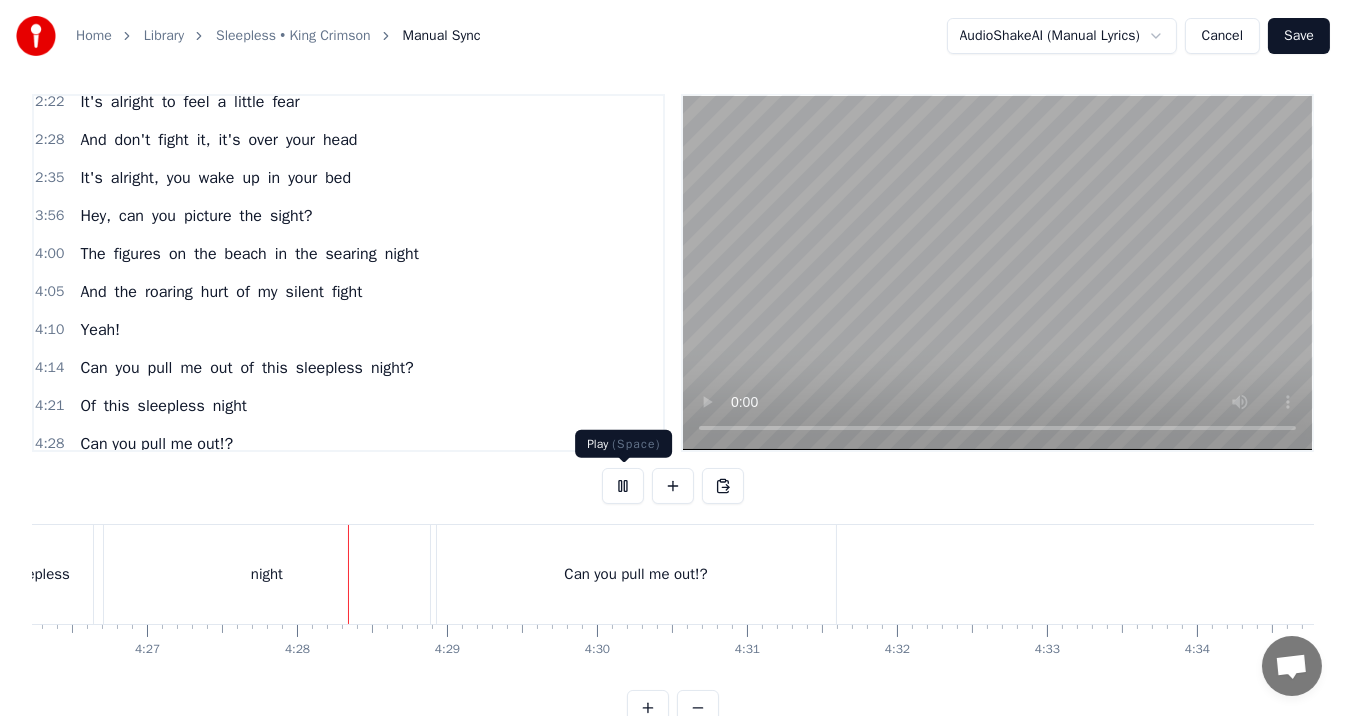 click at bounding box center [623, 486] 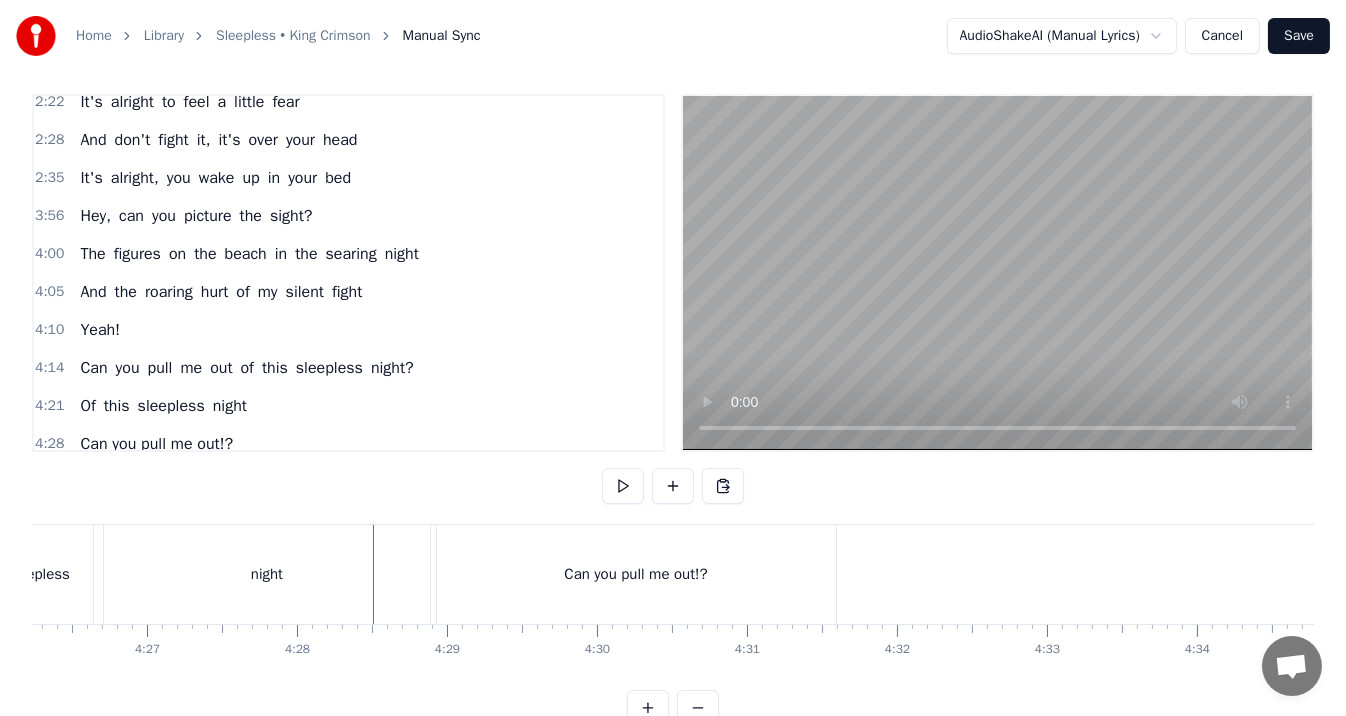 click on "night" at bounding box center (267, 574) 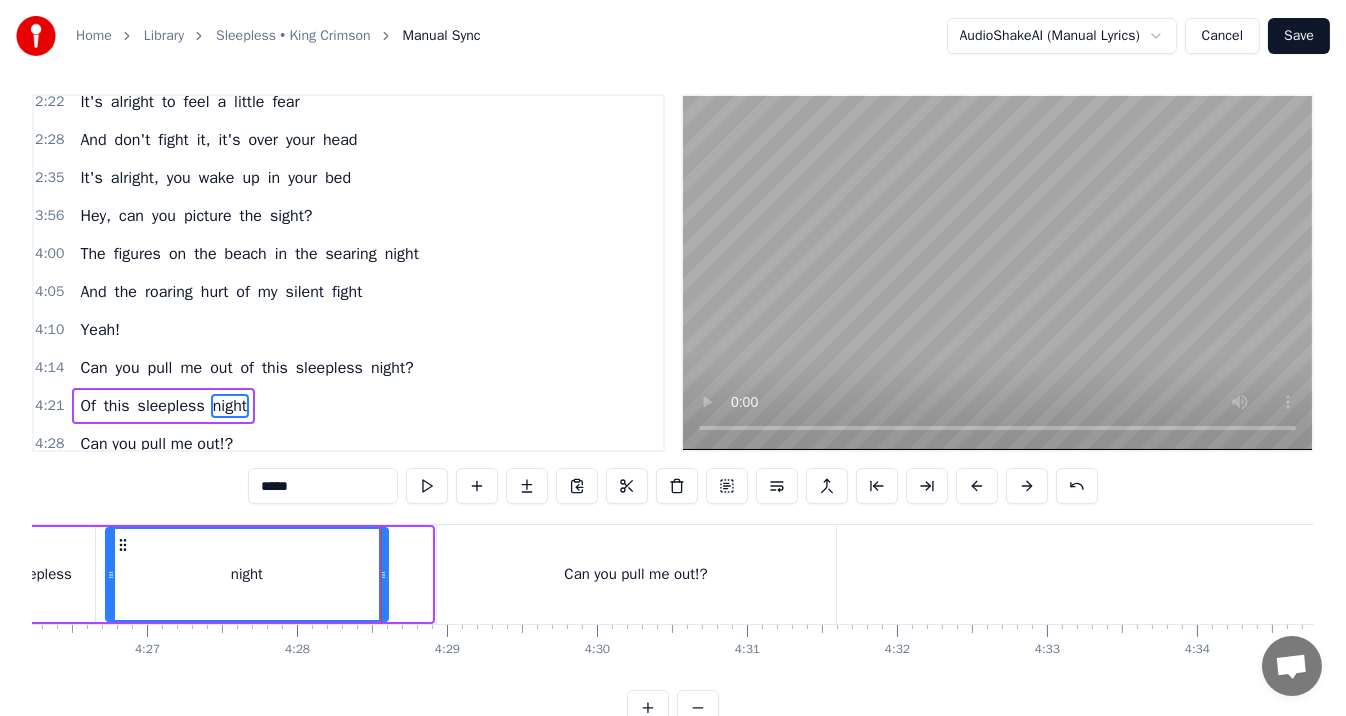 drag, startPoint x: 429, startPoint y: 570, endPoint x: 375, endPoint y: 570, distance: 54 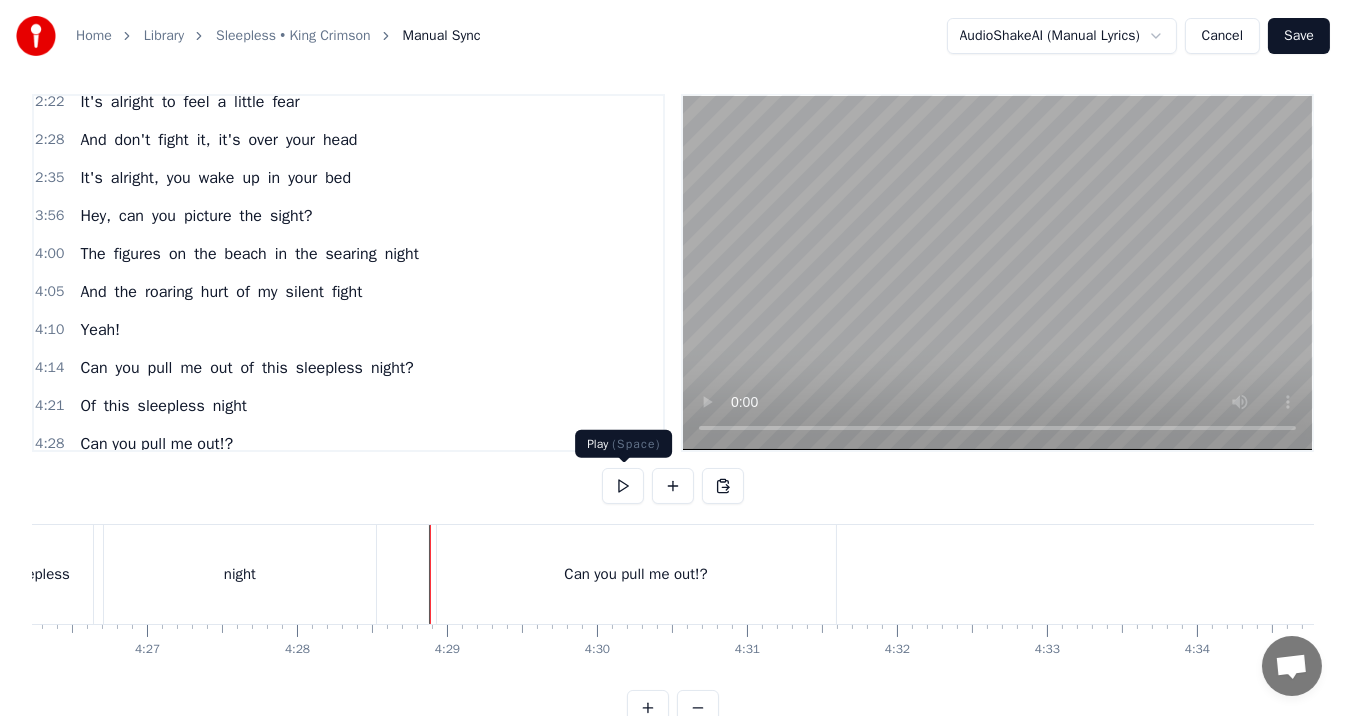 click at bounding box center [623, 486] 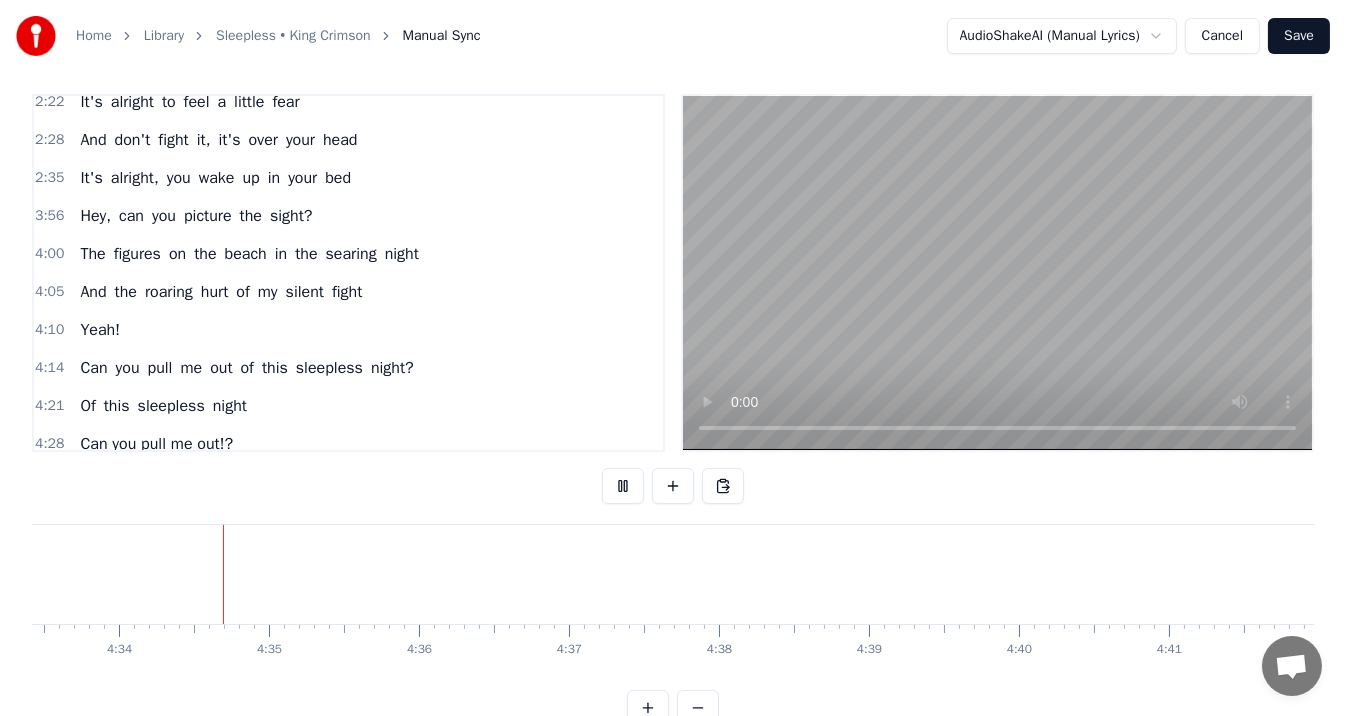 scroll, scrollTop: 0, scrollLeft: 41019, axis: horizontal 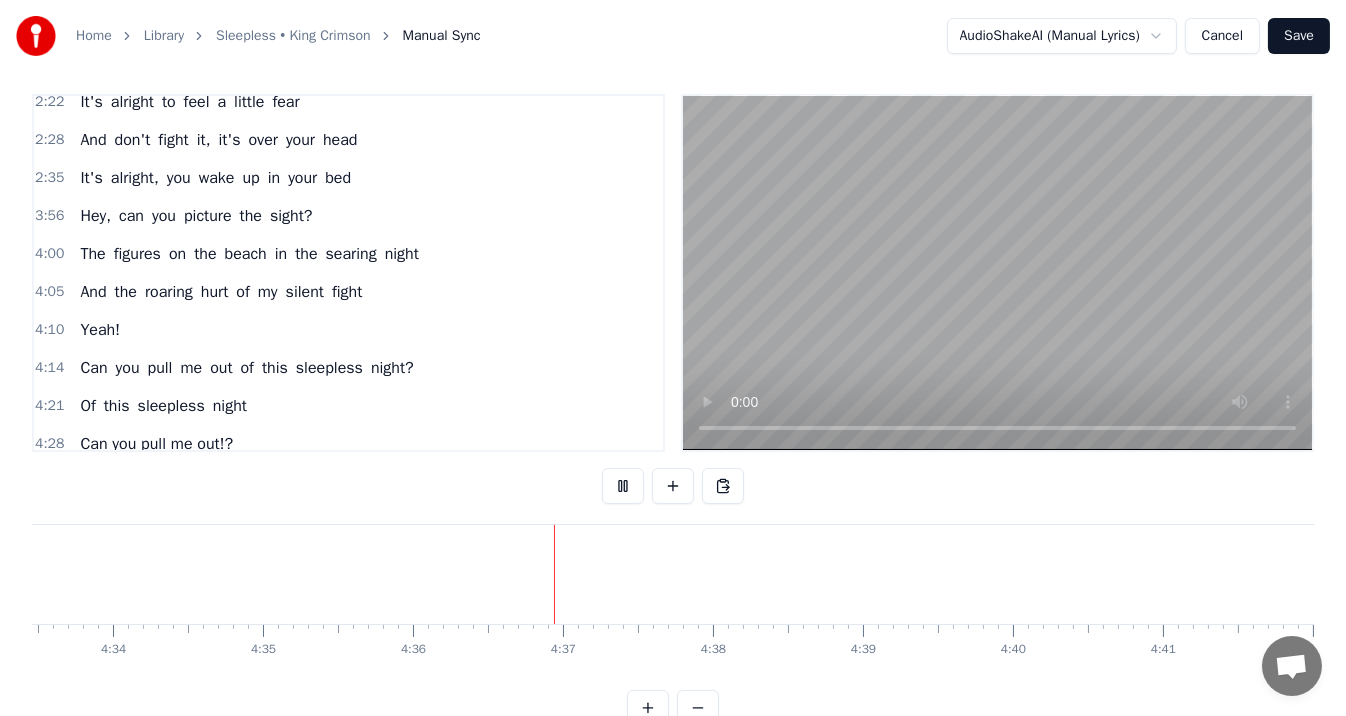 click at bounding box center (623, 486) 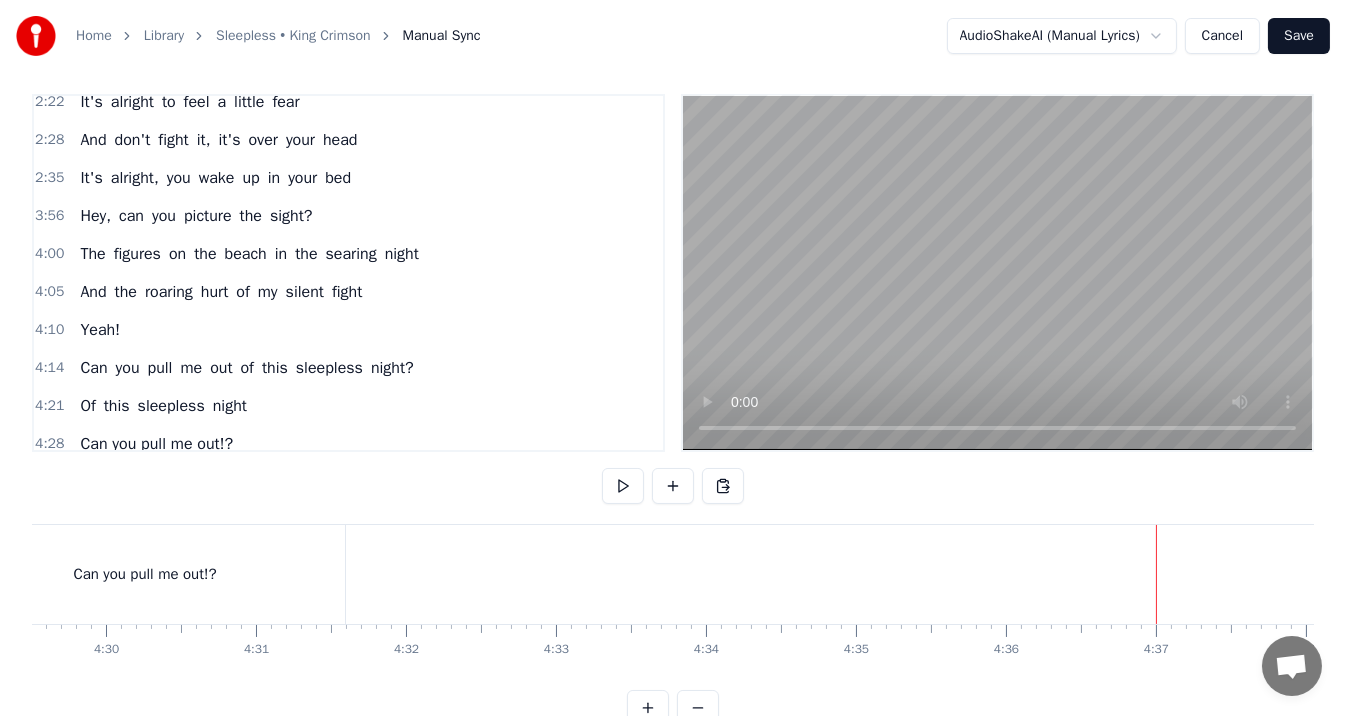 scroll, scrollTop: 0, scrollLeft: 40097, axis: horizontal 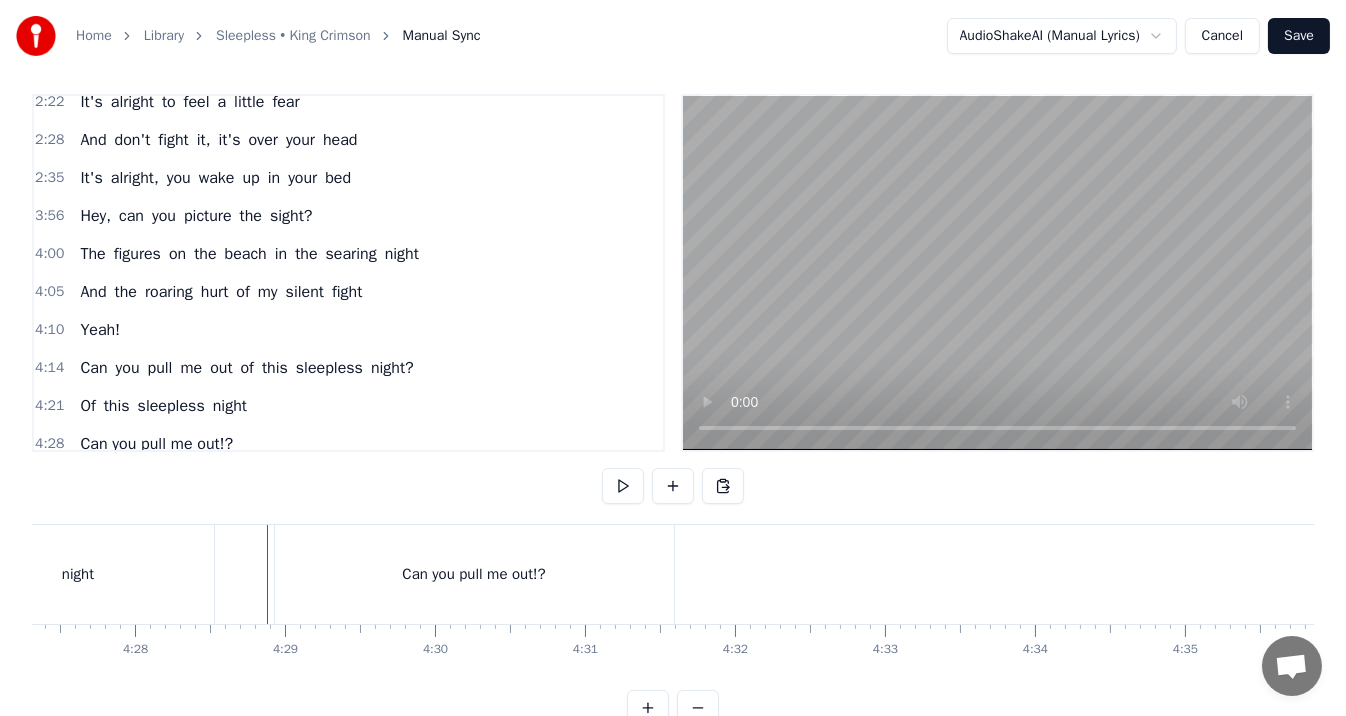 click on "Can you pull me out!?" at bounding box center (474, 574) 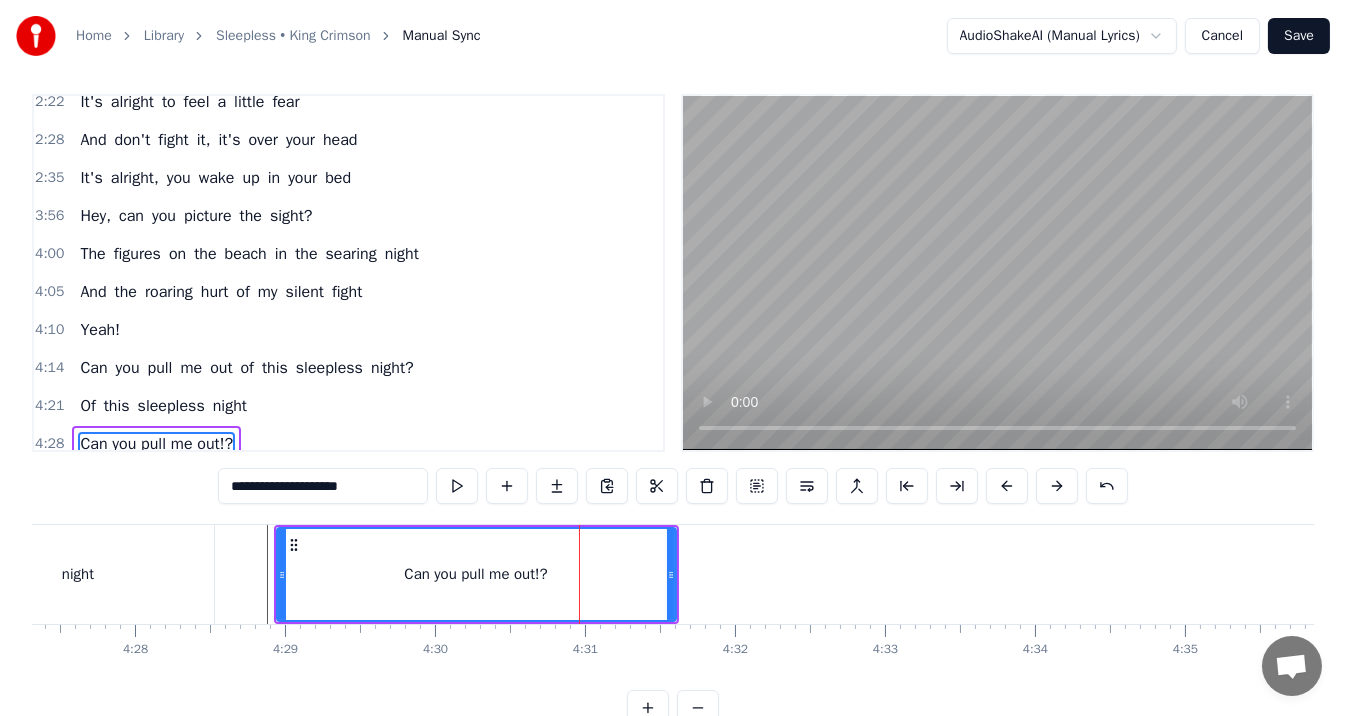 scroll, scrollTop: 46, scrollLeft: 0, axis: vertical 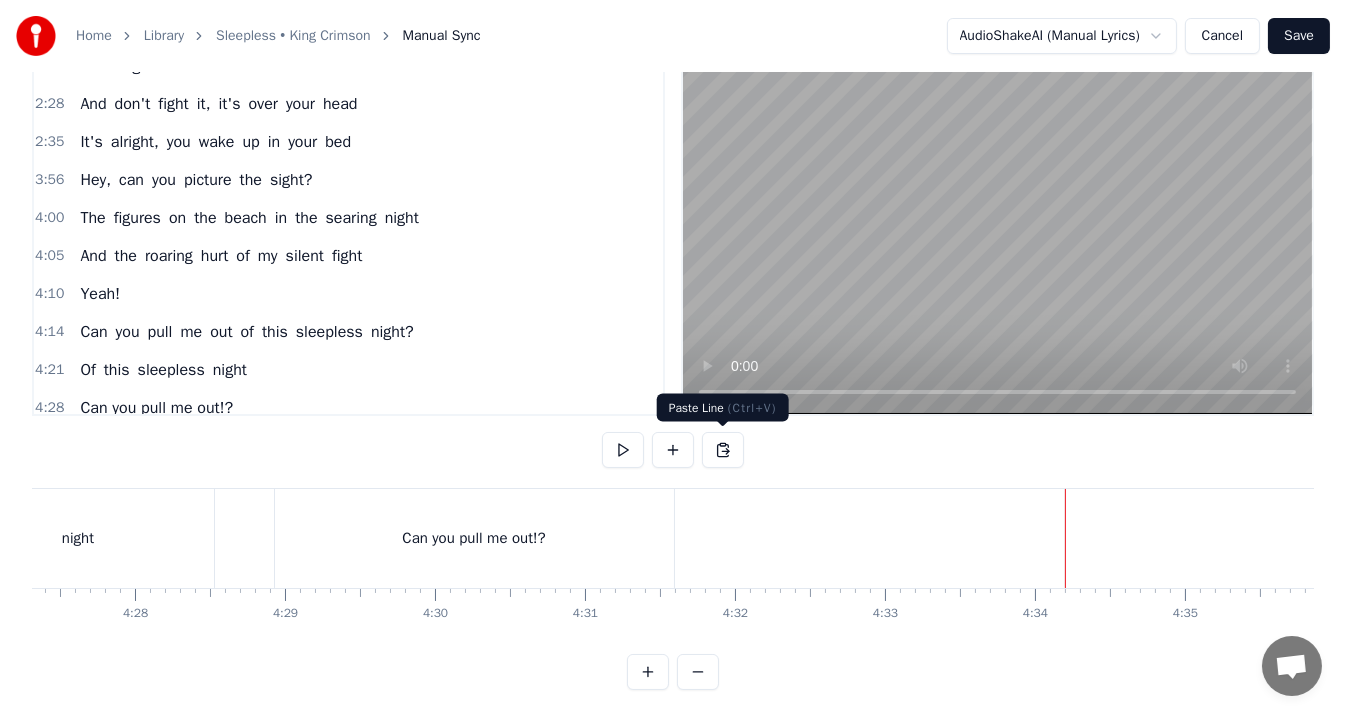click at bounding box center (723, 450) 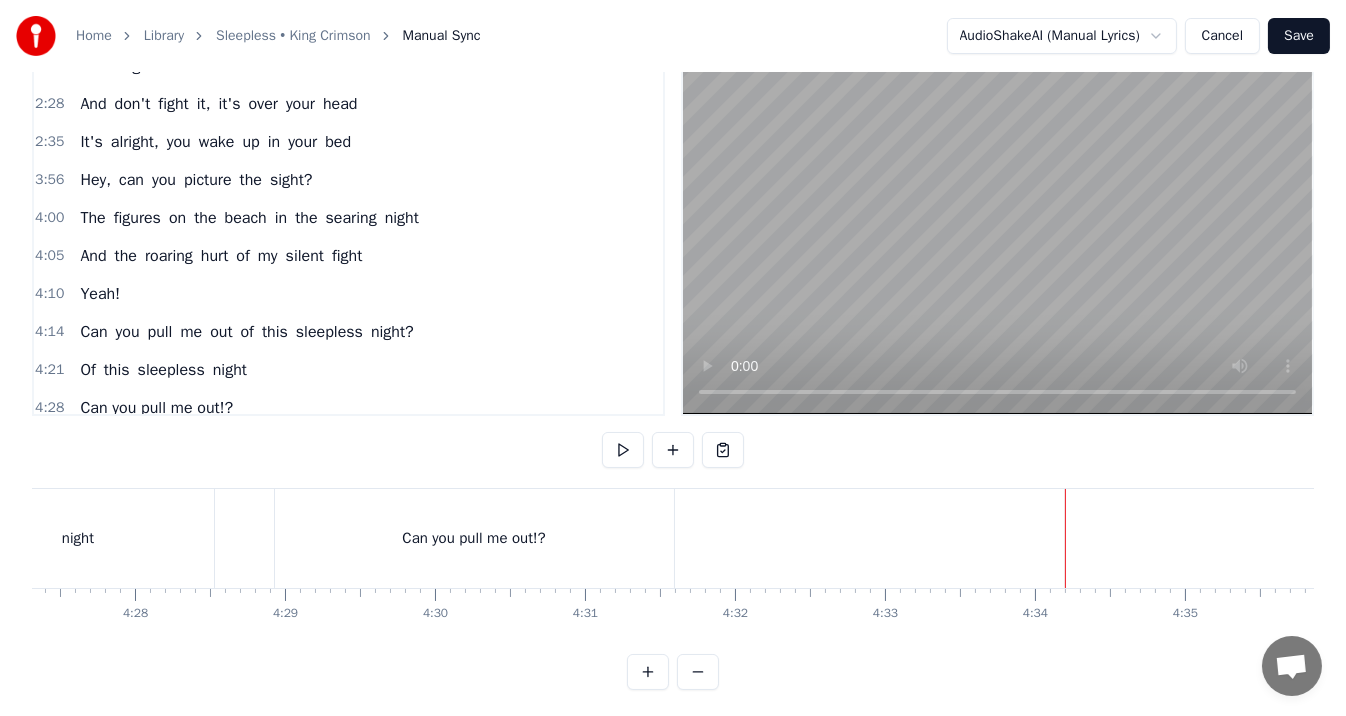 click on "Can you pull me out!?" at bounding box center [474, 538] 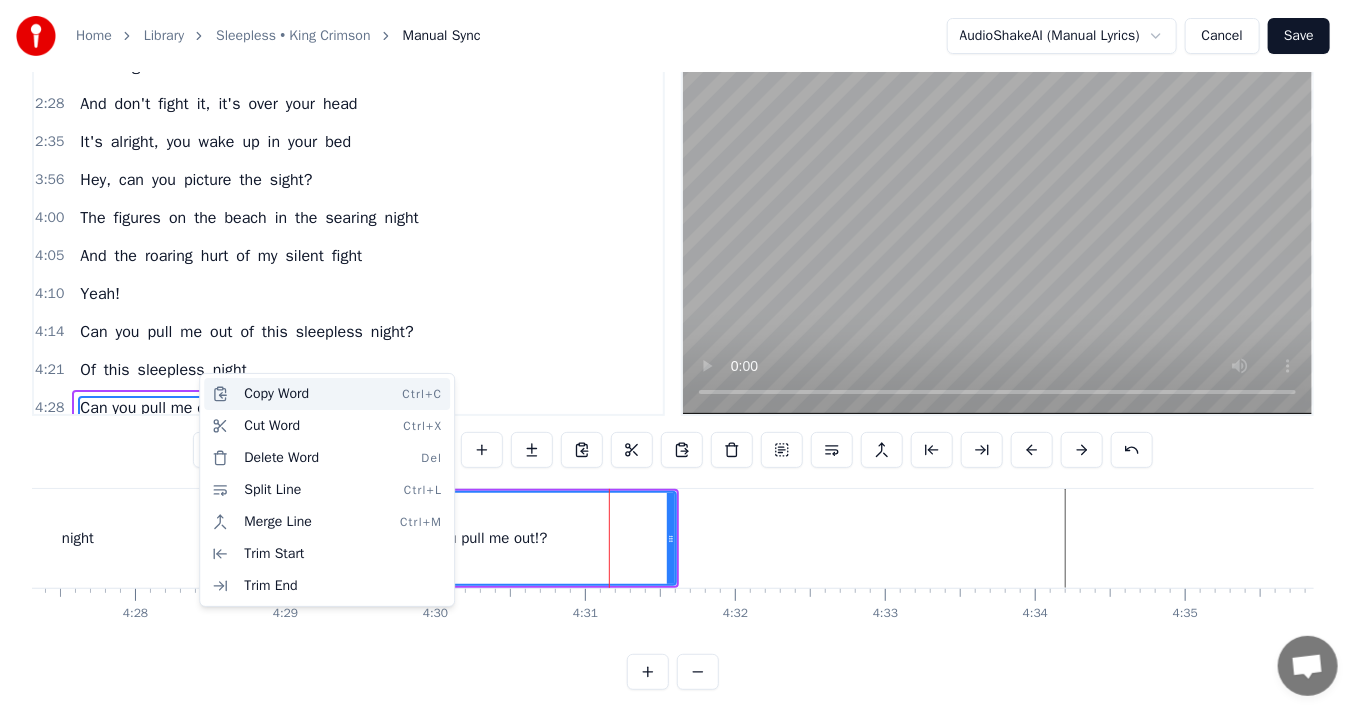 click on "Copy Word Ctrl+C" at bounding box center (327, 394) 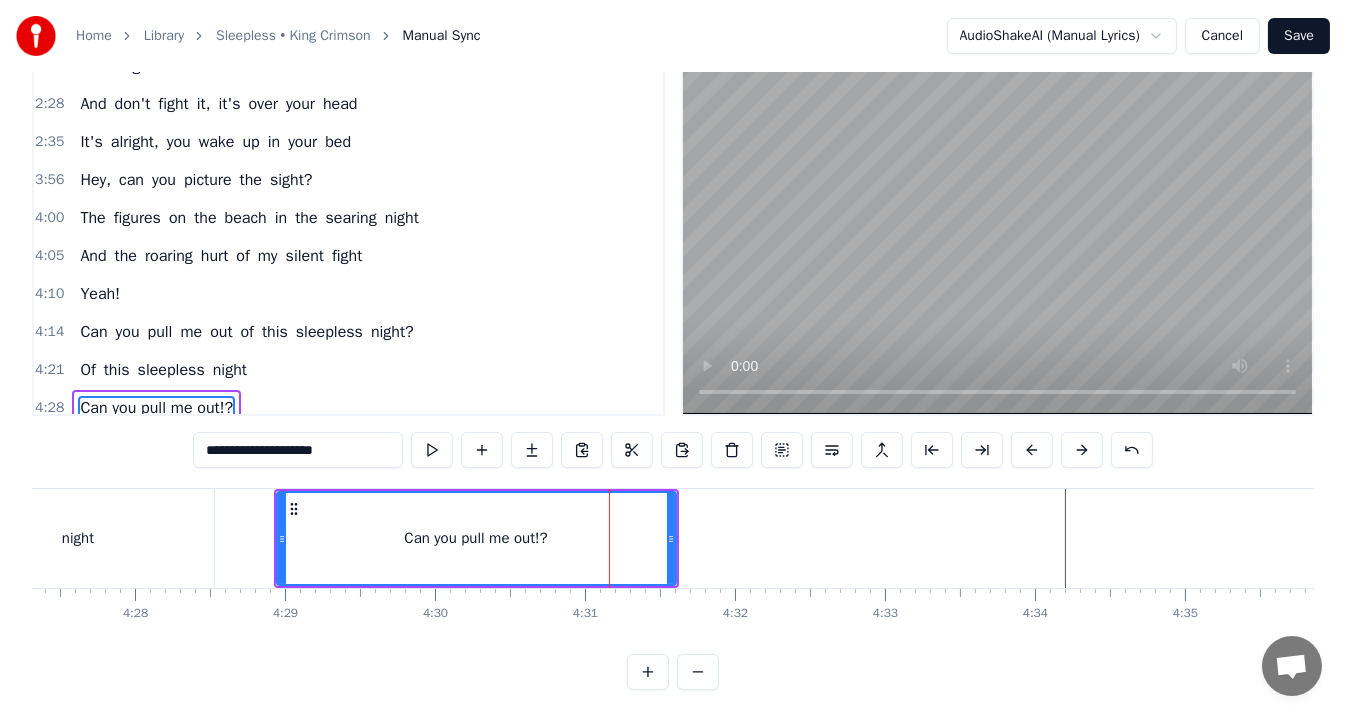 click at bounding box center (-15921, 538) 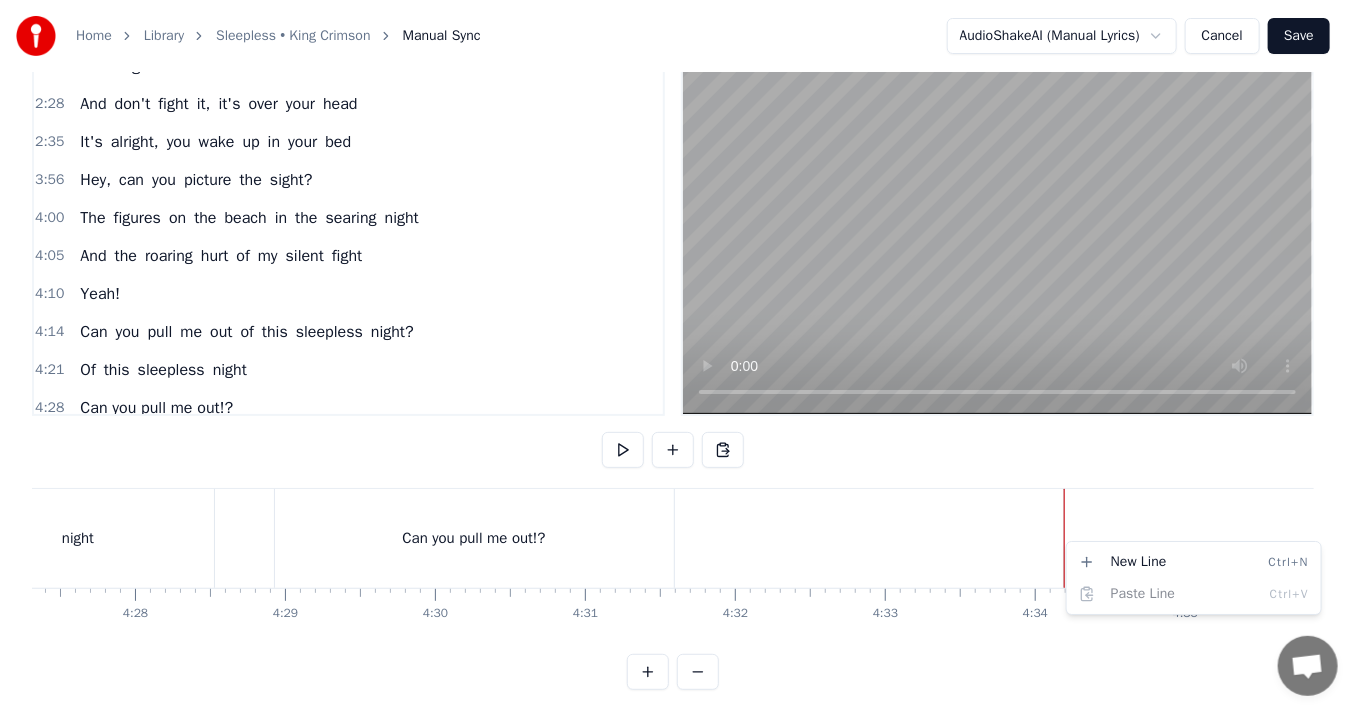click on "Home Library Sleepless • King Crimson Manual Sync AudioShakeAI (Manual Lyrics) Cancel Save 0:43 In the dream, I fall into the sleepless sea 0:50 With a swell of panic and pain 1:01 My veins are aching for the distant reef 1:09 In the crush of emotional waves 1:15 Alright, get a hold of yourself 1:18 And don't fight it, it's over your head 1:21 It's alright, the rumble in your ears 1:24 It's alright to feel a little fear 1:30 And don't fight it, it's over your head 1:37 It's alright, you wake up in your bed 1:41 Silhouettes like shivering ancient feelings 1:48 They cover my foreign floors and walls 1:59 Submarines are lurking in my foggy ceiling 2:06 They keep me sleepless at night 2:13 Alright, get a hold of yourself 2:16 And don't fight it, it's over your head 2:19 It's alright, the rumble in your ears 2:22 It's alright to feel a little fear 2:28 And don't fight it, it's over your head 2:35 It's alright, you wake up in your bed 3:56 Hey, can you picture the sight? 4:00 The figures on the beach in the night" at bounding box center (681, 338) 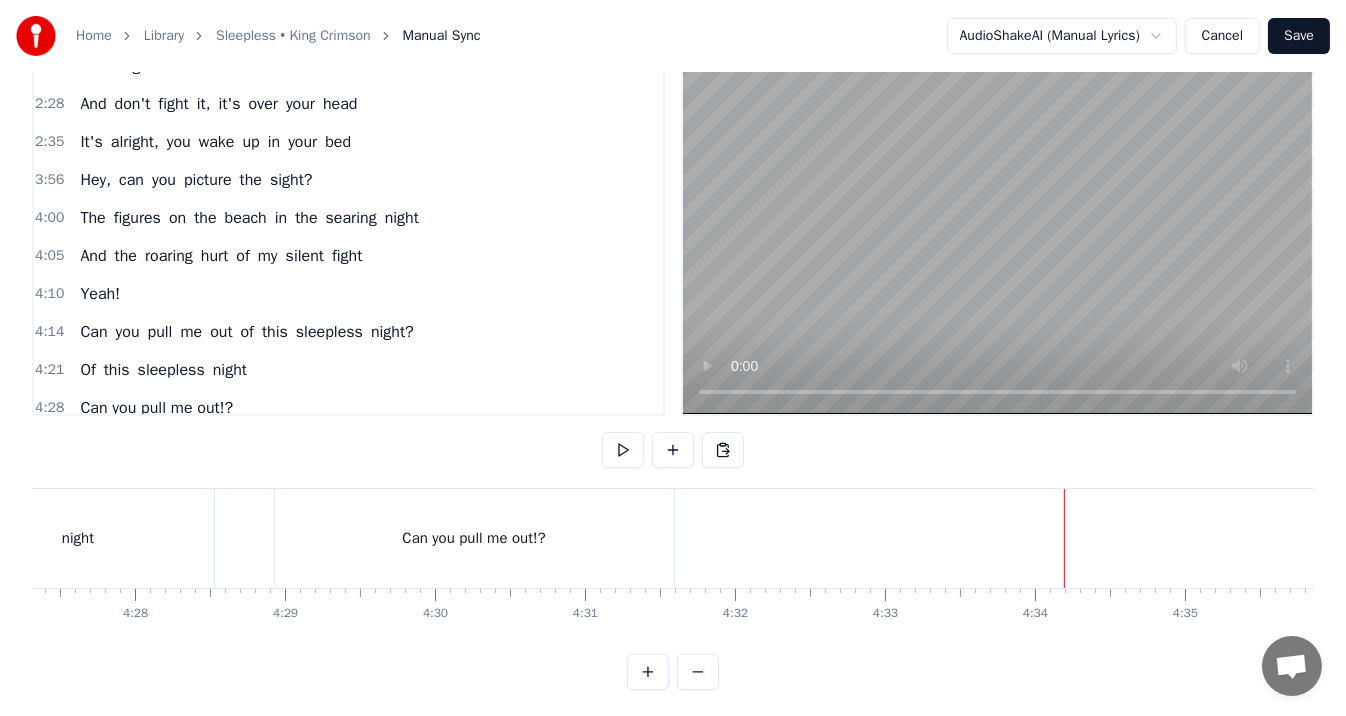 click on "Can you pull me out!?" at bounding box center (474, 538) 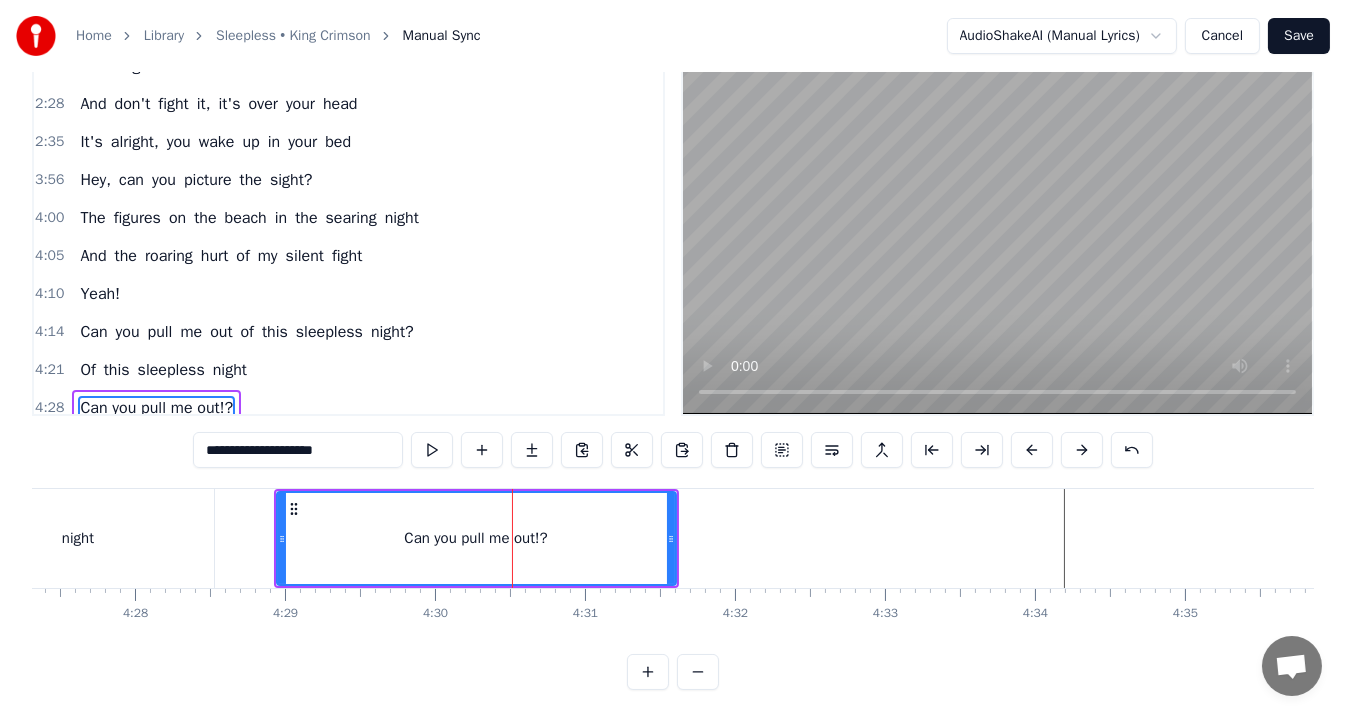 drag, startPoint x: 373, startPoint y: 453, endPoint x: 74, endPoint y: 451, distance: 299.00668 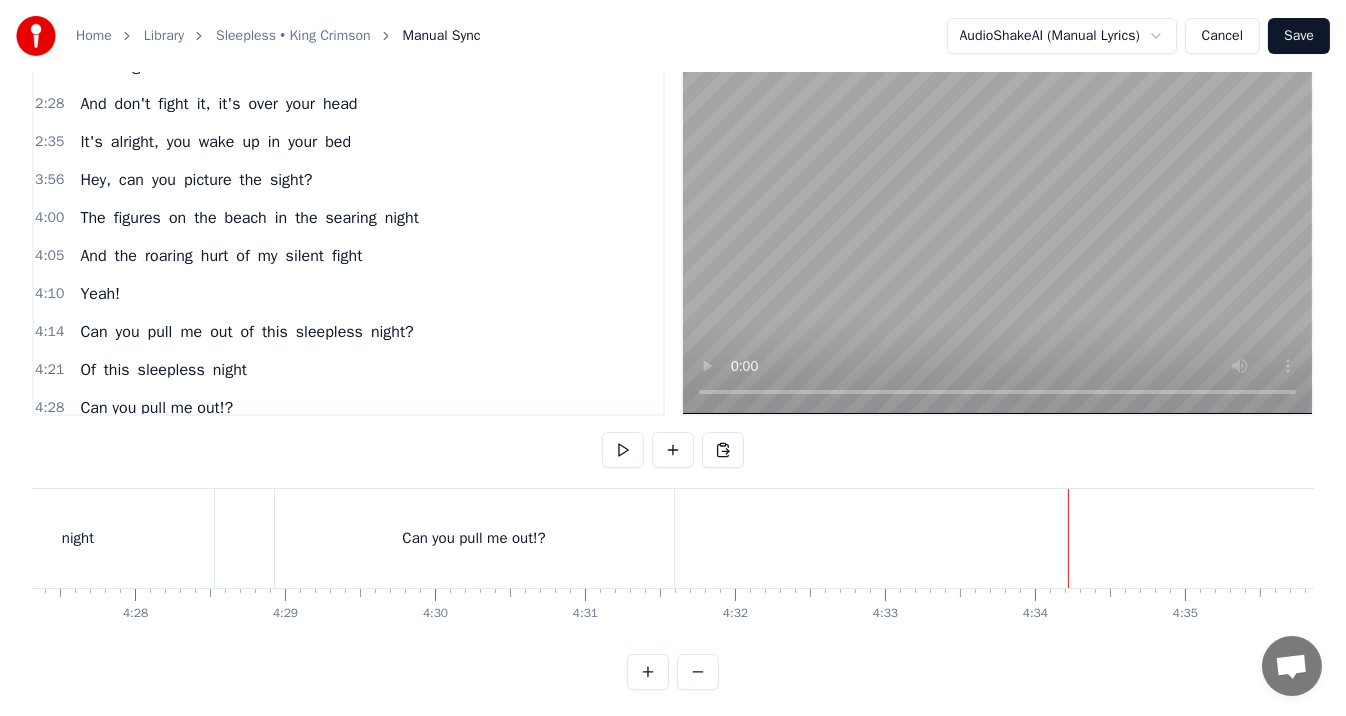 click at bounding box center [-15921, 538] 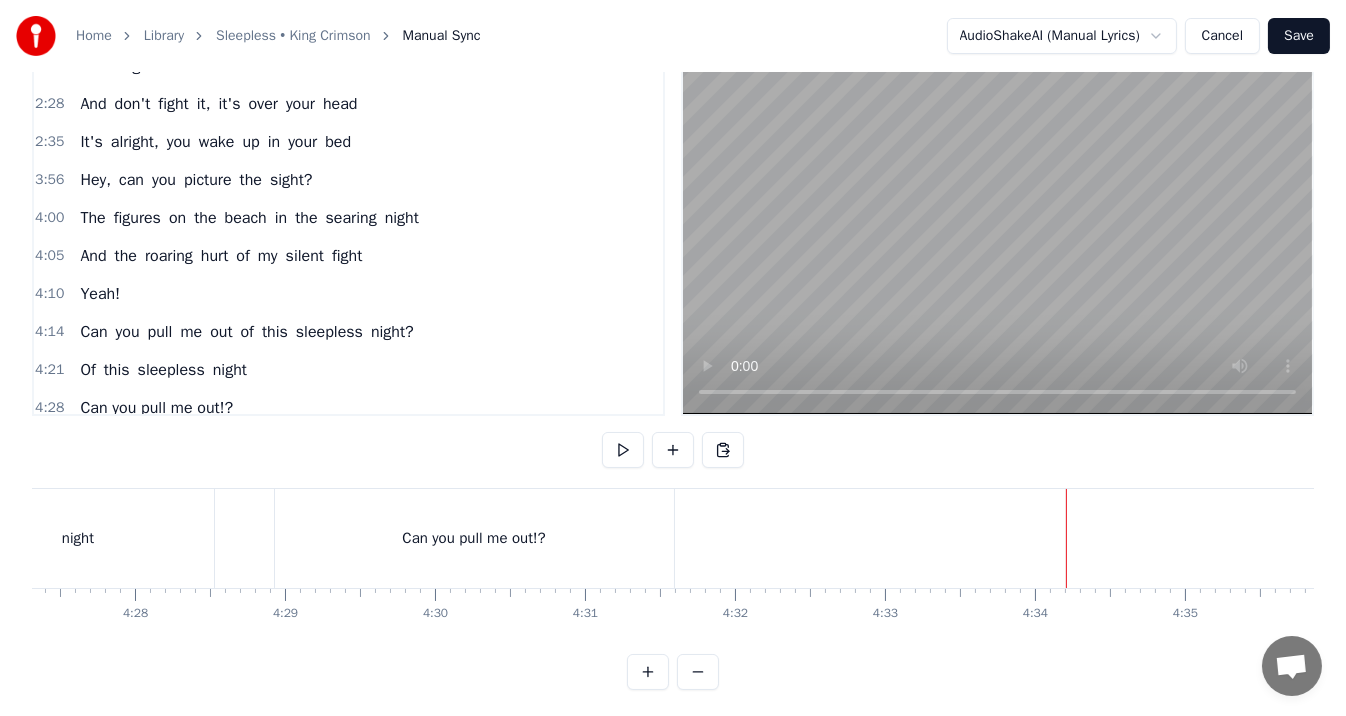 click at bounding box center (-15921, 538) 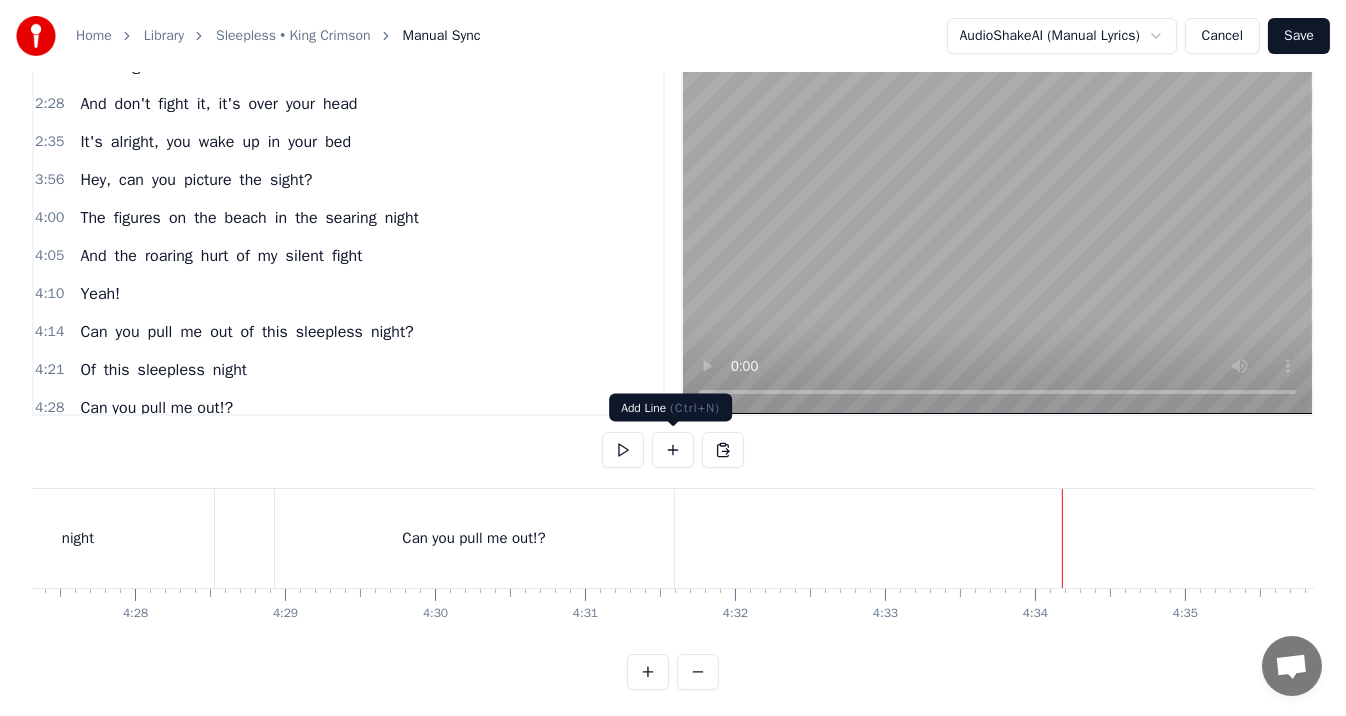 click at bounding box center [673, 450] 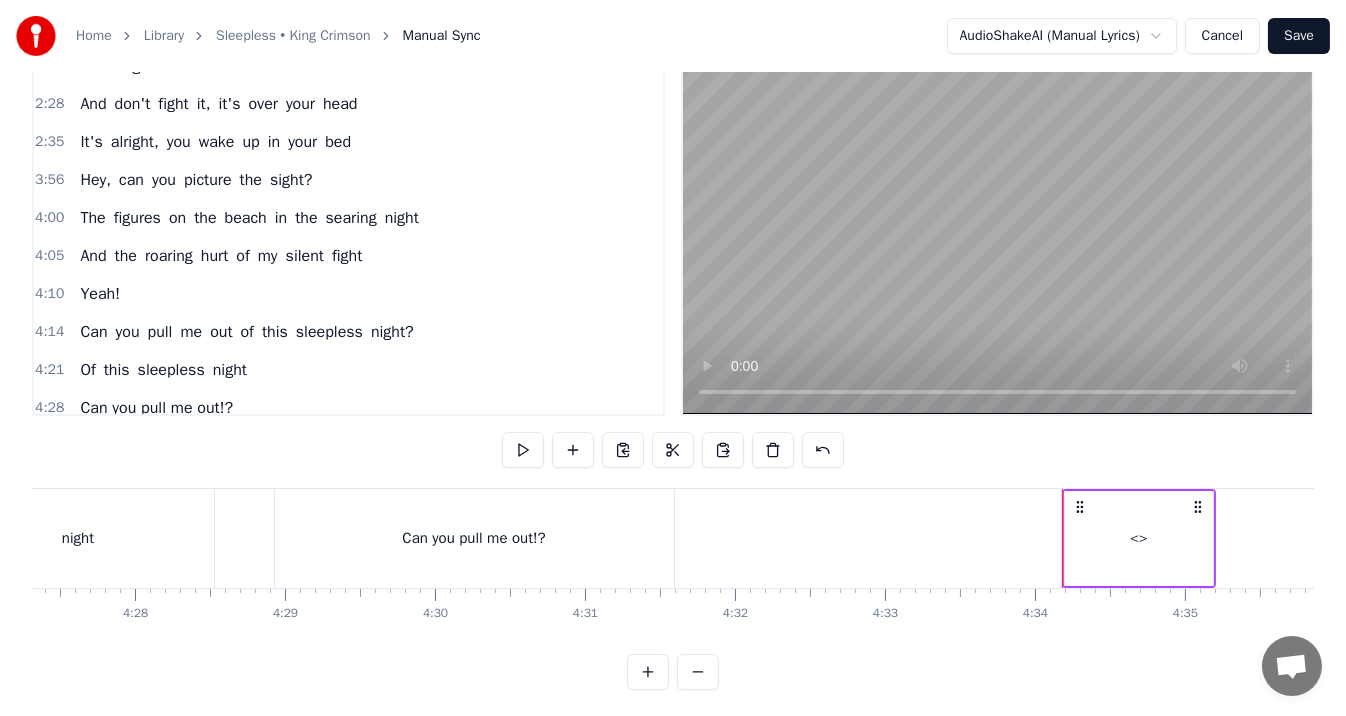 click on "<>" at bounding box center [1139, 538] 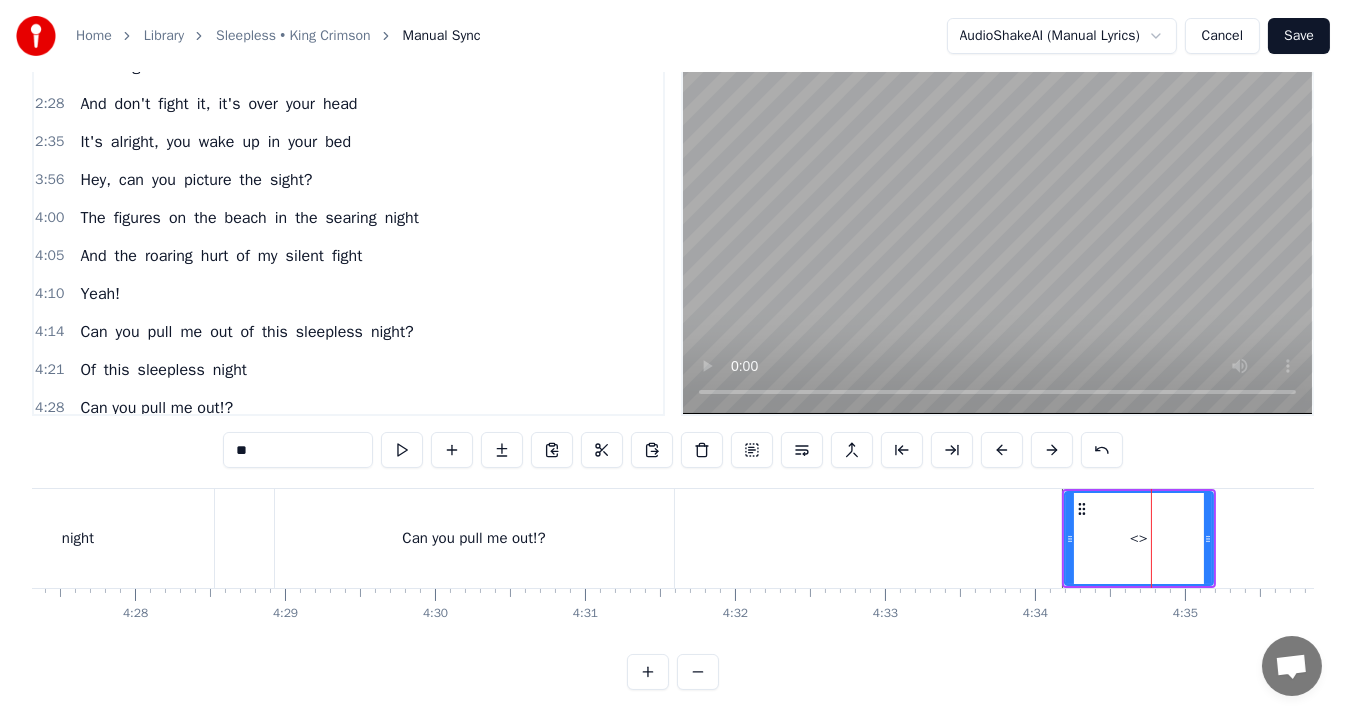 drag, startPoint x: 293, startPoint y: 453, endPoint x: 126, endPoint y: 454, distance: 167.00299 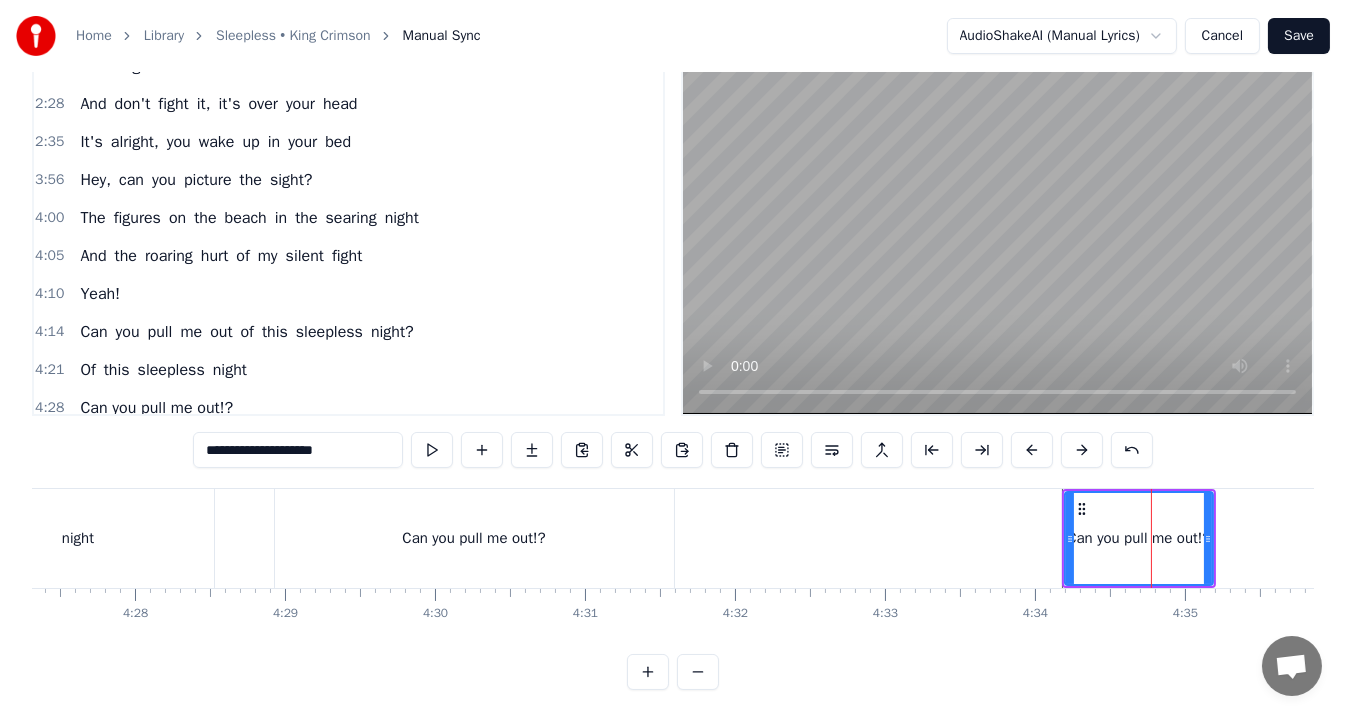type on "**********" 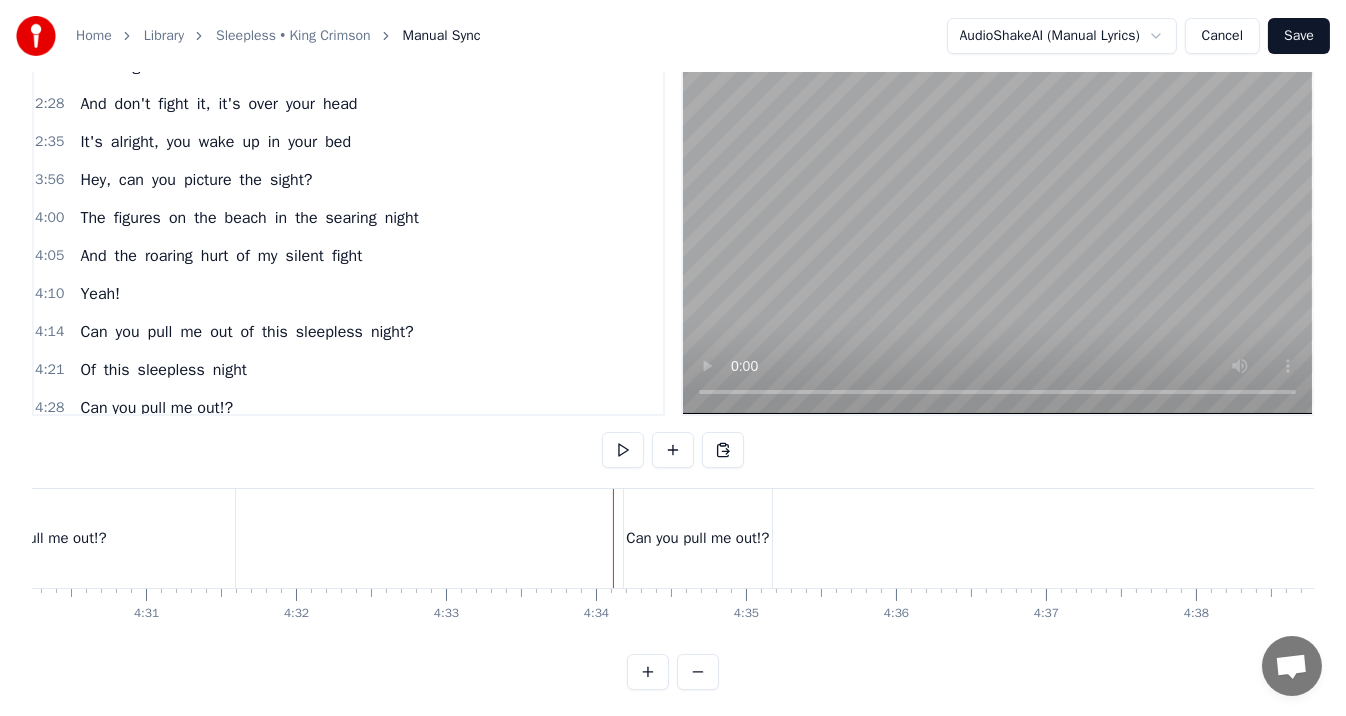 scroll, scrollTop: 0, scrollLeft: 40700, axis: horizontal 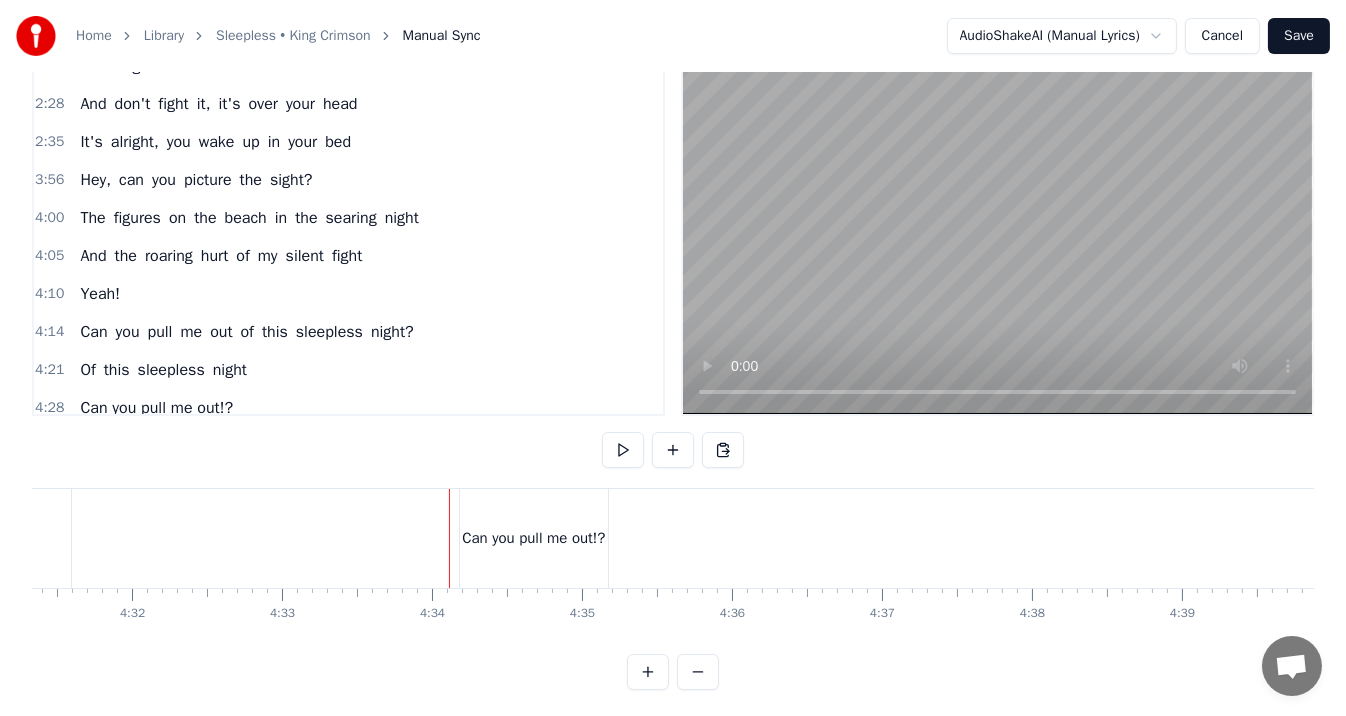click on "Can you pull me out!?" at bounding box center (534, 538) 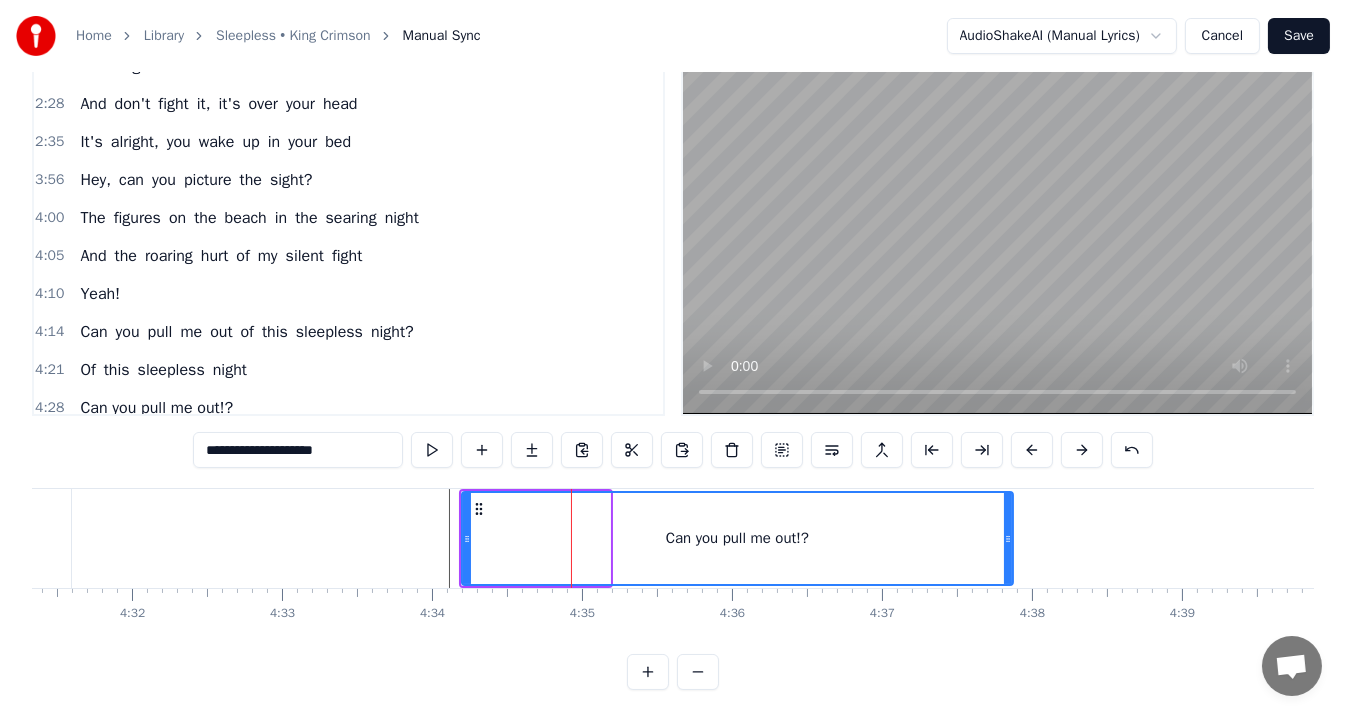 drag, startPoint x: 606, startPoint y: 528, endPoint x: 1006, endPoint y: 525, distance: 400.01126 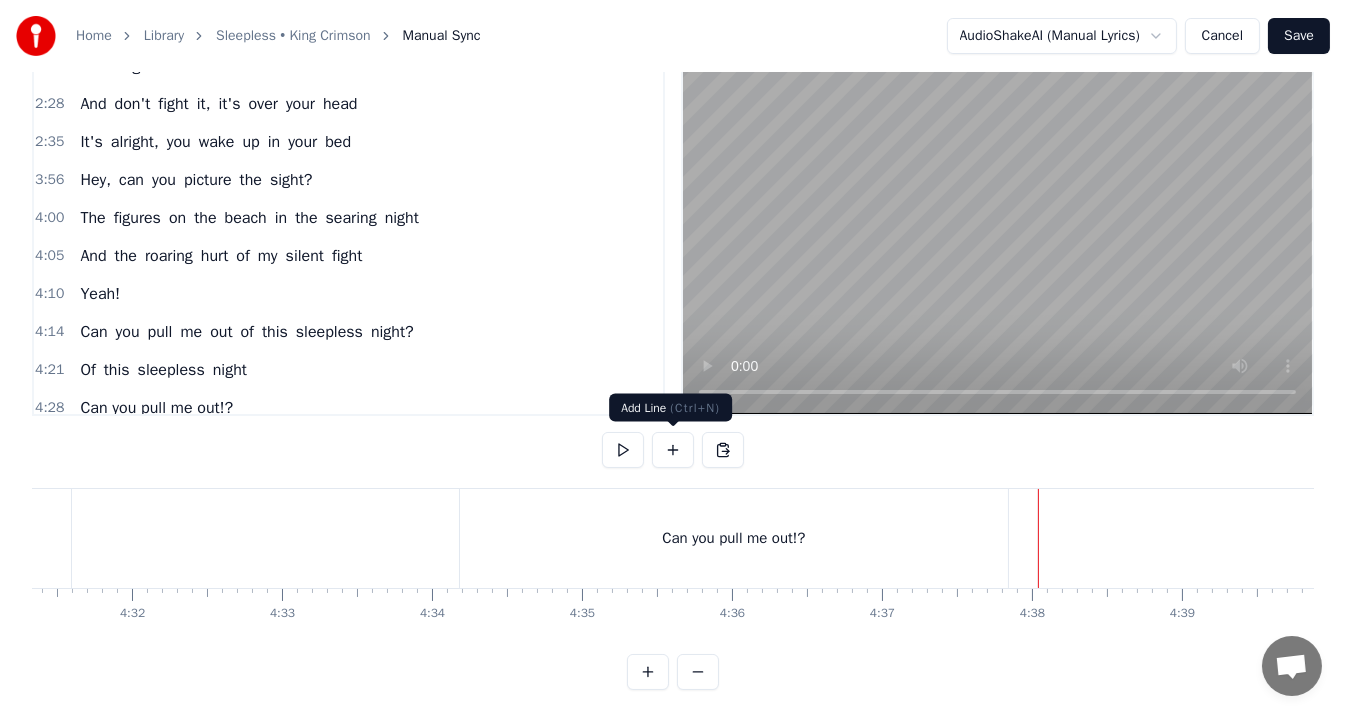 click at bounding box center [623, 450] 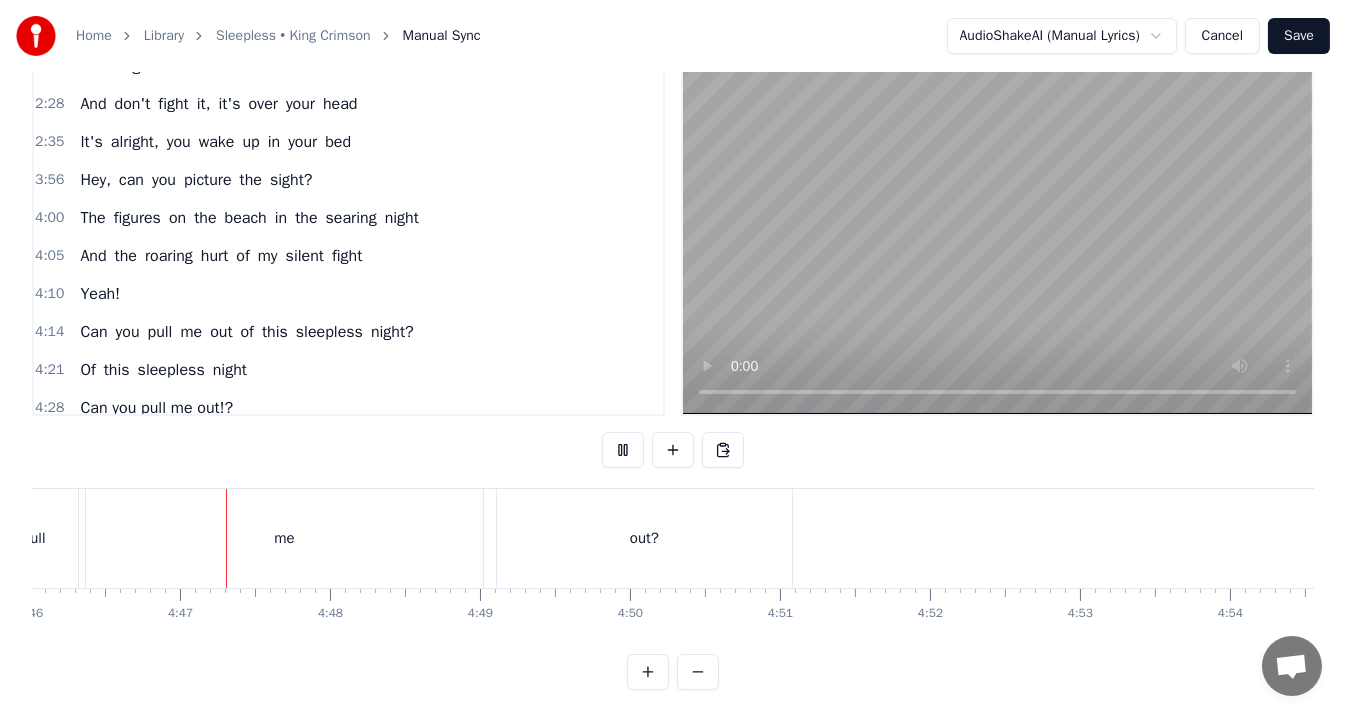 scroll, scrollTop: 0, scrollLeft: 42911, axis: horizontal 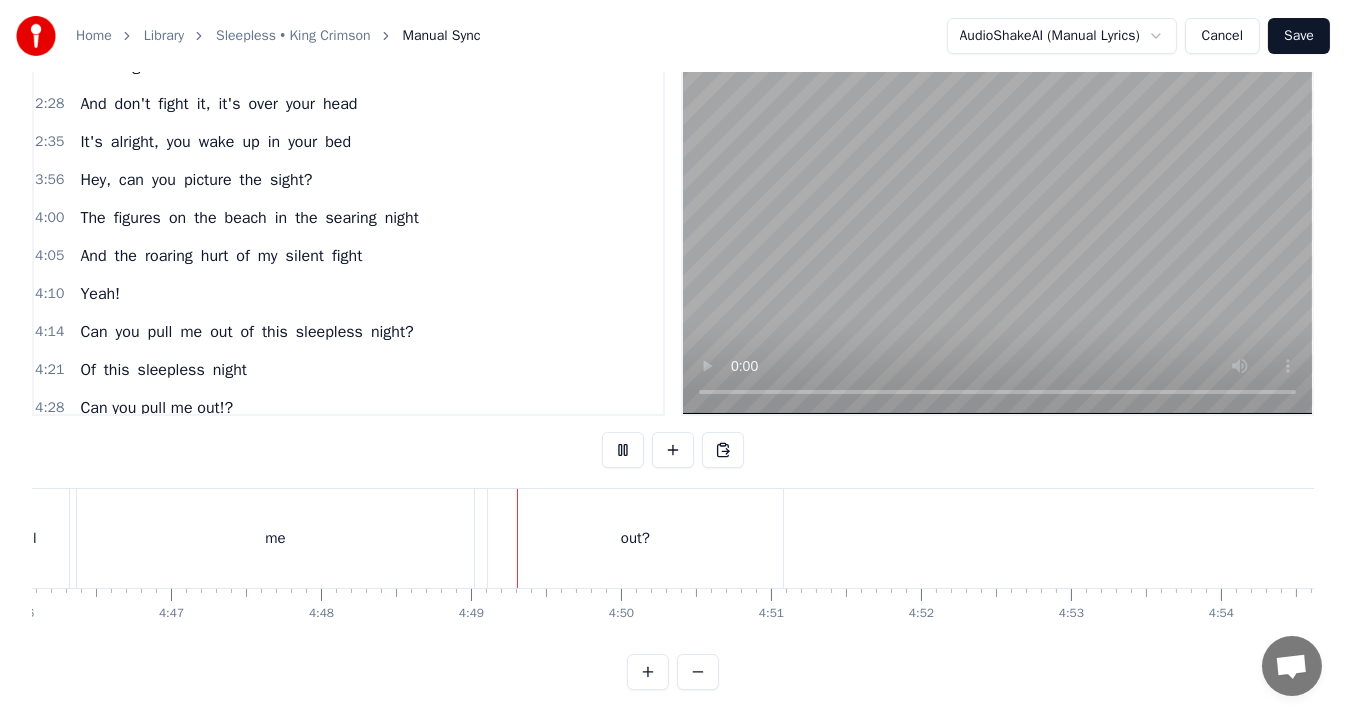 click at bounding box center (623, 450) 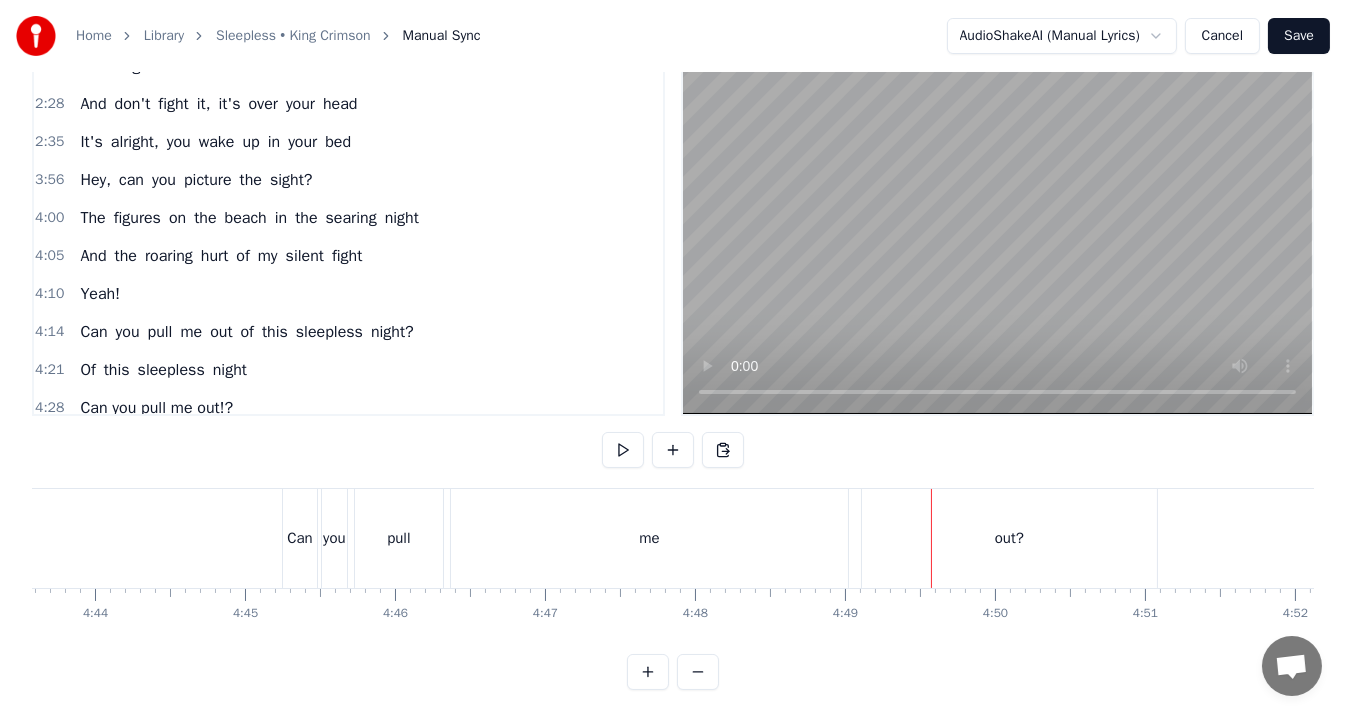 scroll, scrollTop: 0, scrollLeft: 42509, axis: horizontal 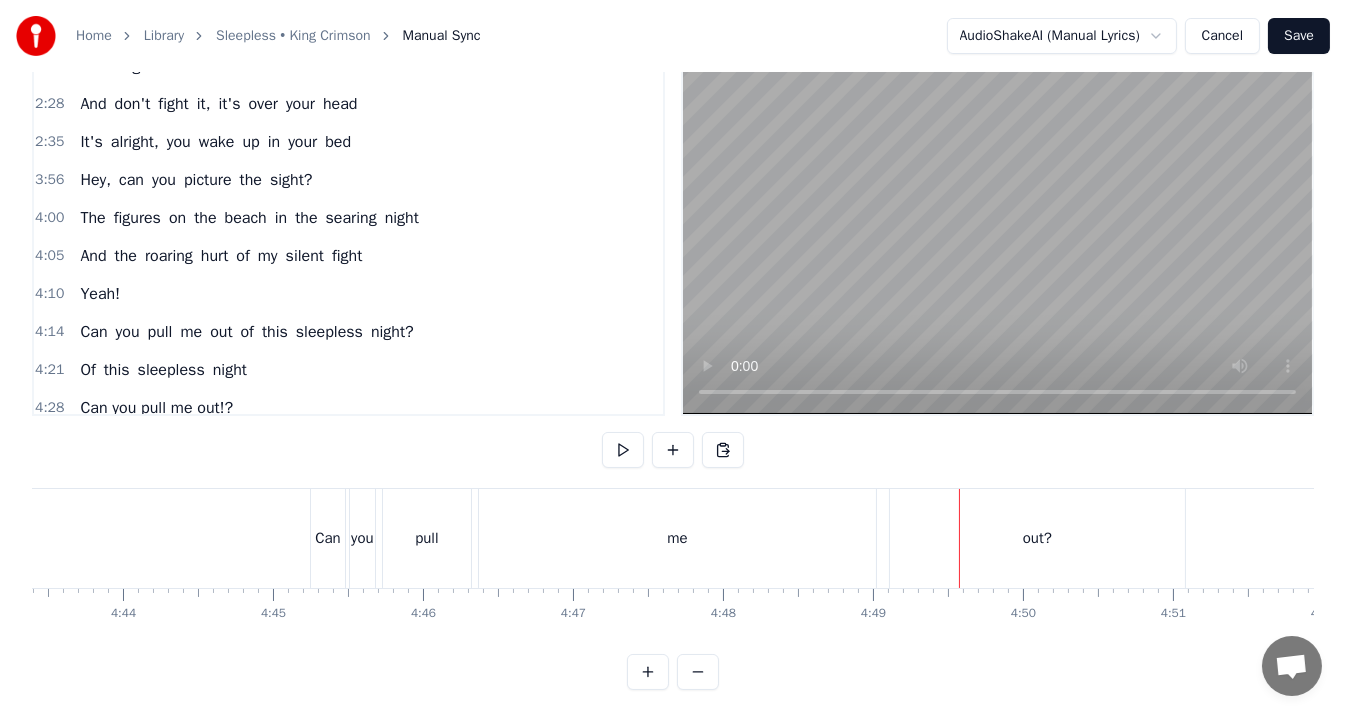 click on "me" at bounding box center (677, 538) 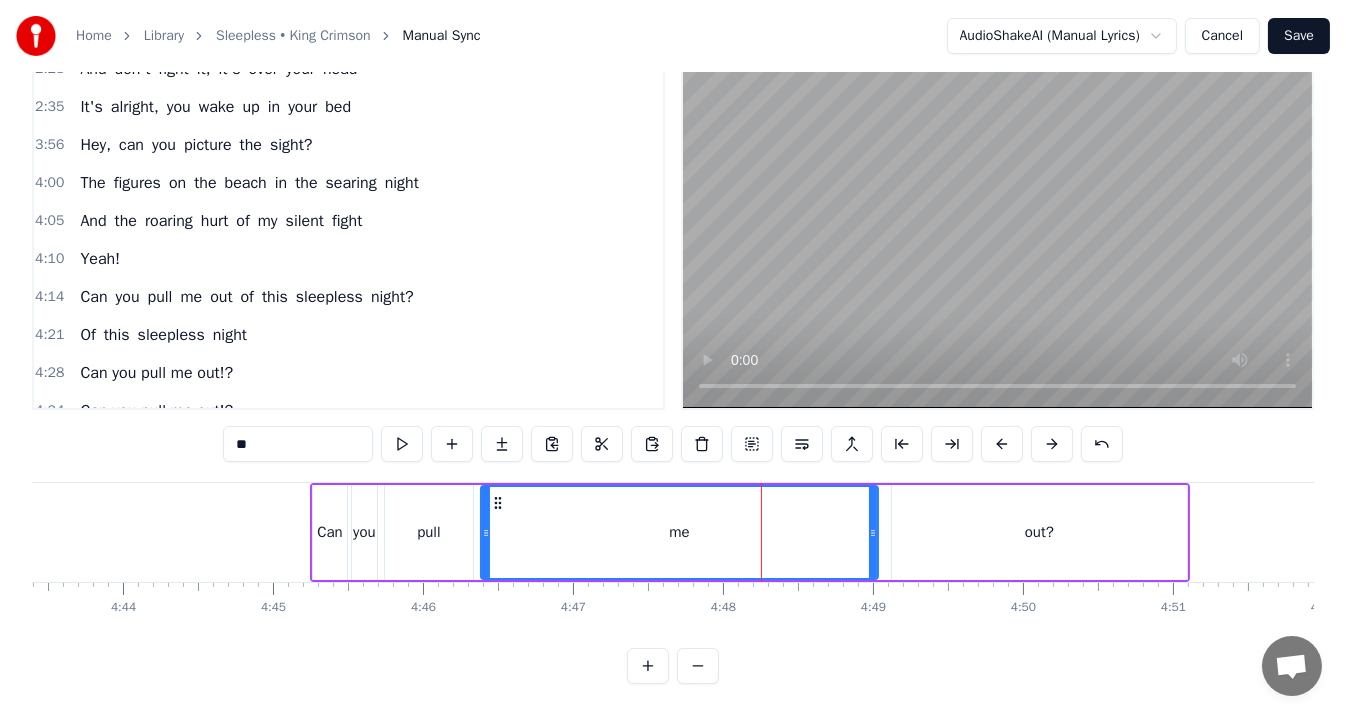scroll, scrollTop: 695, scrollLeft: 0, axis: vertical 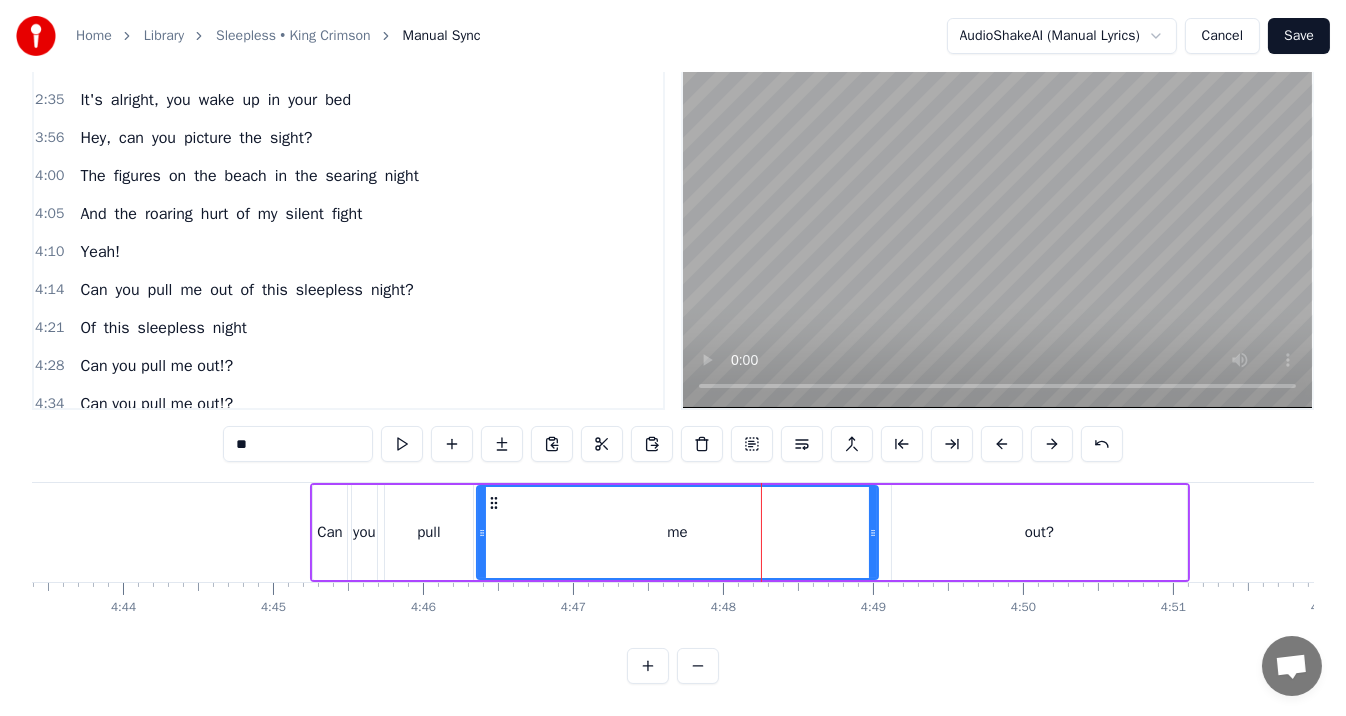 click 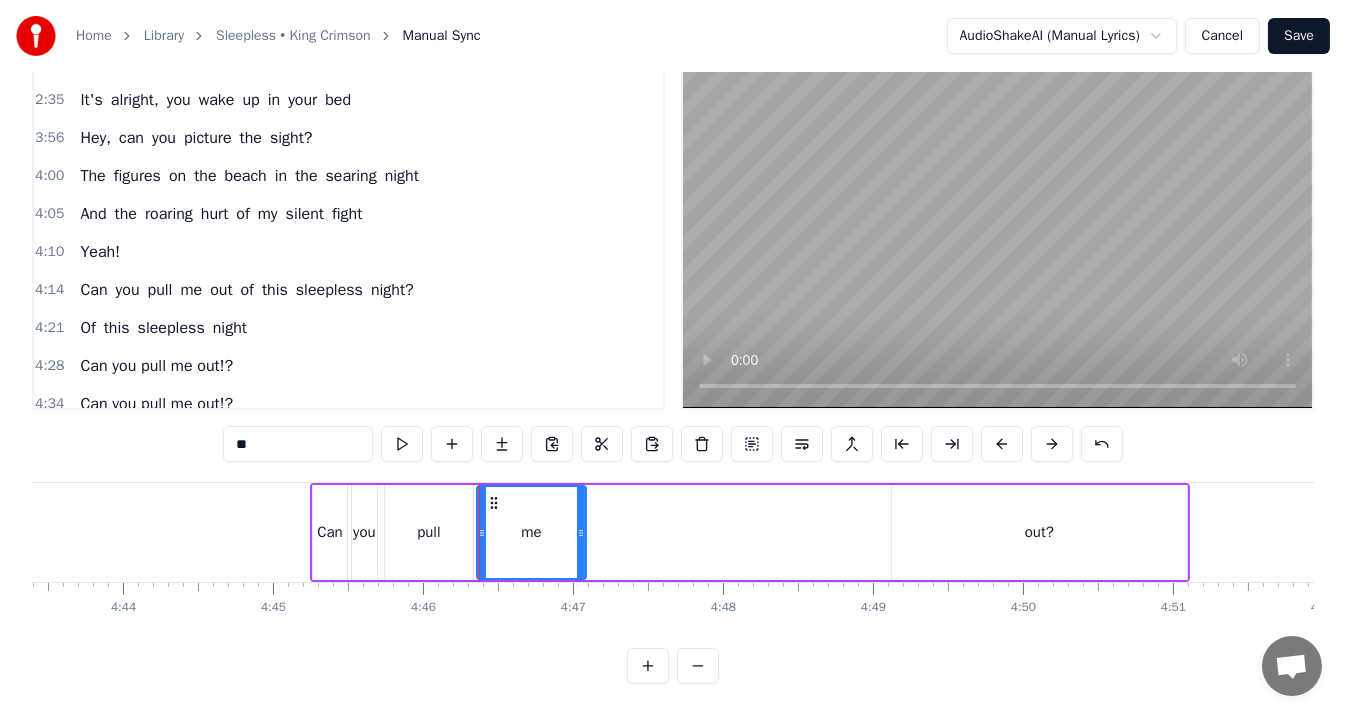 drag, startPoint x: 872, startPoint y: 512, endPoint x: 588, endPoint y: 509, distance: 284.01584 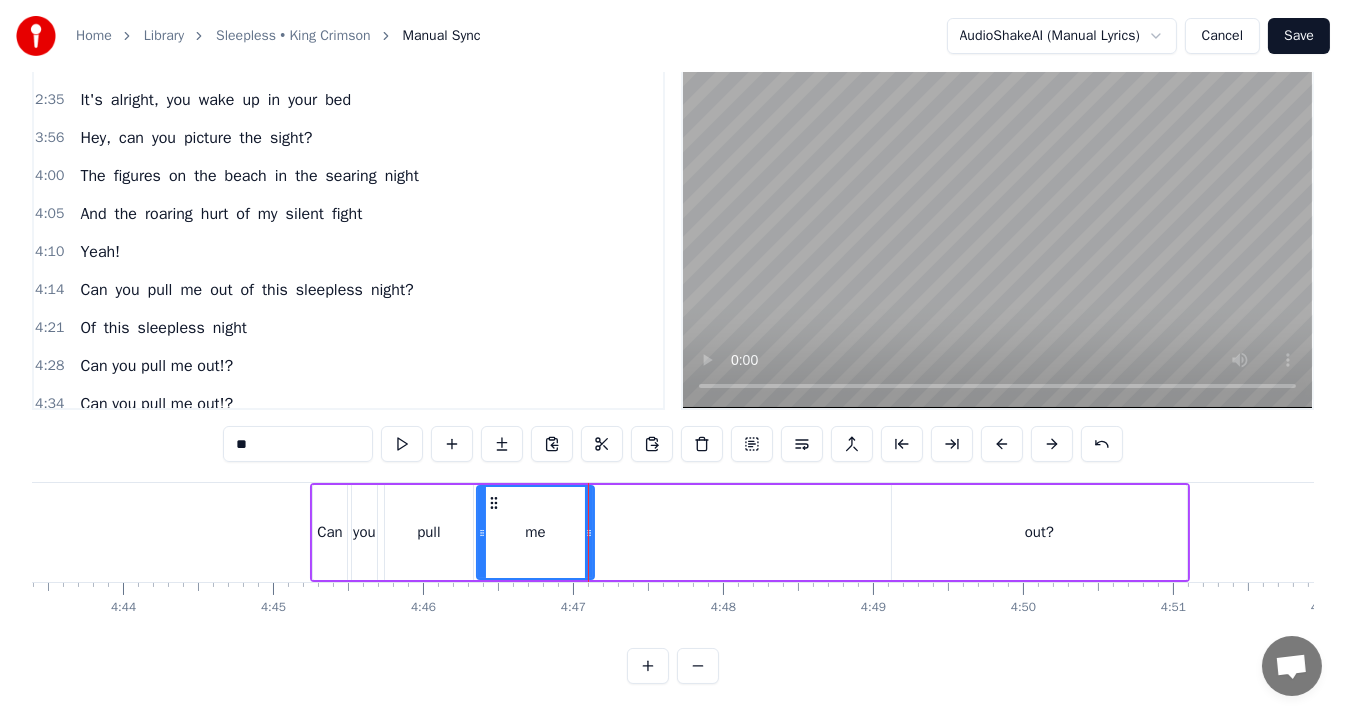 click on "out?" at bounding box center [1039, 532] 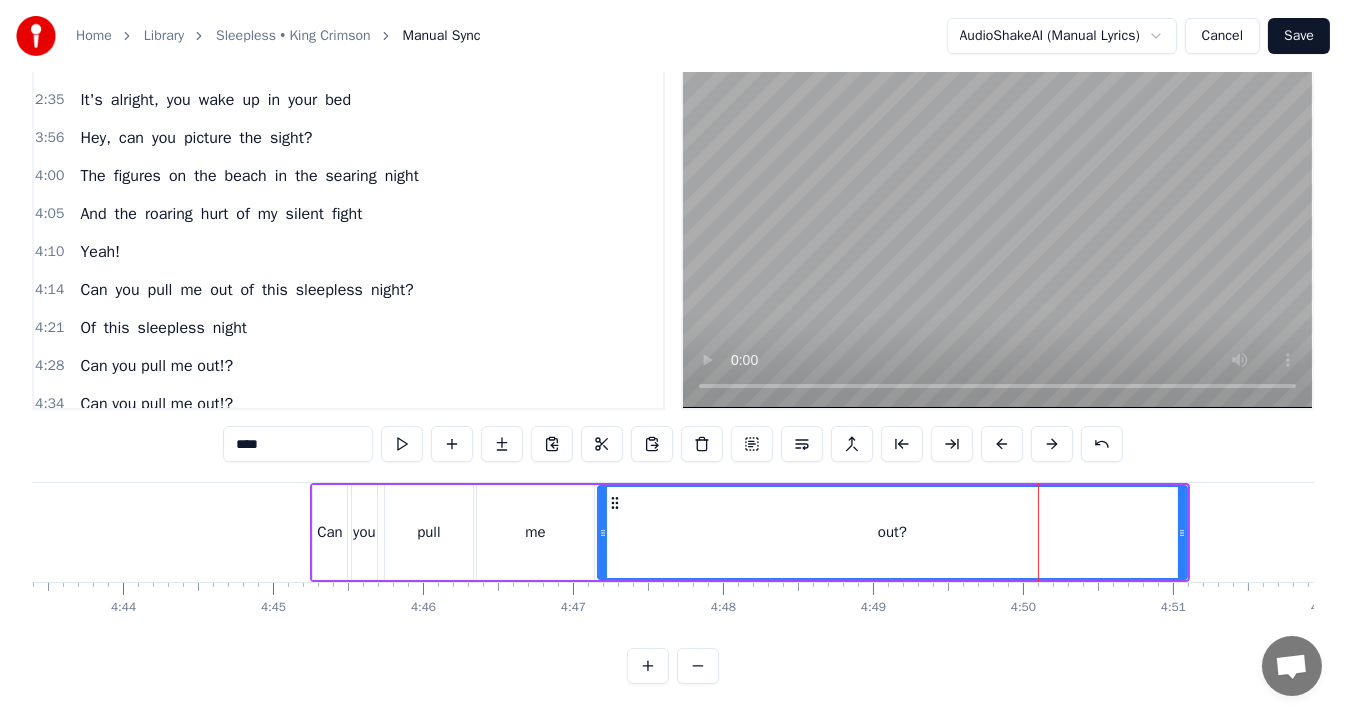 drag, startPoint x: 891, startPoint y: 515, endPoint x: 602, endPoint y: 522, distance: 289.08478 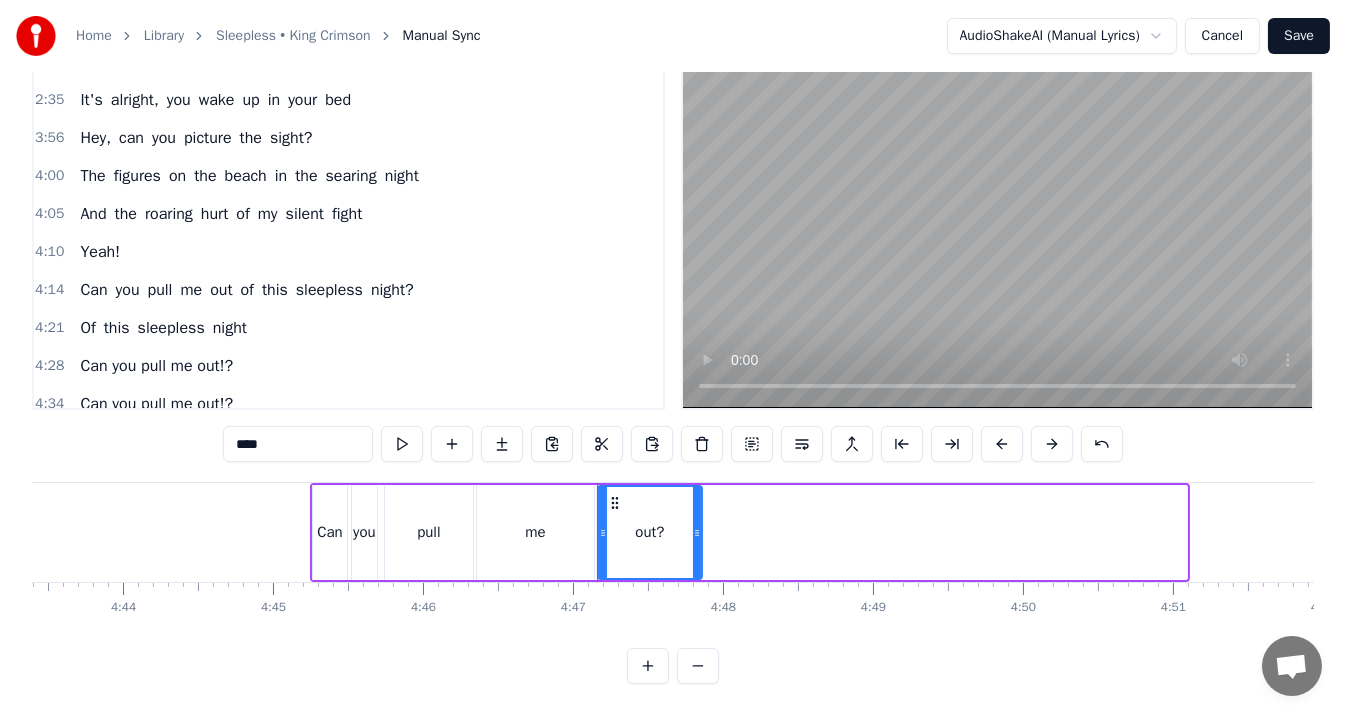 drag, startPoint x: 1180, startPoint y: 509, endPoint x: 696, endPoint y: 524, distance: 484.2324 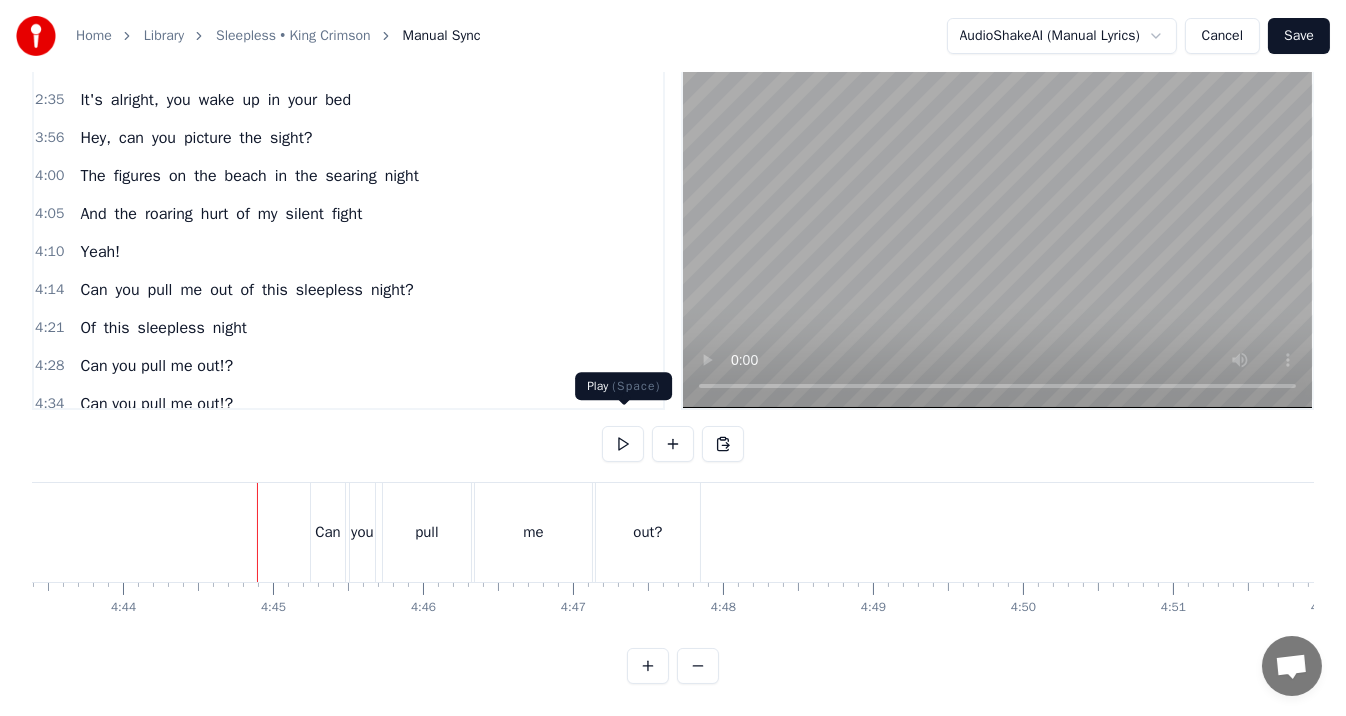 click at bounding box center [623, 444] 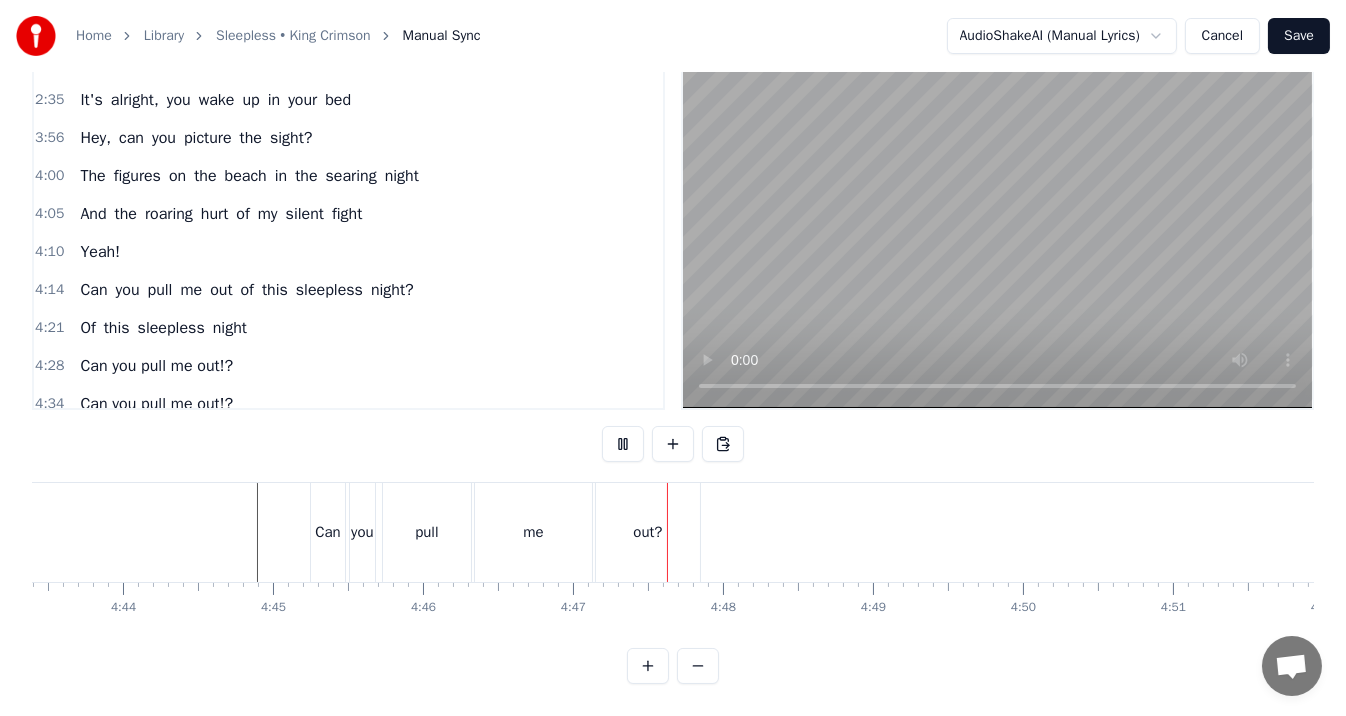 click at bounding box center [623, 444] 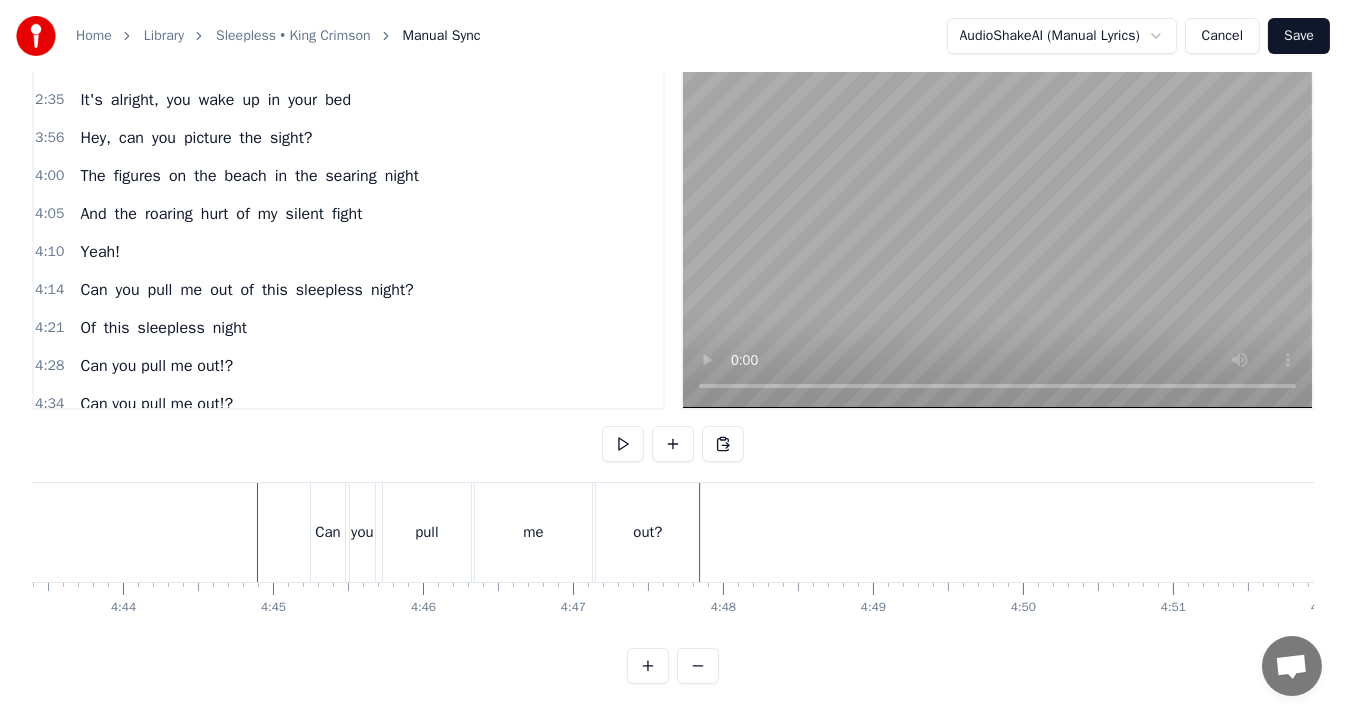 click on "pull" at bounding box center [427, 532] 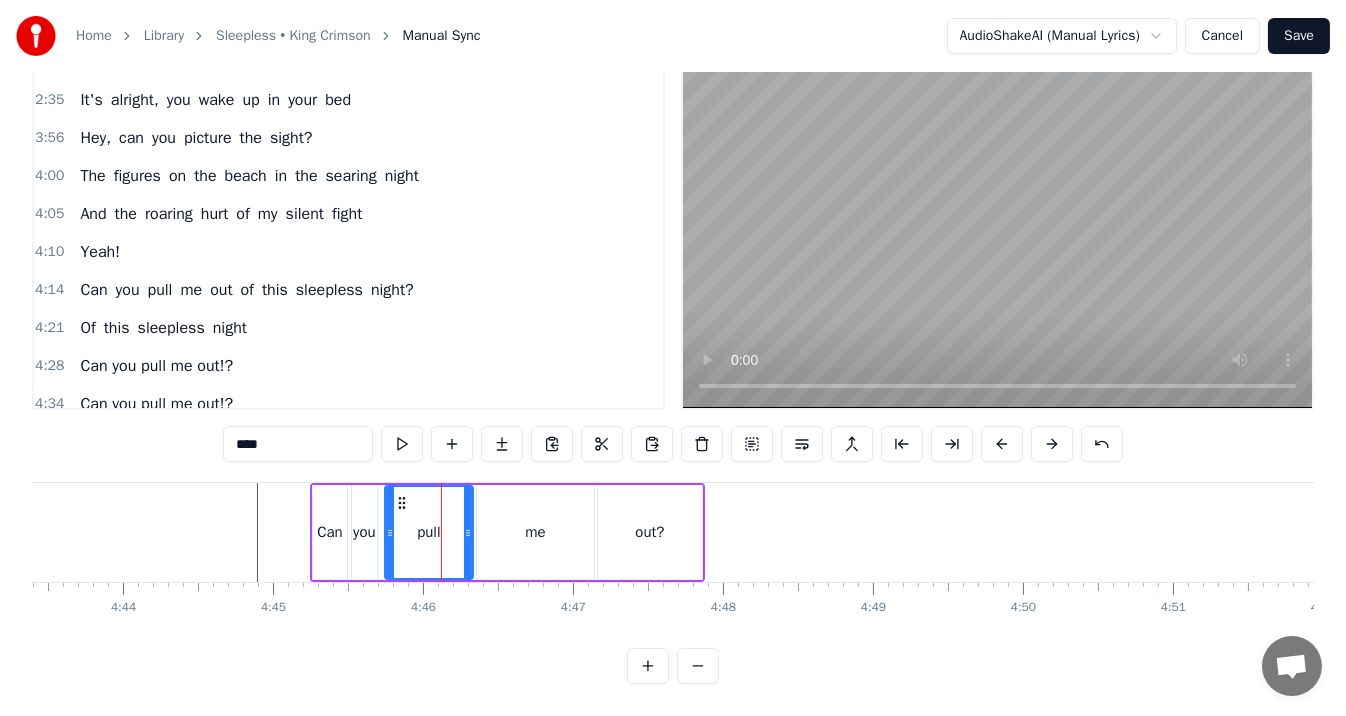 drag, startPoint x: 316, startPoint y: 429, endPoint x: 75, endPoint y: 409, distance: 241.82845 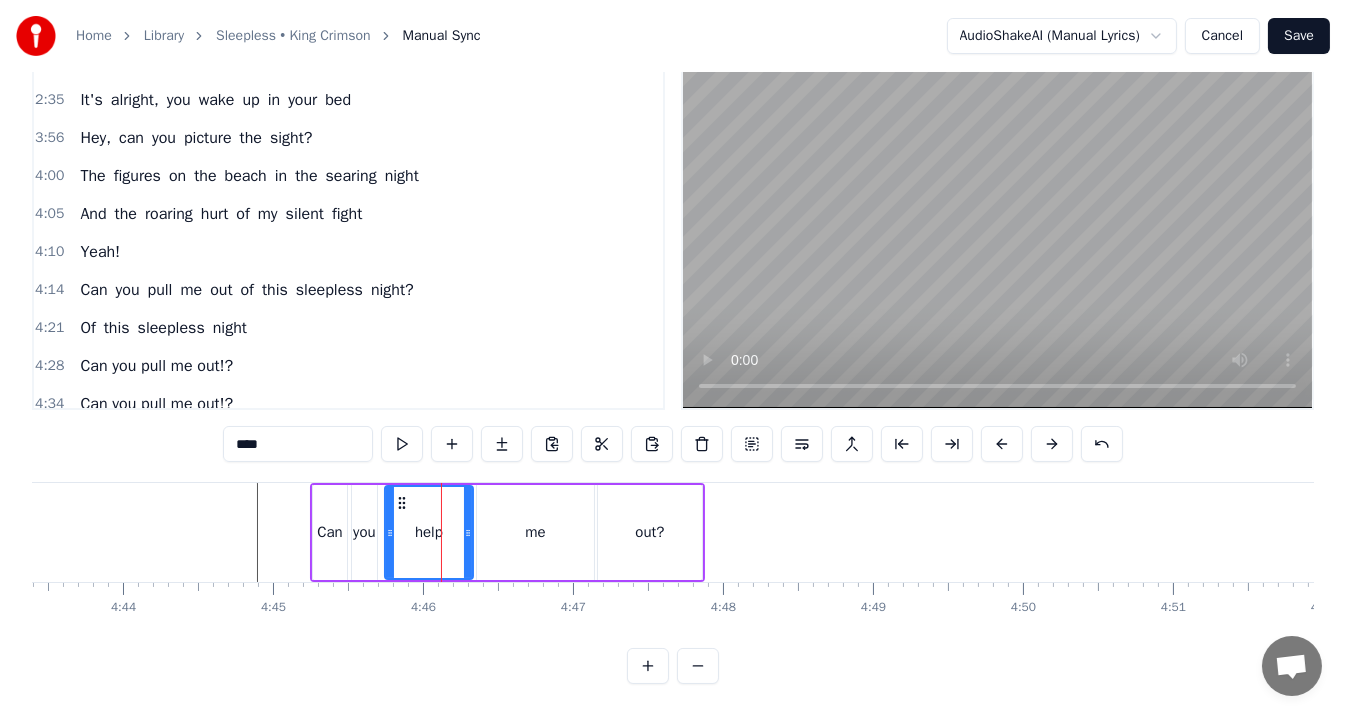 click on "out?" at bounding box center (650, 532) 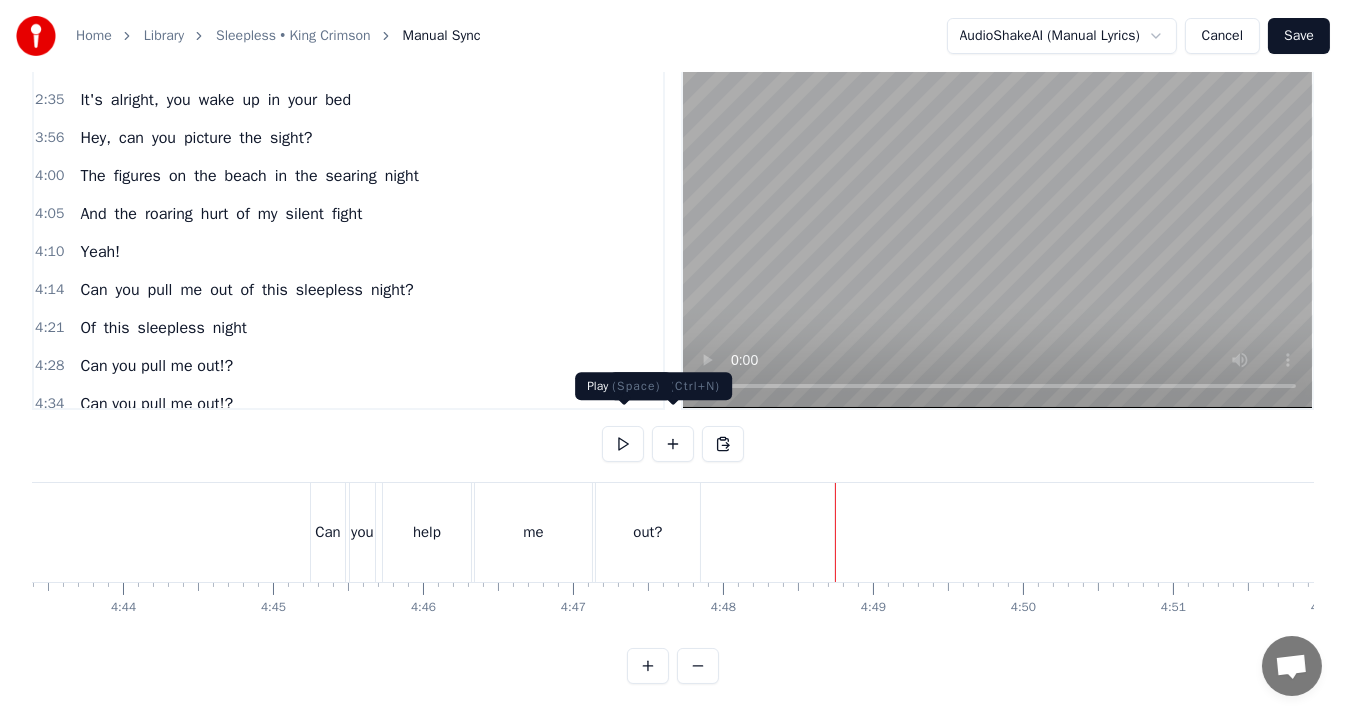 click at bounding box center (623, 444) 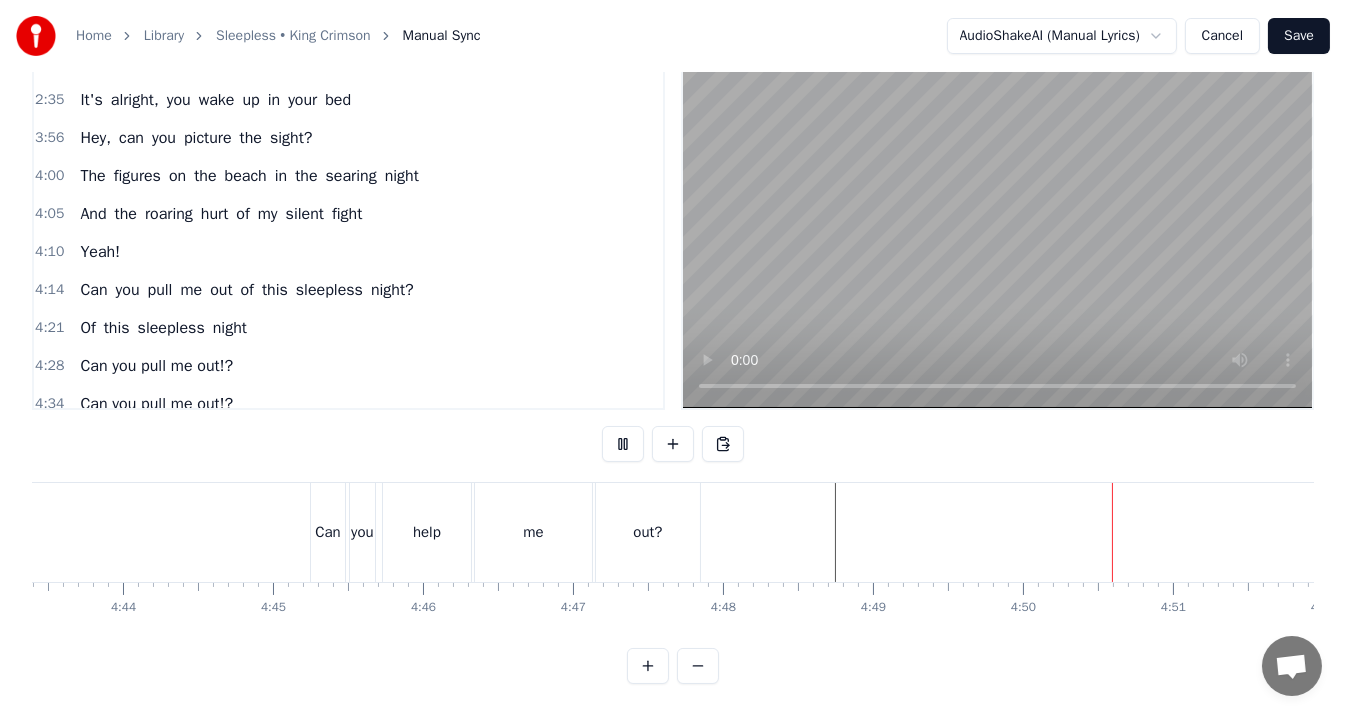 click at bounding box center [623, 444] 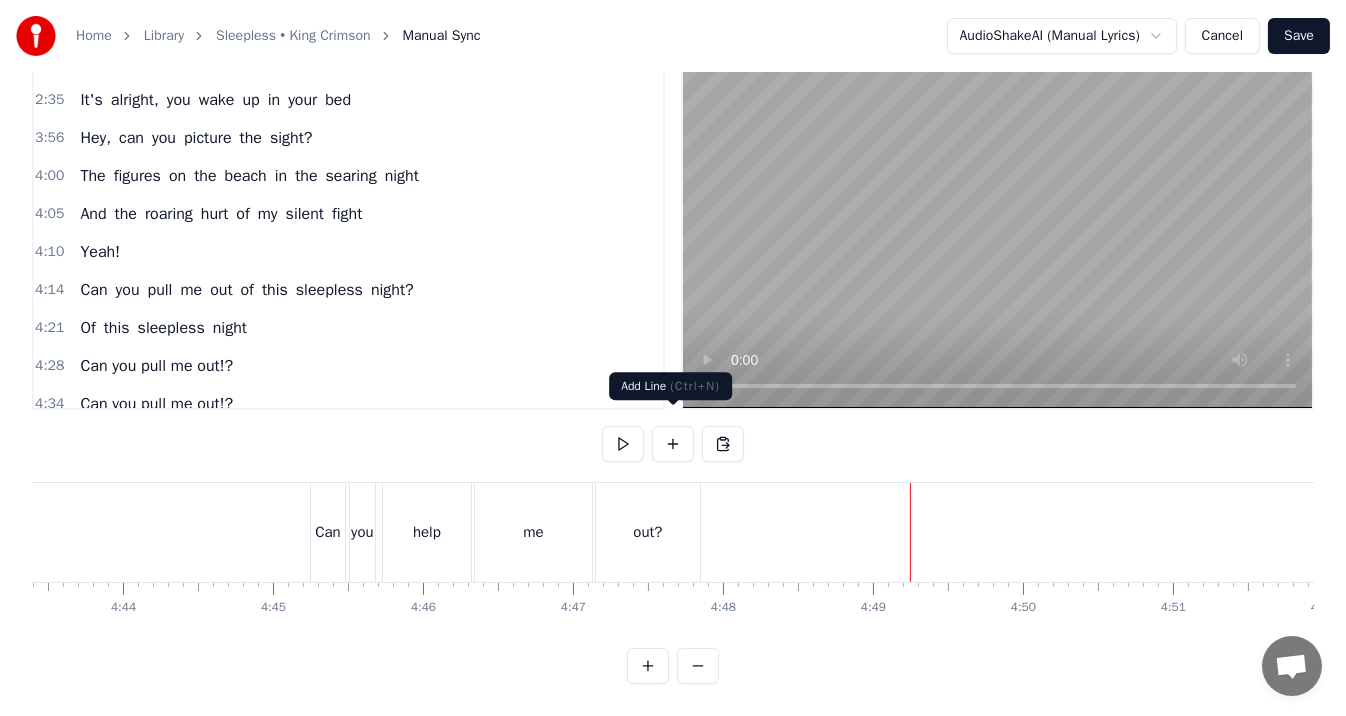 click at bounding box center (673, 444) 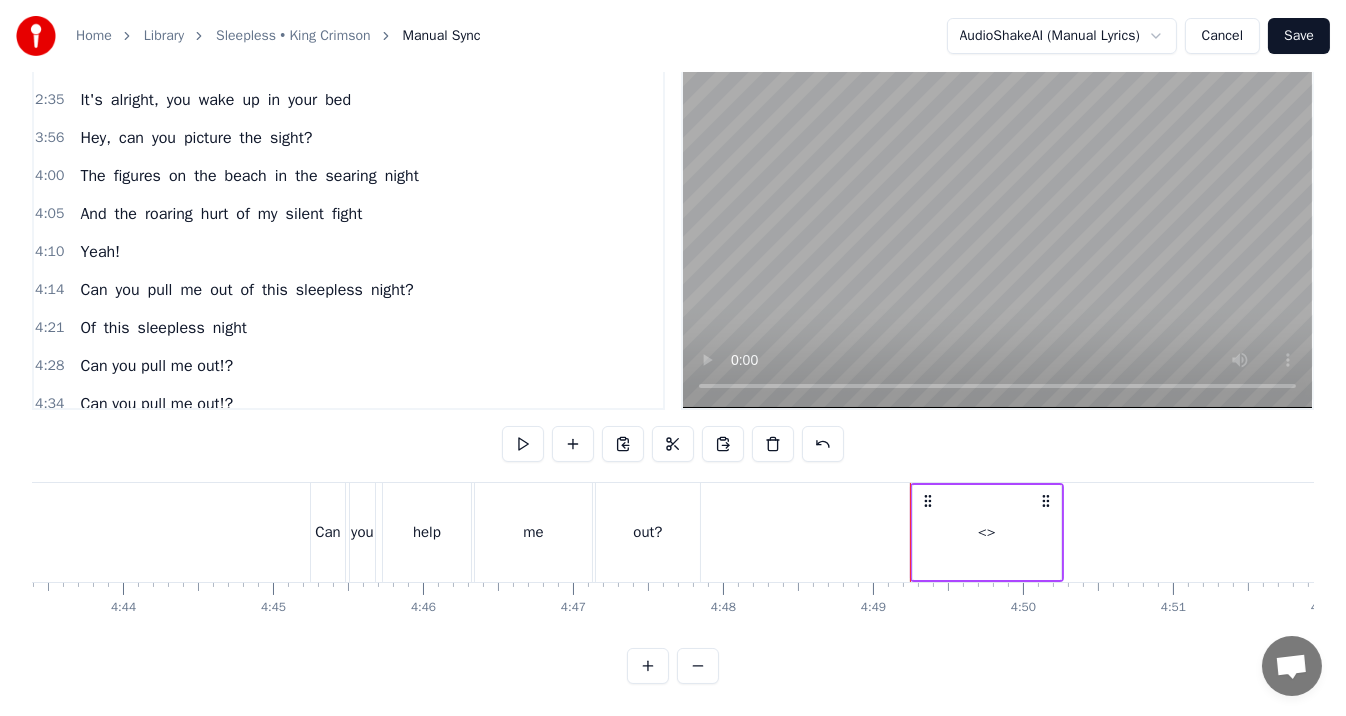 click on "<>" at bounding box center (987, 532) 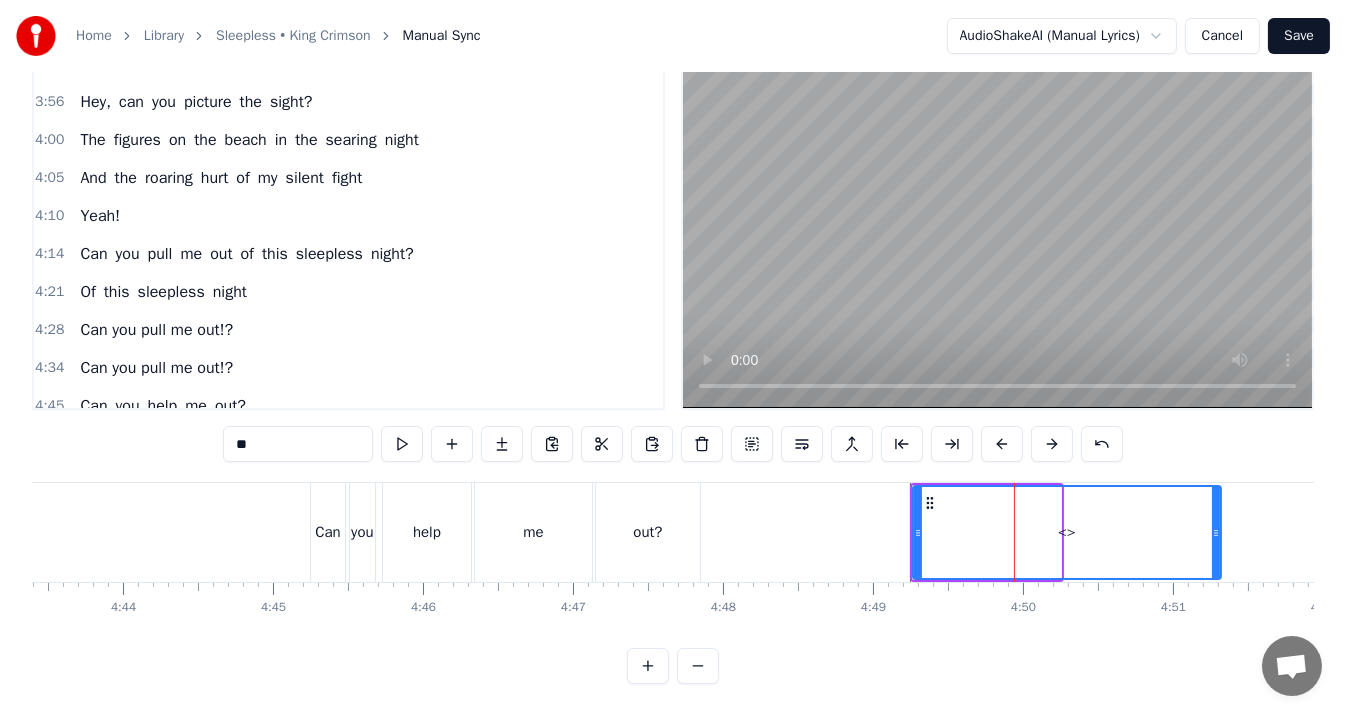 drag, startPoint x: 1056, startPoint y: 519, endPoint x: 1229, endPoint y: 514, distance: 173.07224 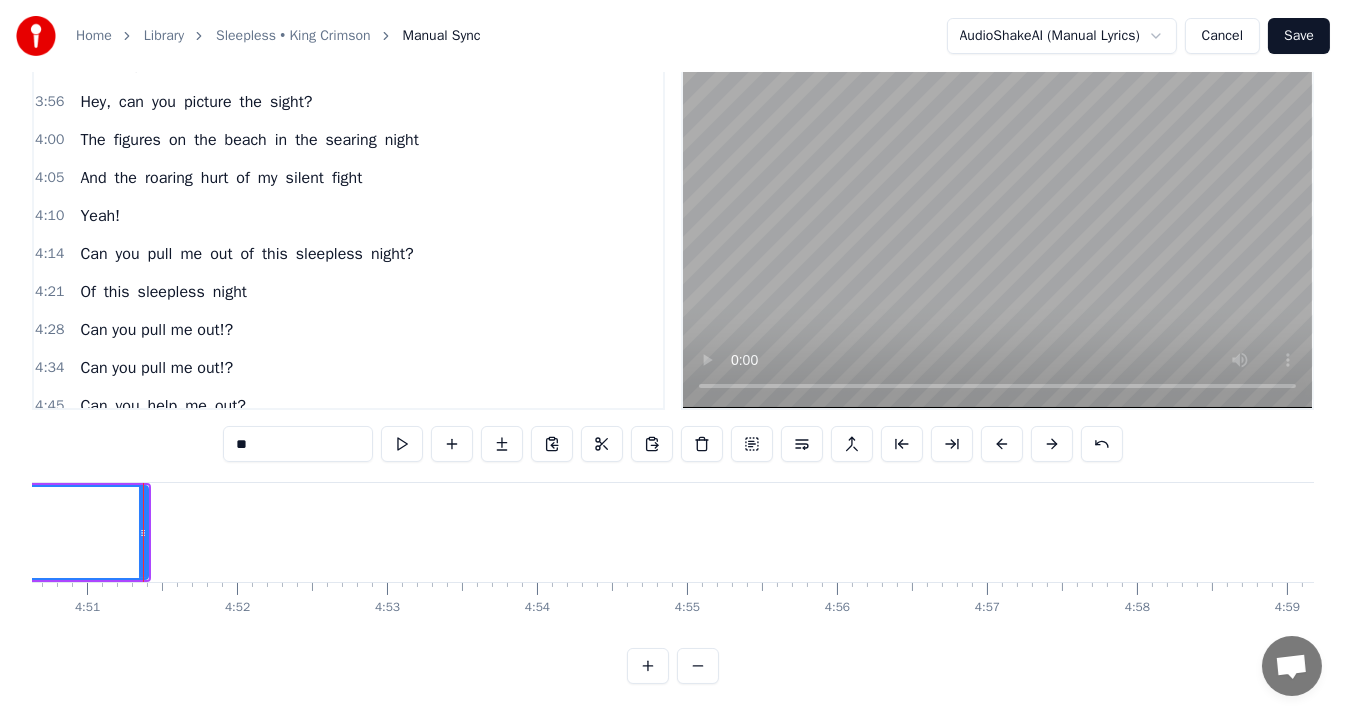 scroll, scrollTop: 0, scrollLeft: 43604, axis: horizontal 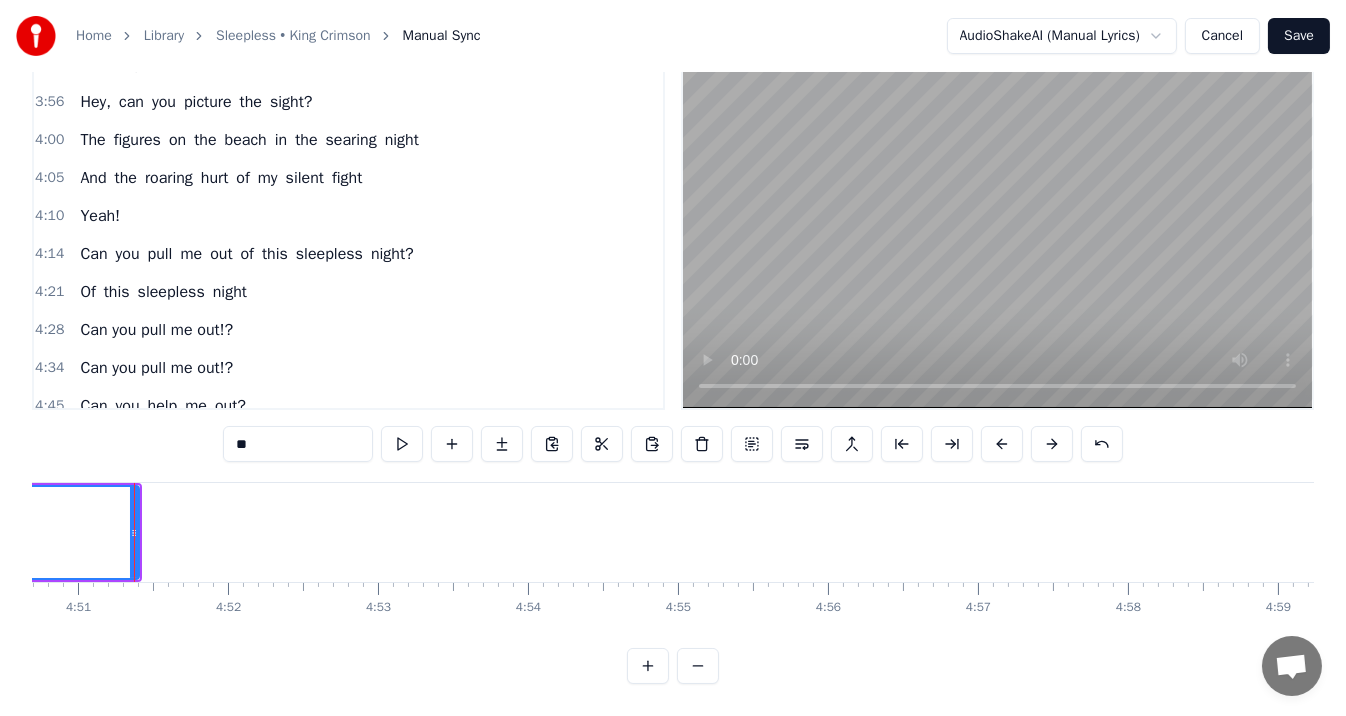 drag, startPoint x: 330, startPoint y: 432, endPoint x: 0, endPoint y: 416, distance: 330.38766 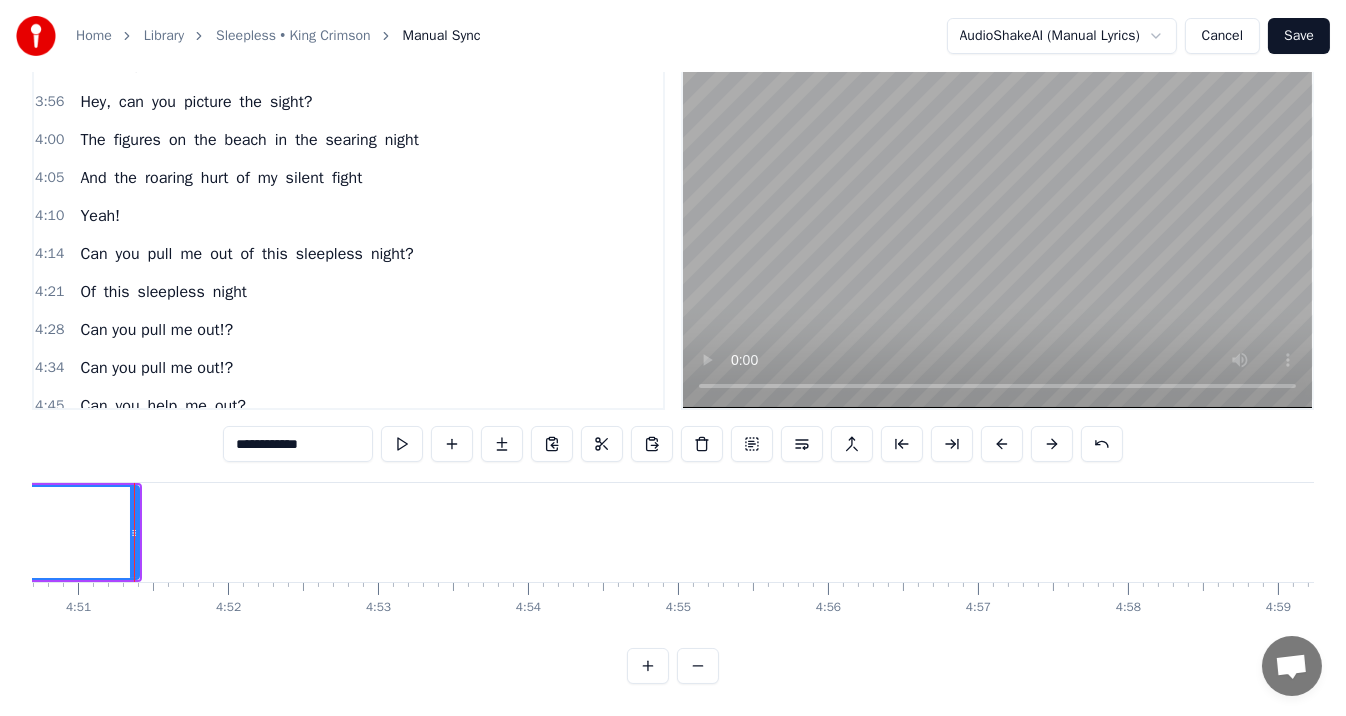 type on "**********" 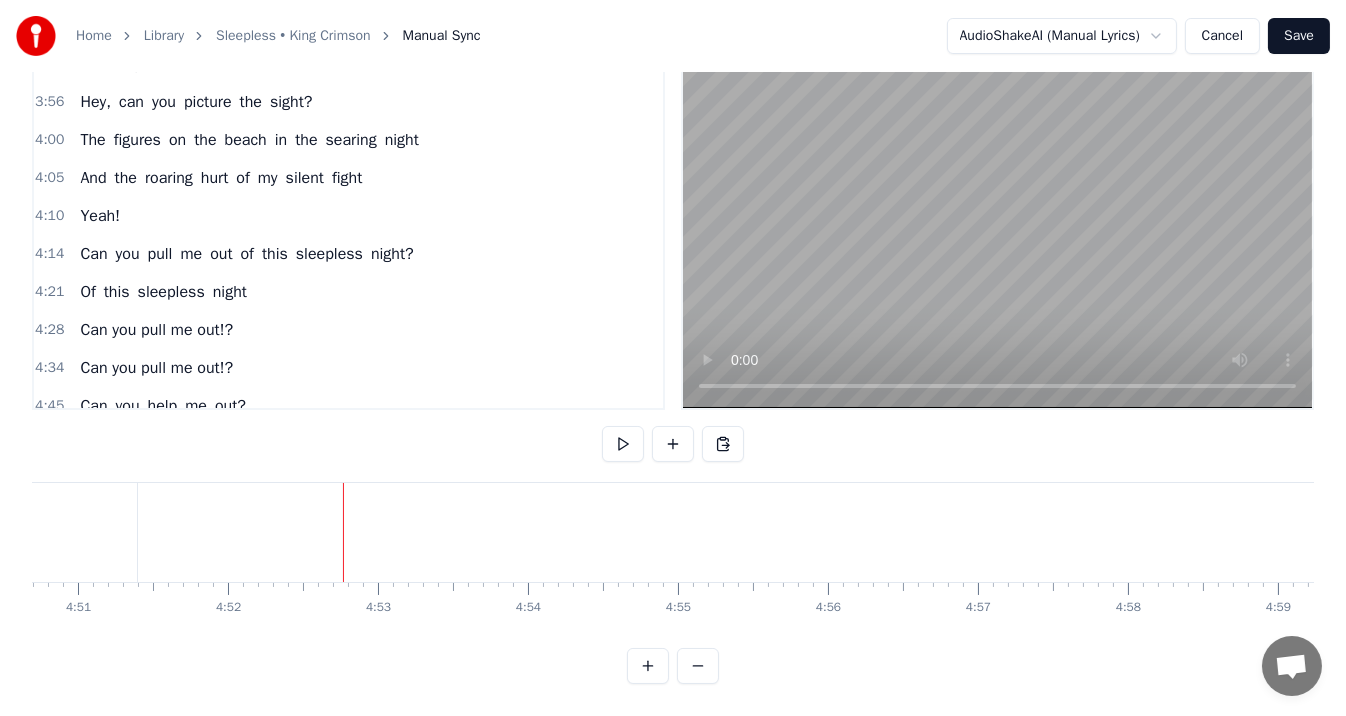 click at bounding box center (-19428, 532) 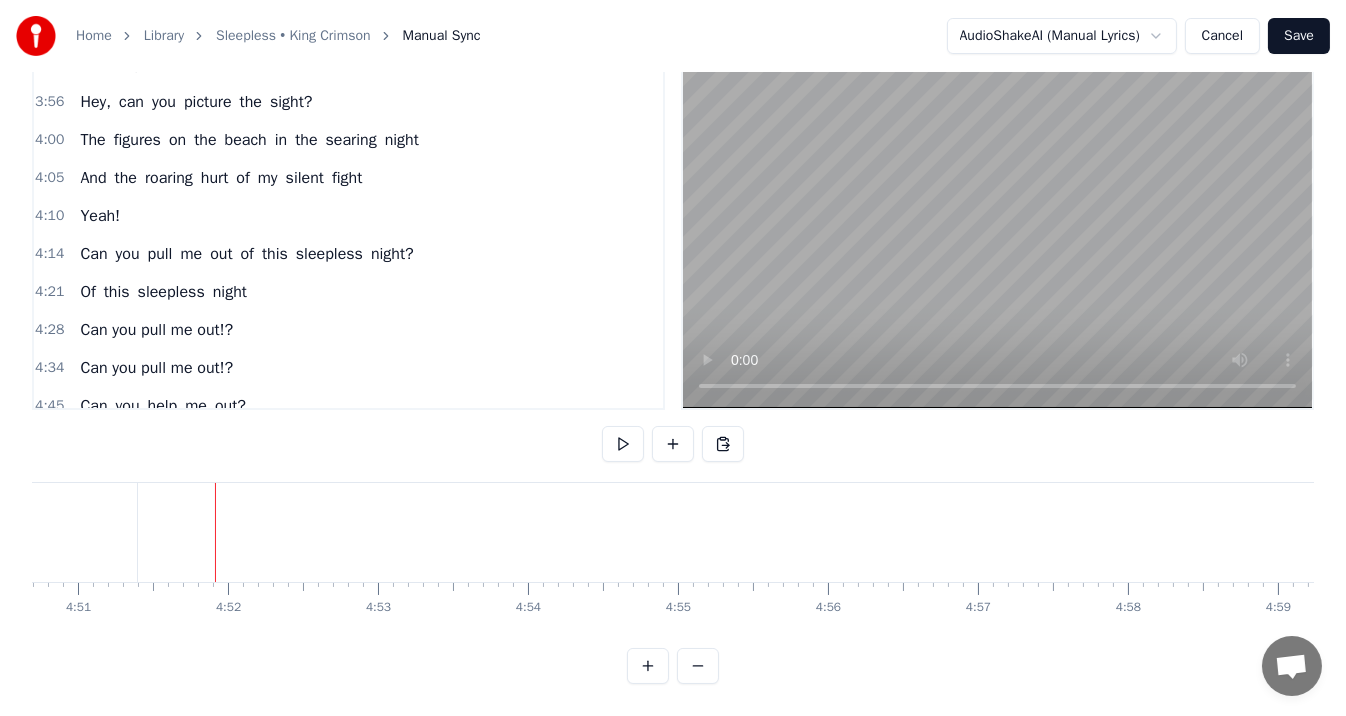 click at bounding box center [623, 444] 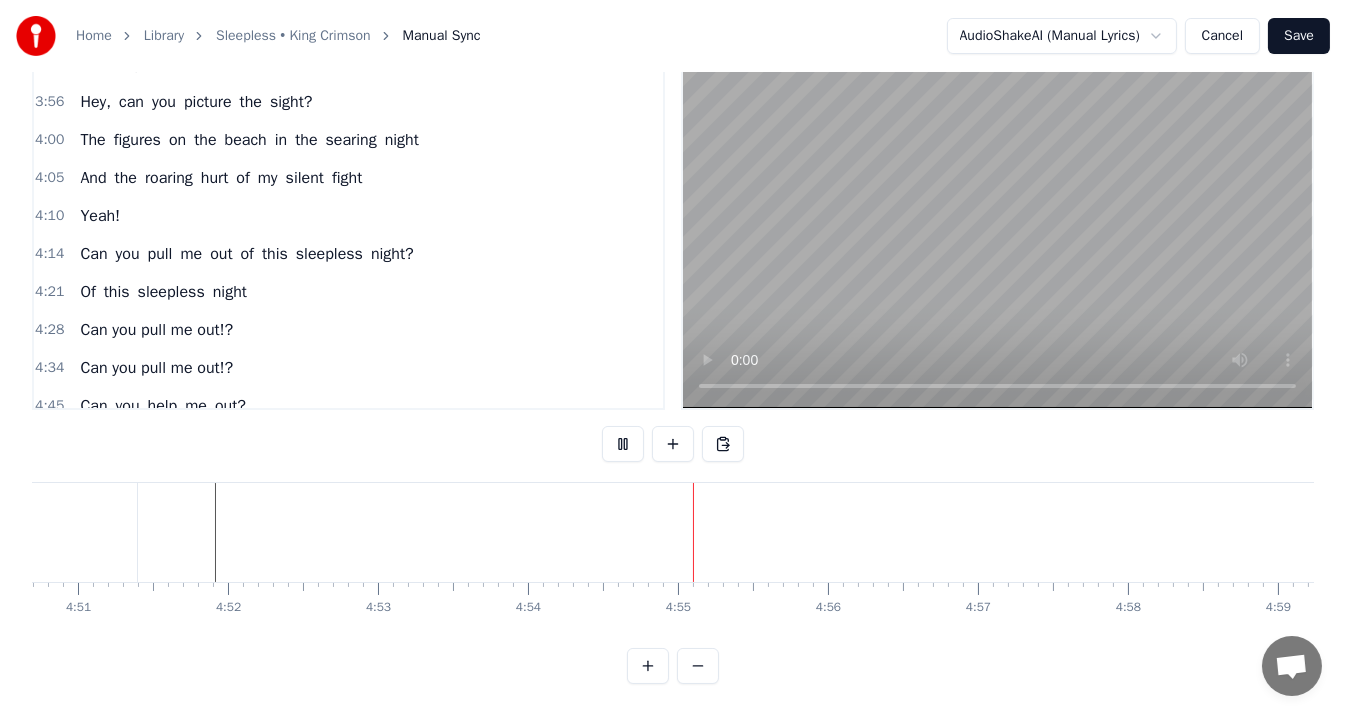 click at bounding box center (623, 444) 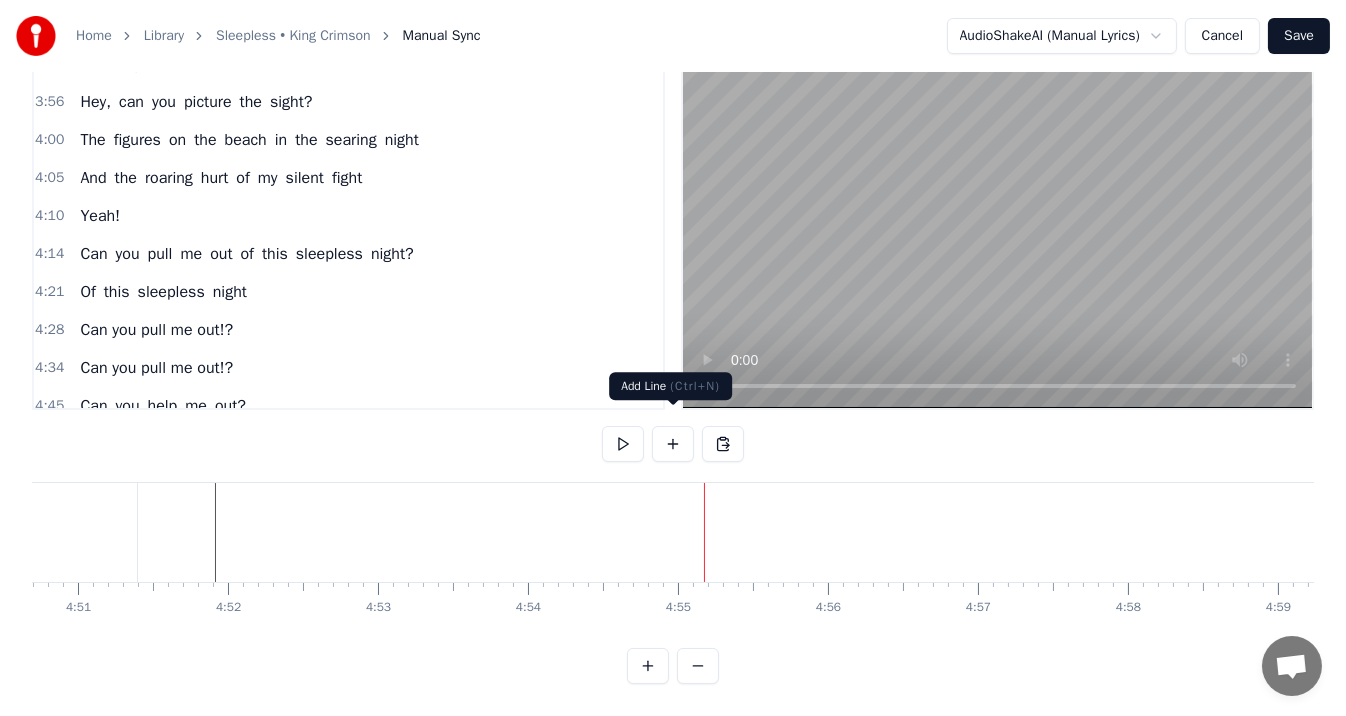 click at bounding box center [673, 444] 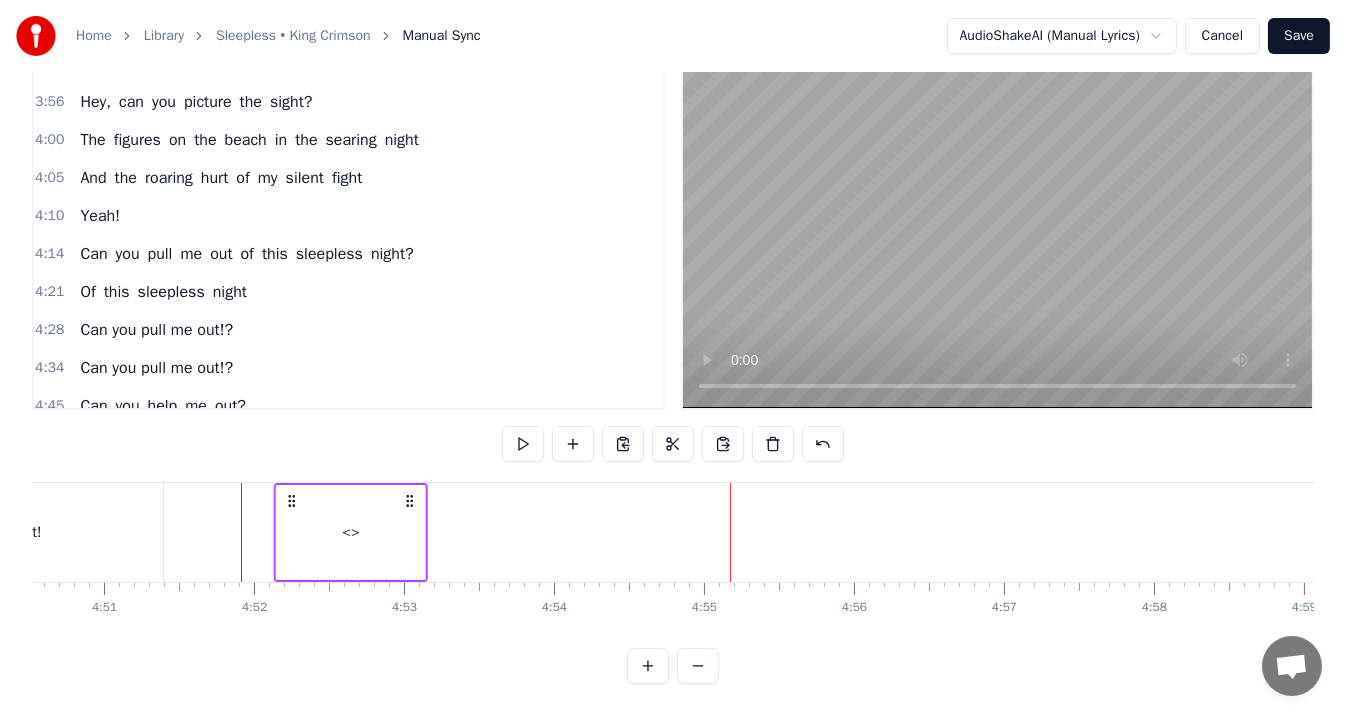scroll, scrollTop: 0, scrollLeft: 43561, axis: horizontal 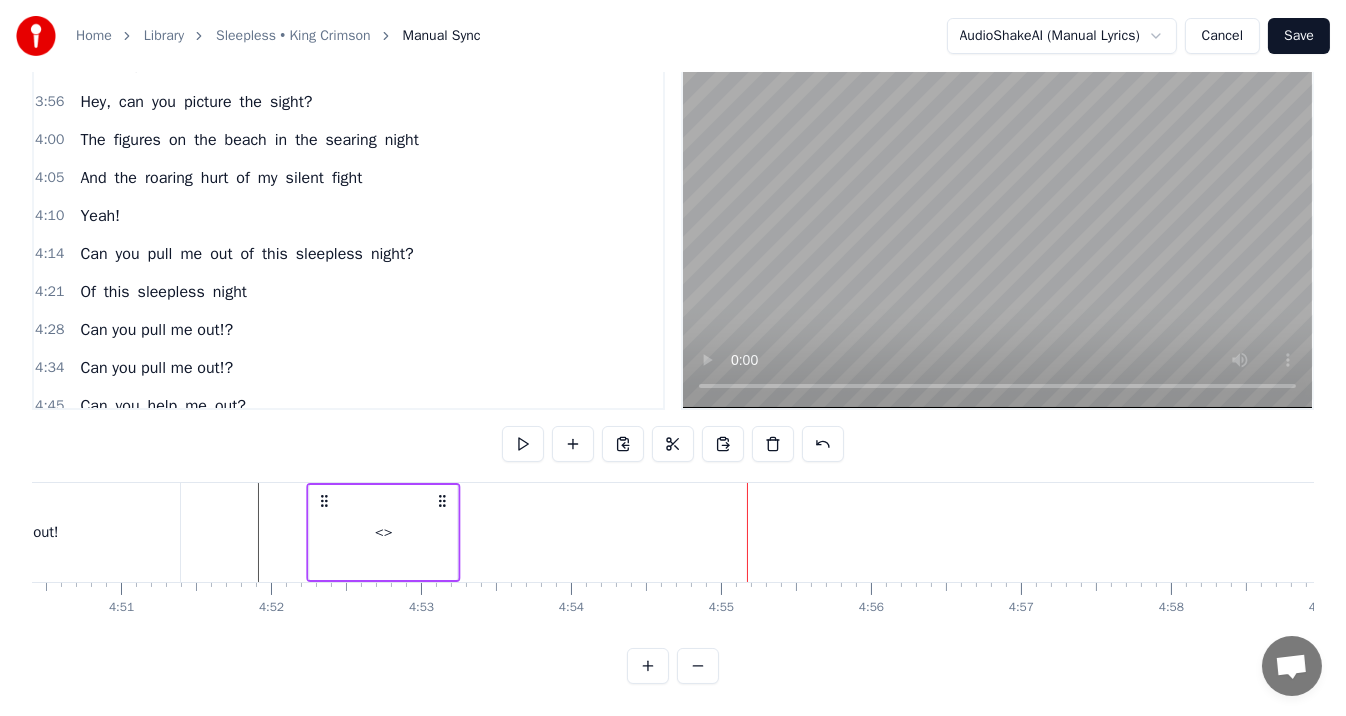 drag, startPoint x: 717, startPoint y: 478, endPoint x: 317, endPoint y: 502, distance: 400.71936 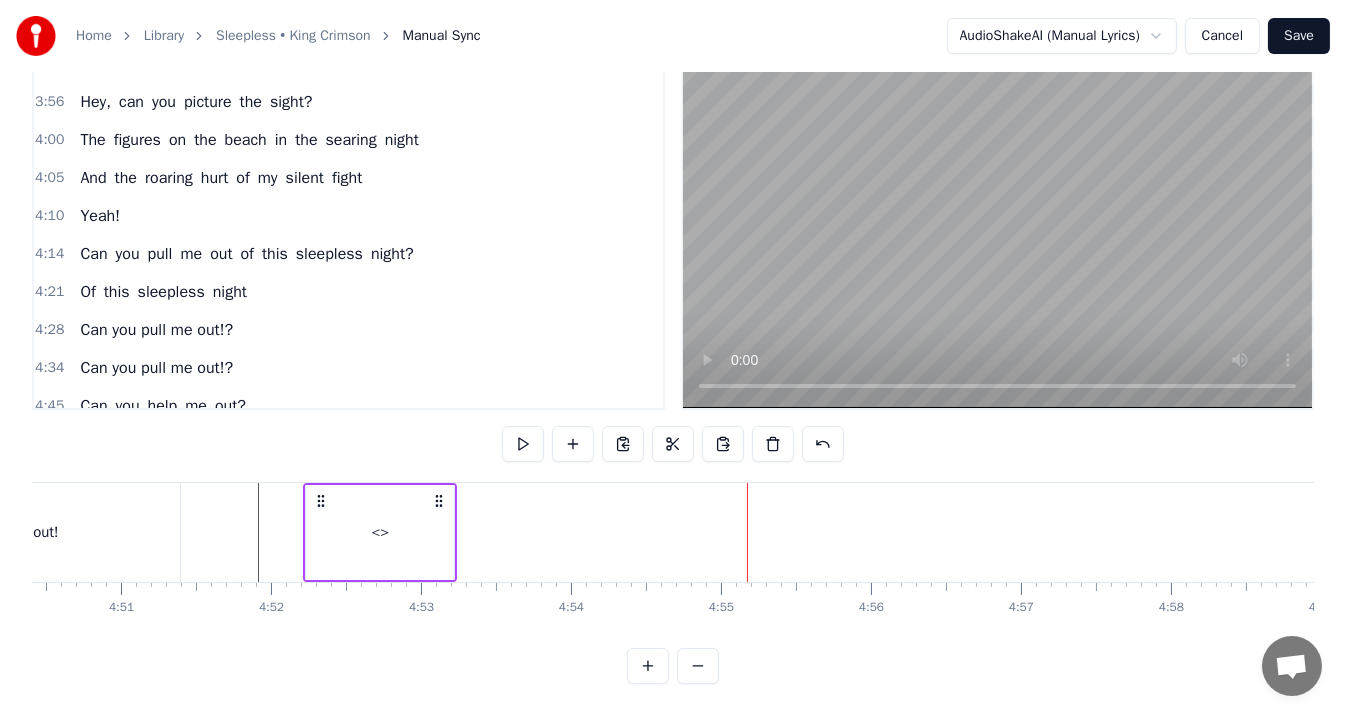 click on "<>" at bounding box center (380, 532) 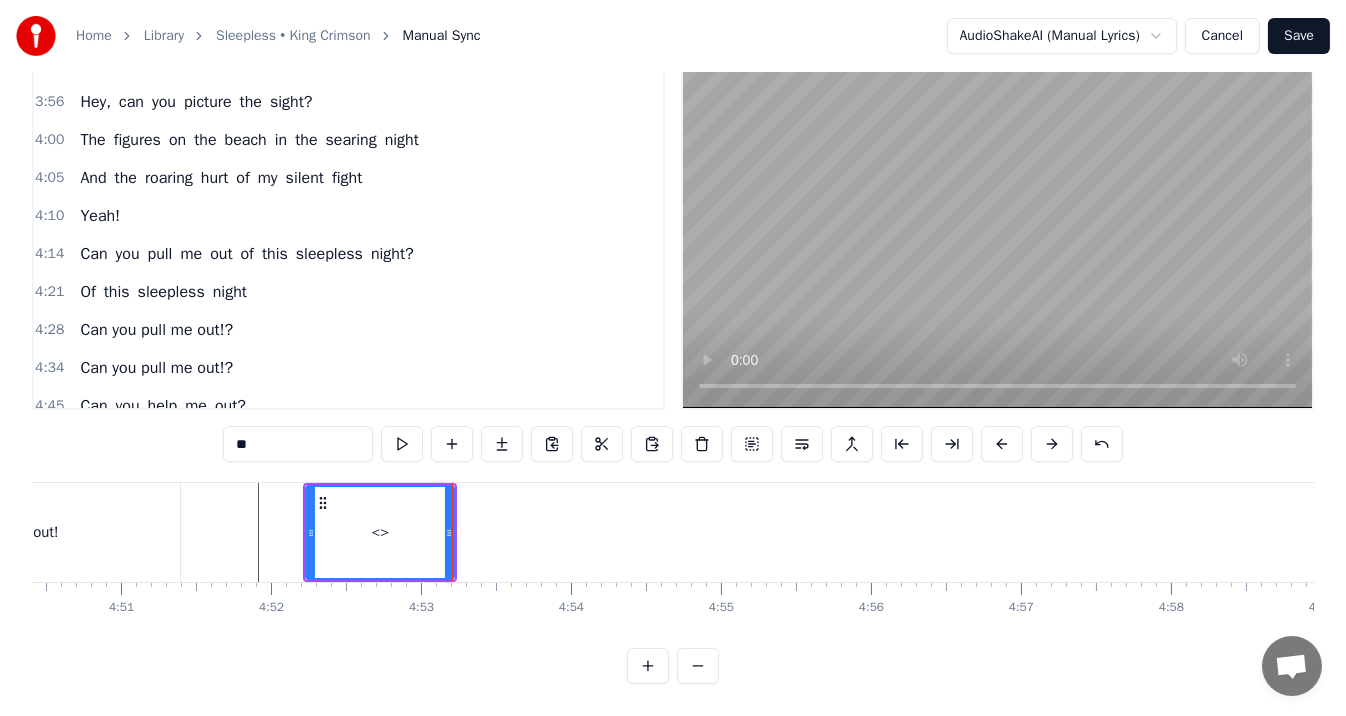 scroll, scrollTop: 768, scrollLeft: 0, axis: vertical 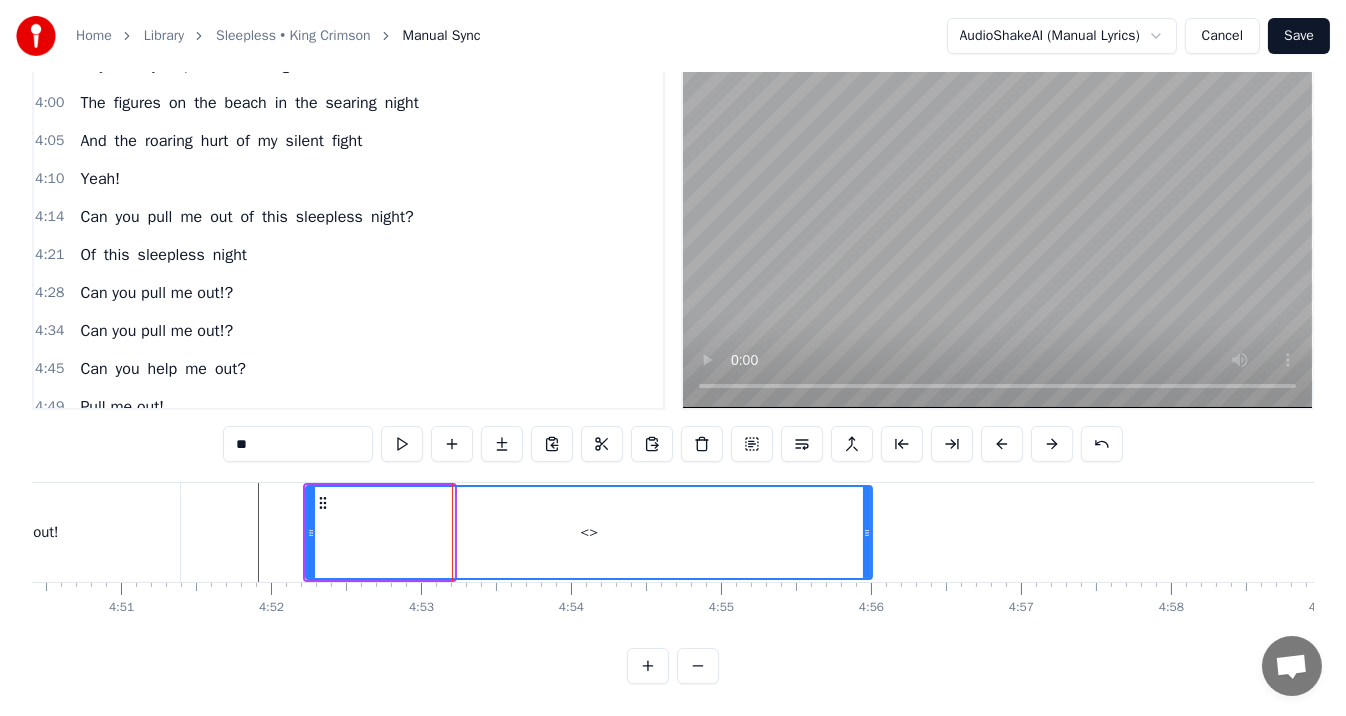 drag, startPoint x: 448, startPoint y: 516, endPoint x: 871, endPoint y: 521, distance: 423.02954 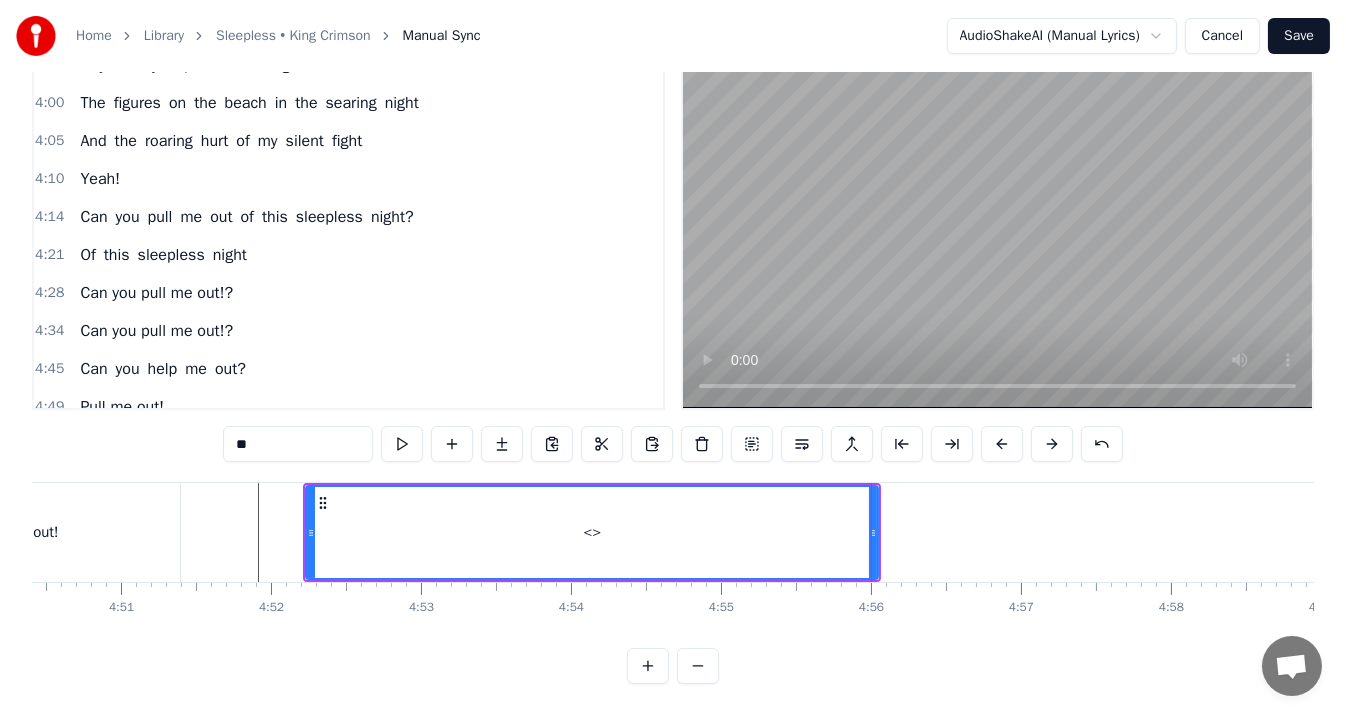drag, startPoint x: 269, startPoint y: 426, endPoint x: 119, endPoint y: 421, distance: 150.08331 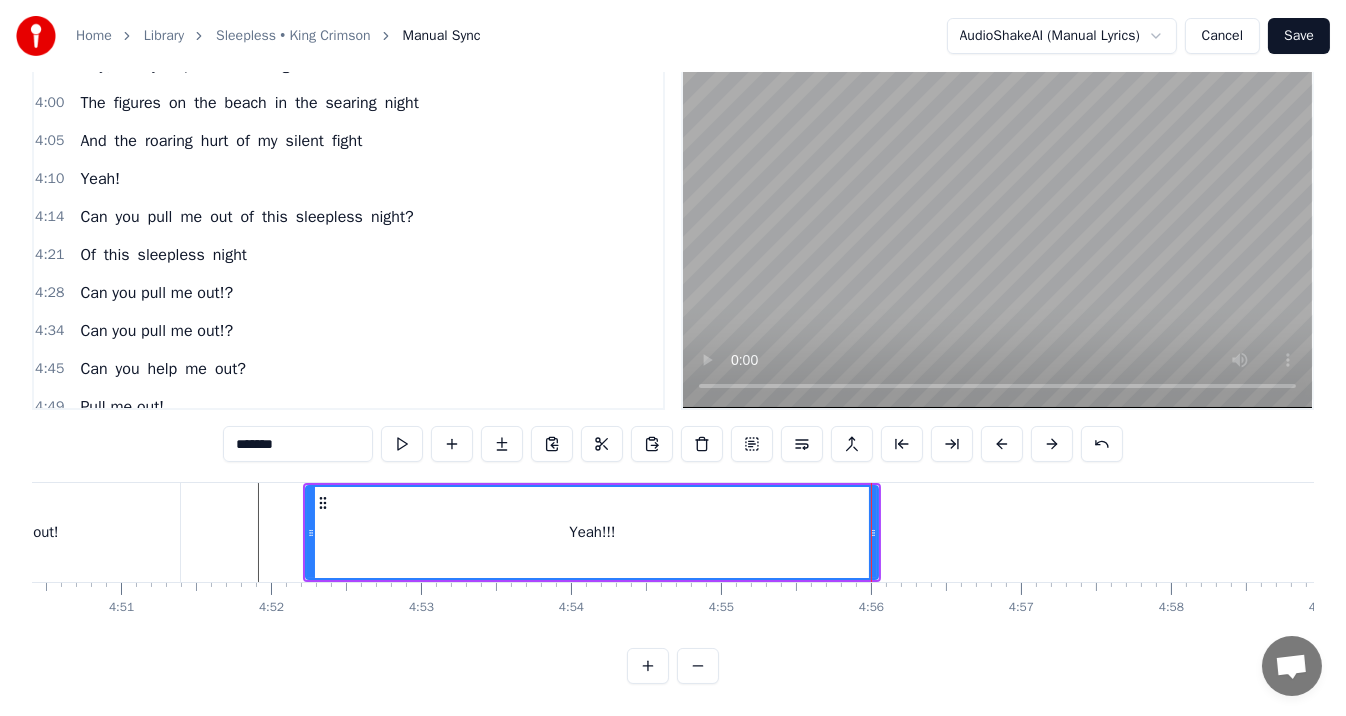 type on "*******" 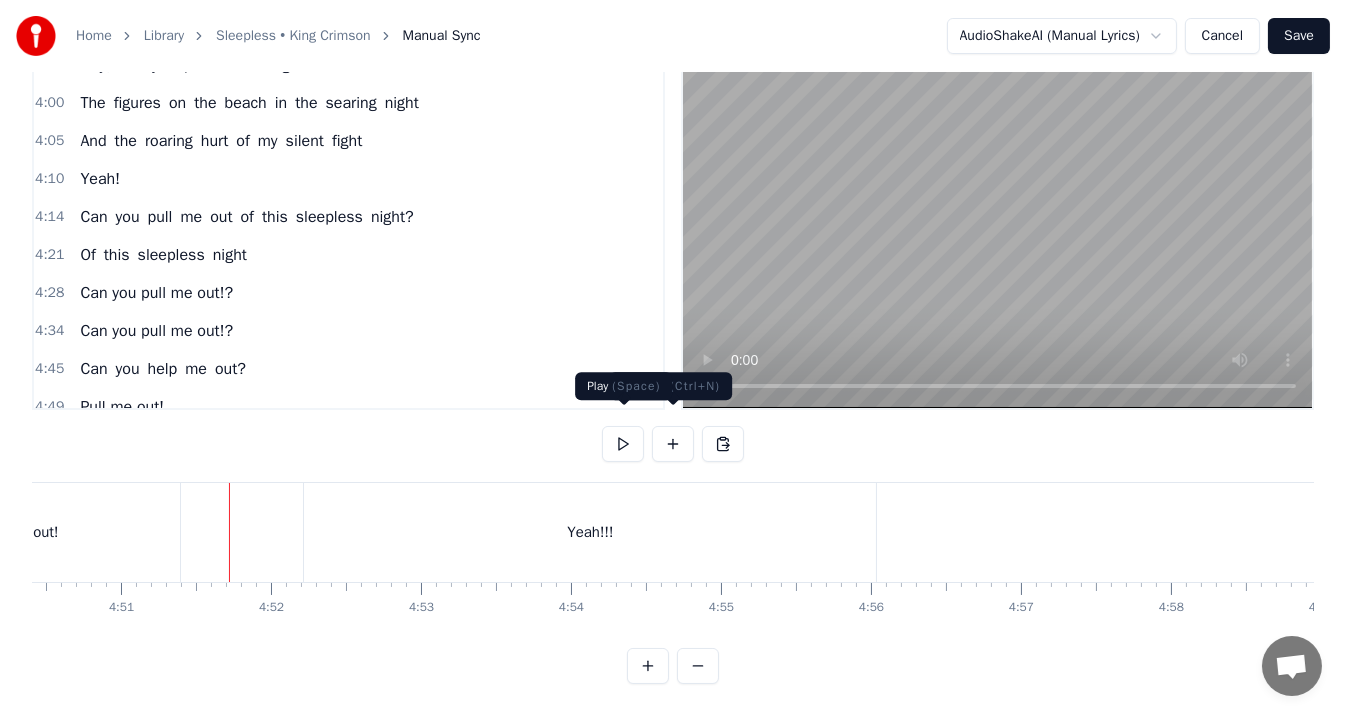 click at bounding box center (623, 444) 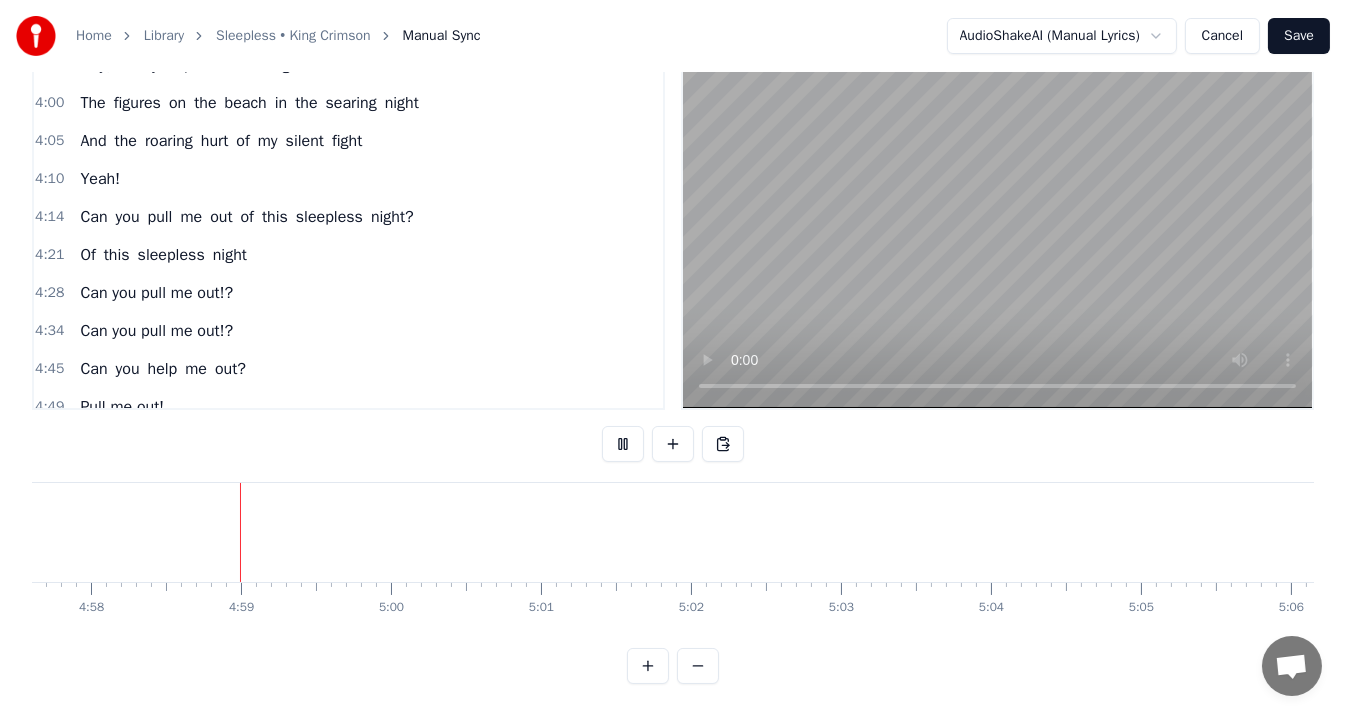 scroll, scrollTop: 0, scrollLeft: 44646, axis: horizontal 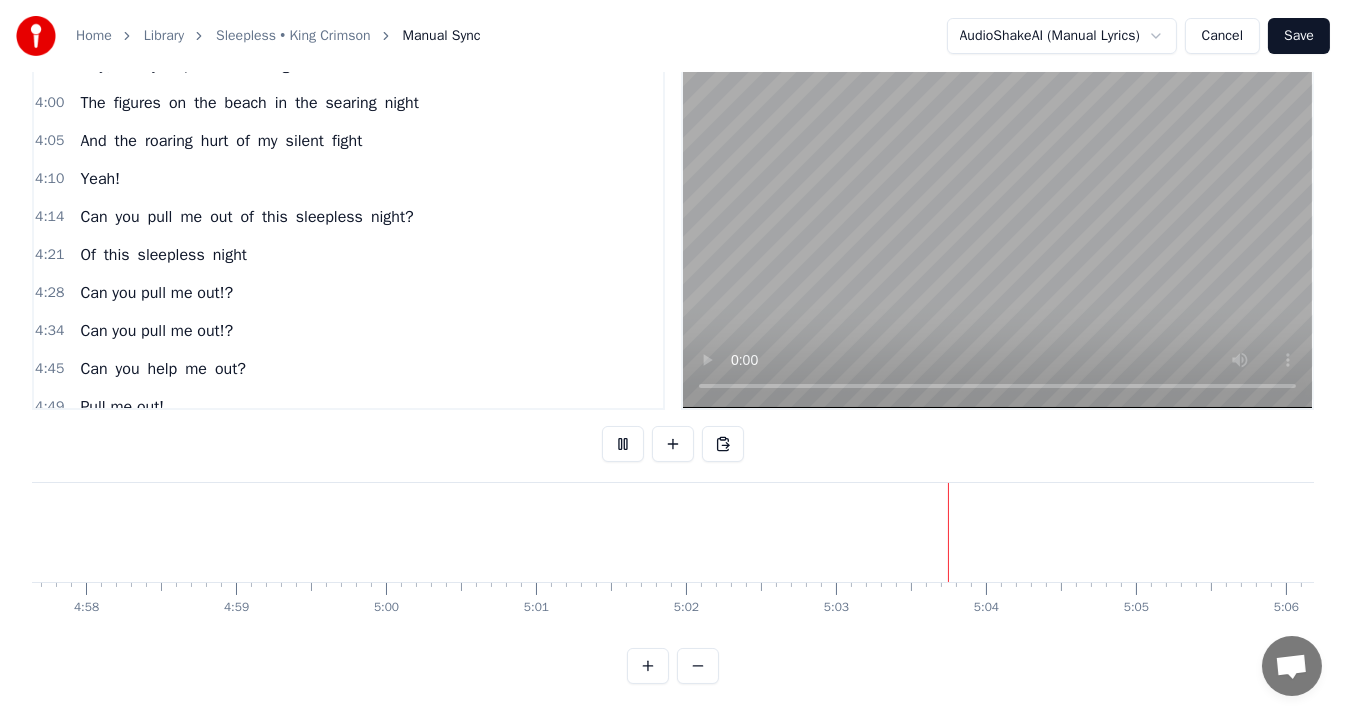 click at bounding box center [623, 444] 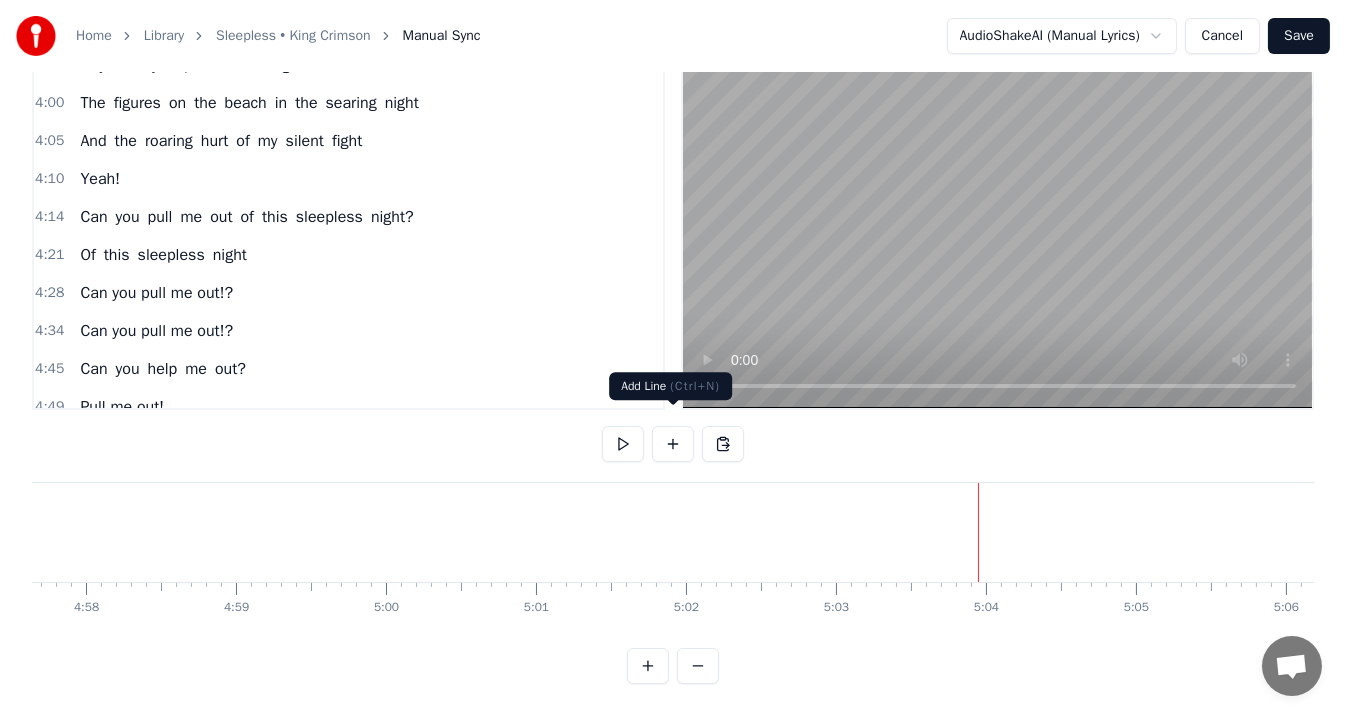 click at bounding box center [673, 444] 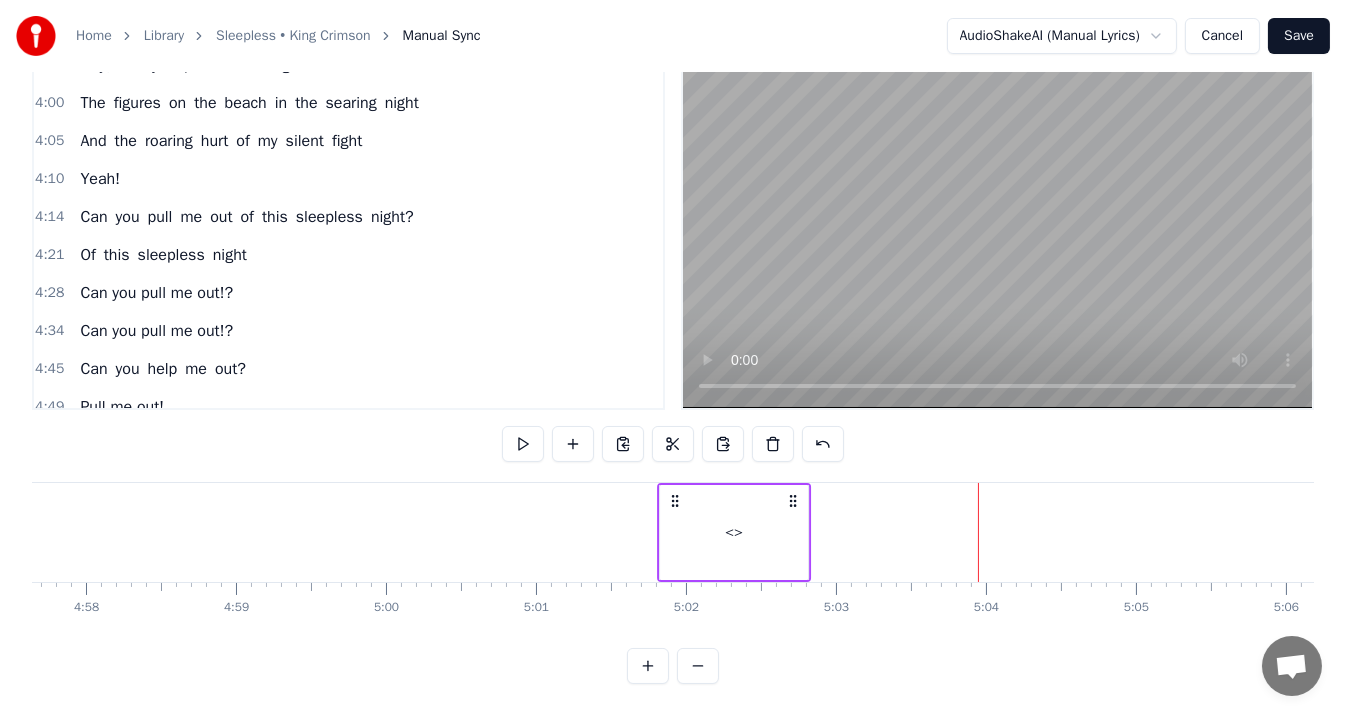 drag, startPoint x: 994, startPoint y: 480, endPoint x: 670, endPoint y: 491, distance: 324.18668 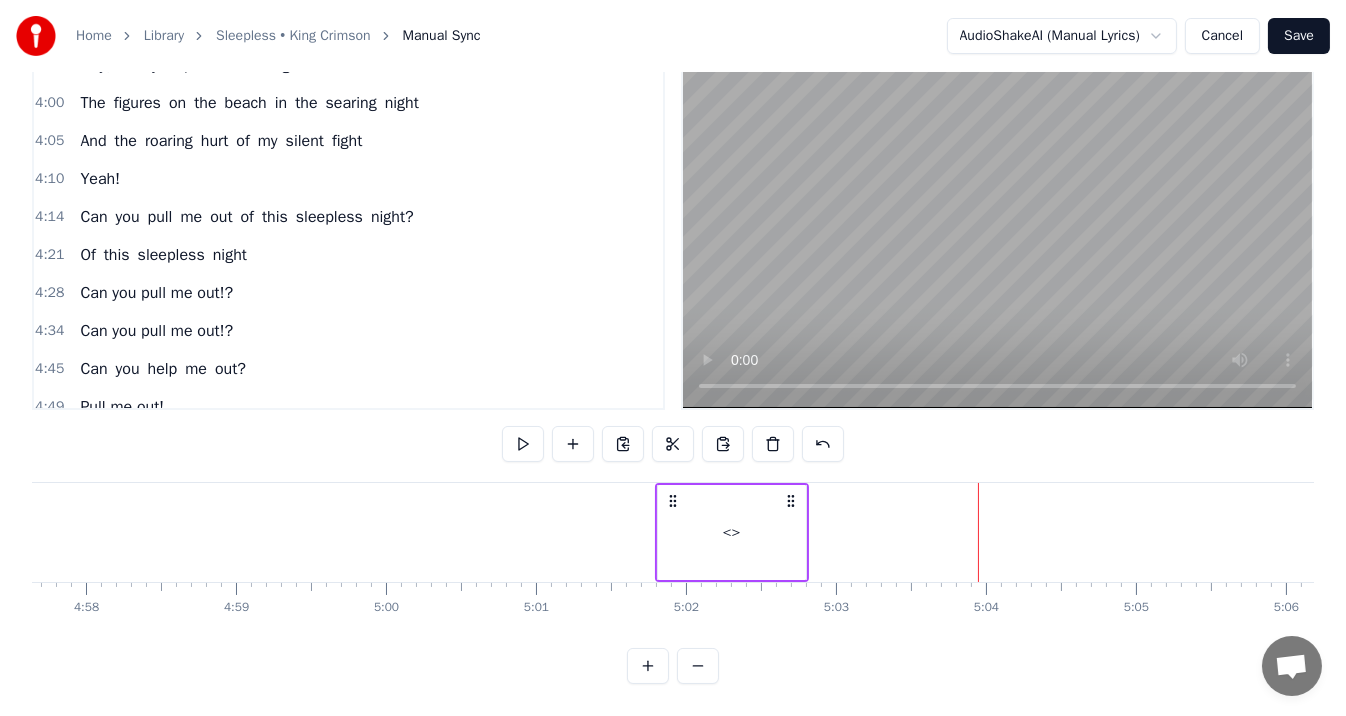 click on "<>" at bounding box center [732, 532] 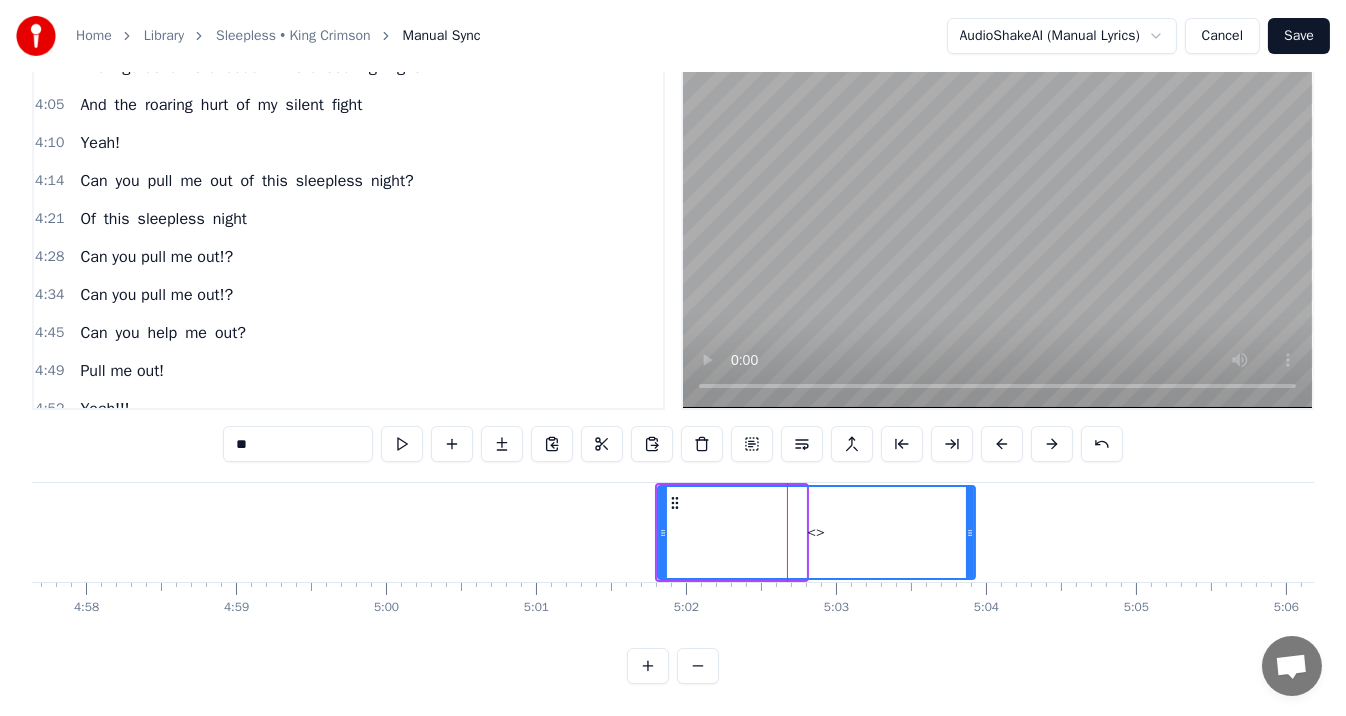 drag, startPoint x: 799, startPoint y: 512, endPoint x: 964, endPoint y: 510, distance: 165.01212 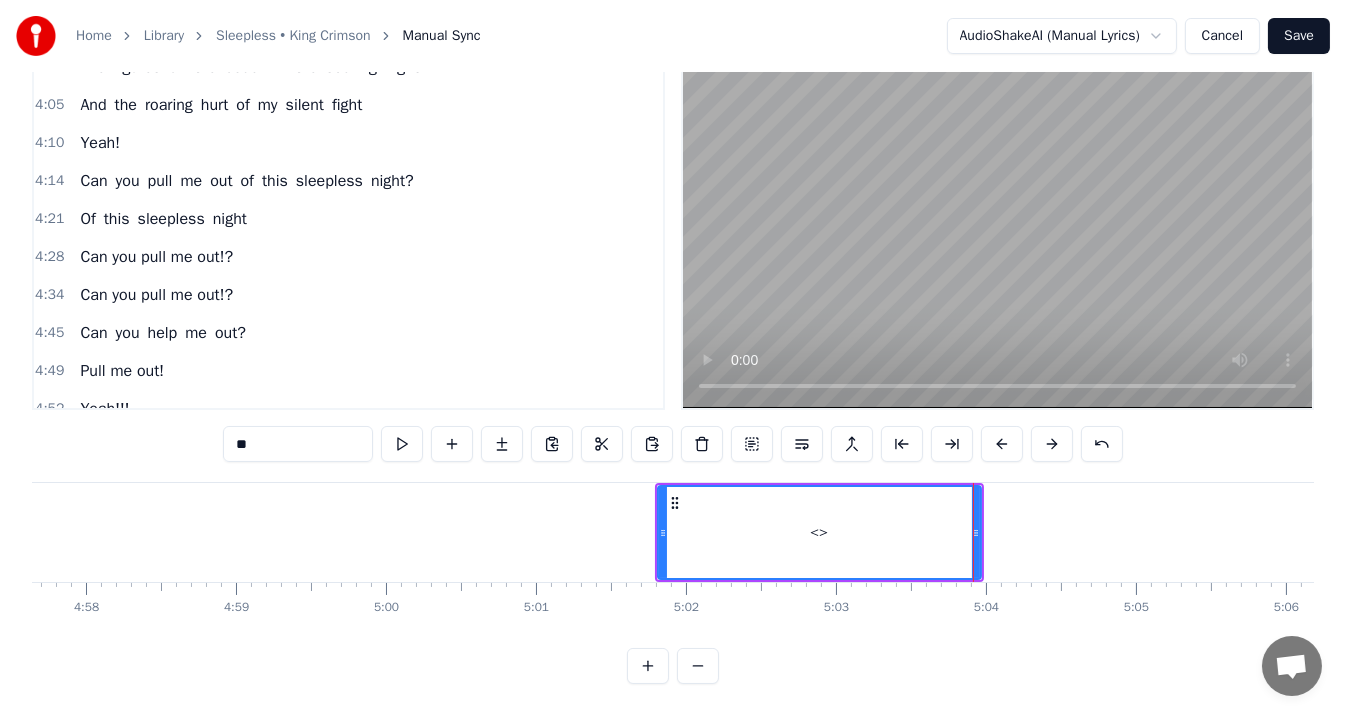 drag, startPoint x: 340, startPoint y: 428, endPoint x: 0, endPoint y: 408, distance: 340.58774 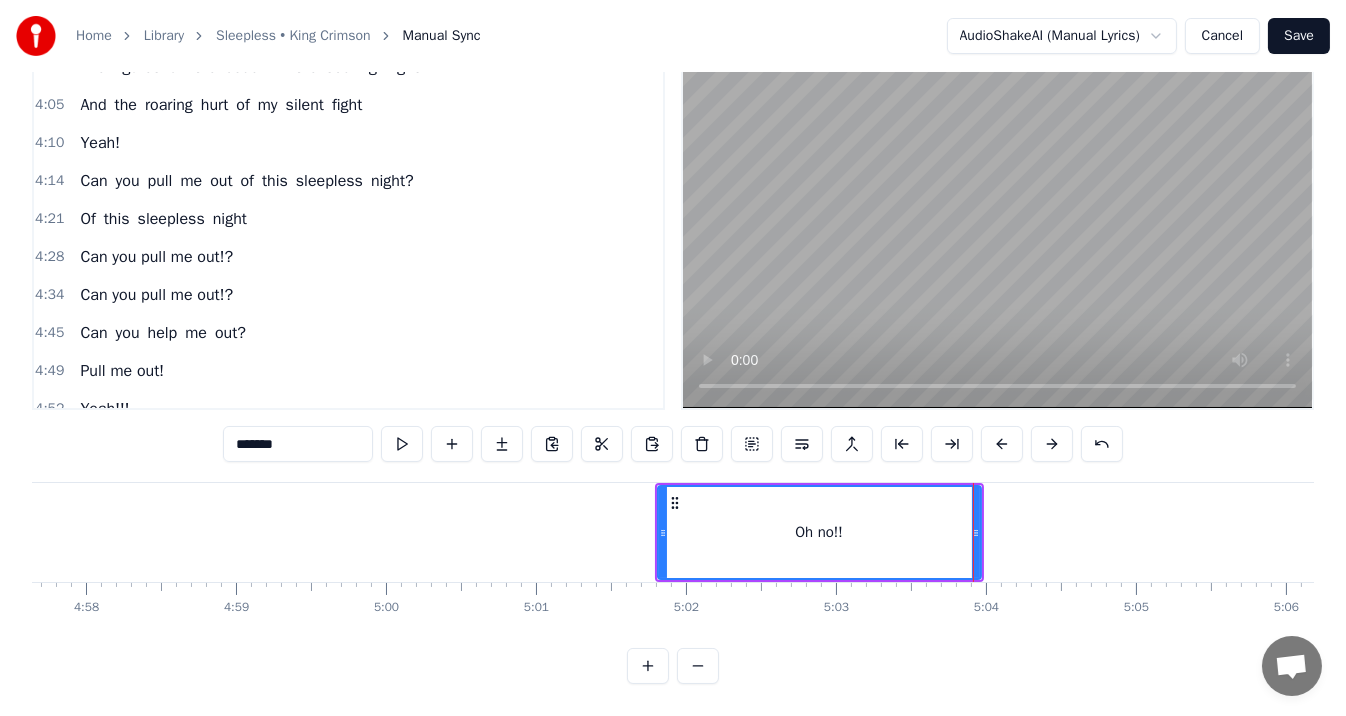 type on "*******" 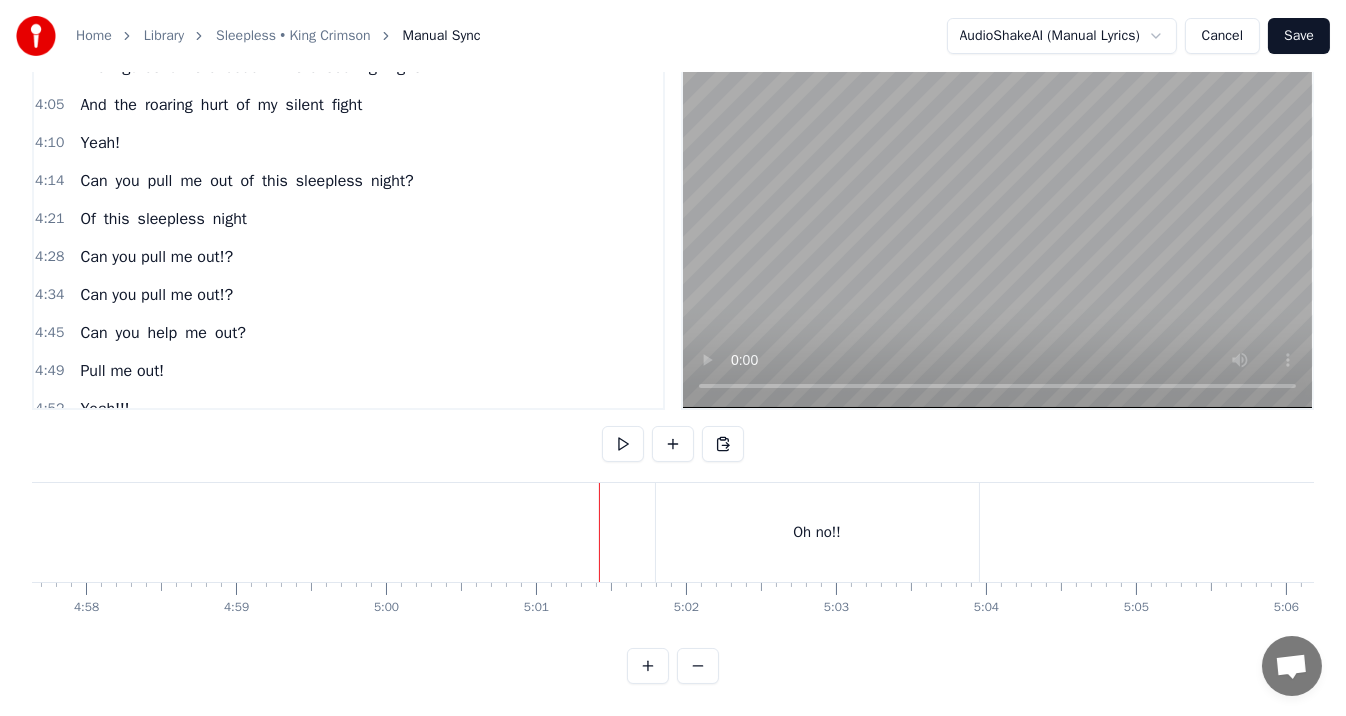 click at bounding box center (623, 444) 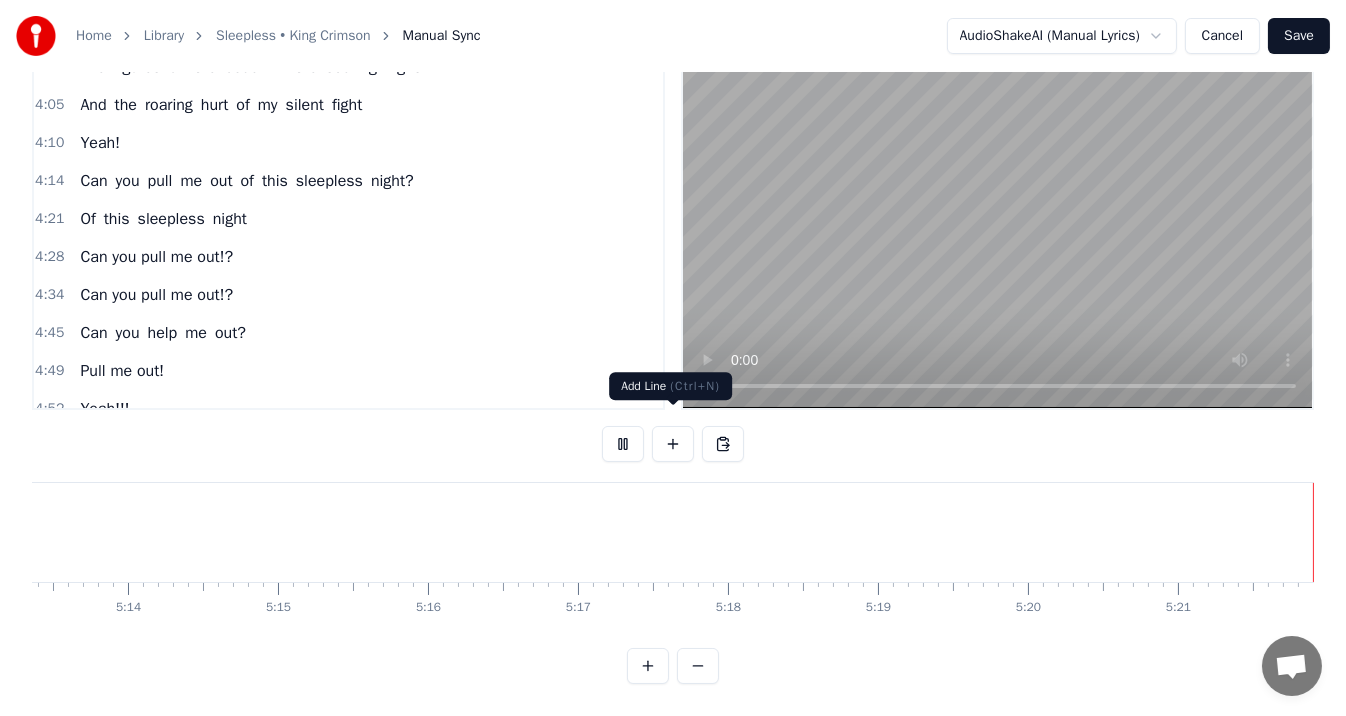 scroll, scrollTop: 0, scrollLeft: 47007, axis: horizontal 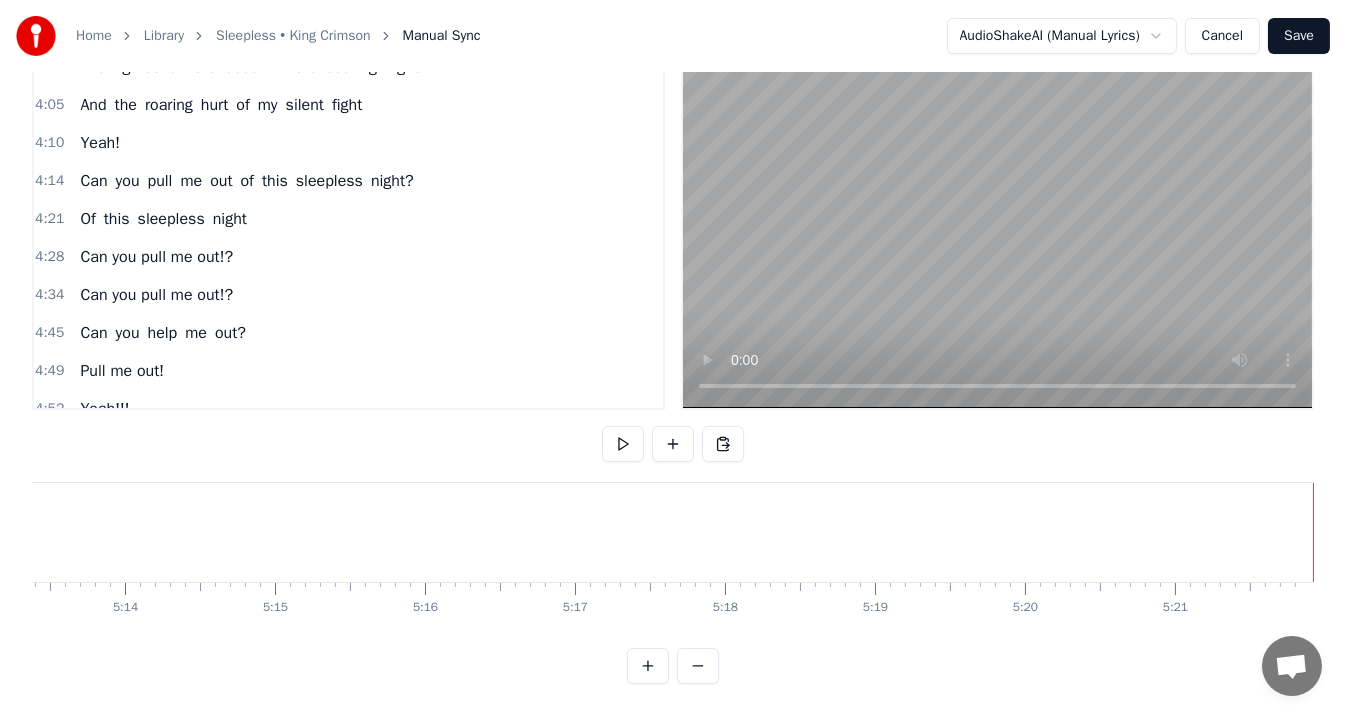 click on "Save" at bounding box center [1299, 36] 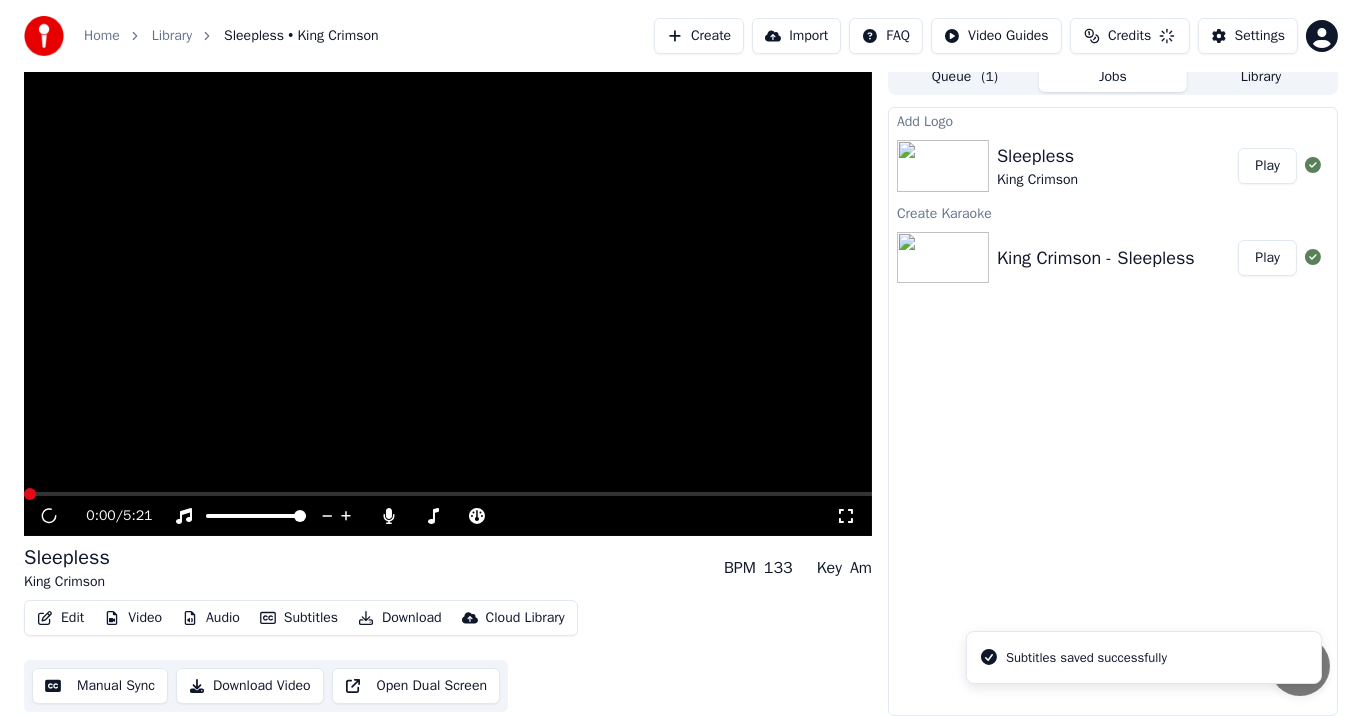 scroll, scrollTop: 12, scrollLeft: 0, axis: vertical 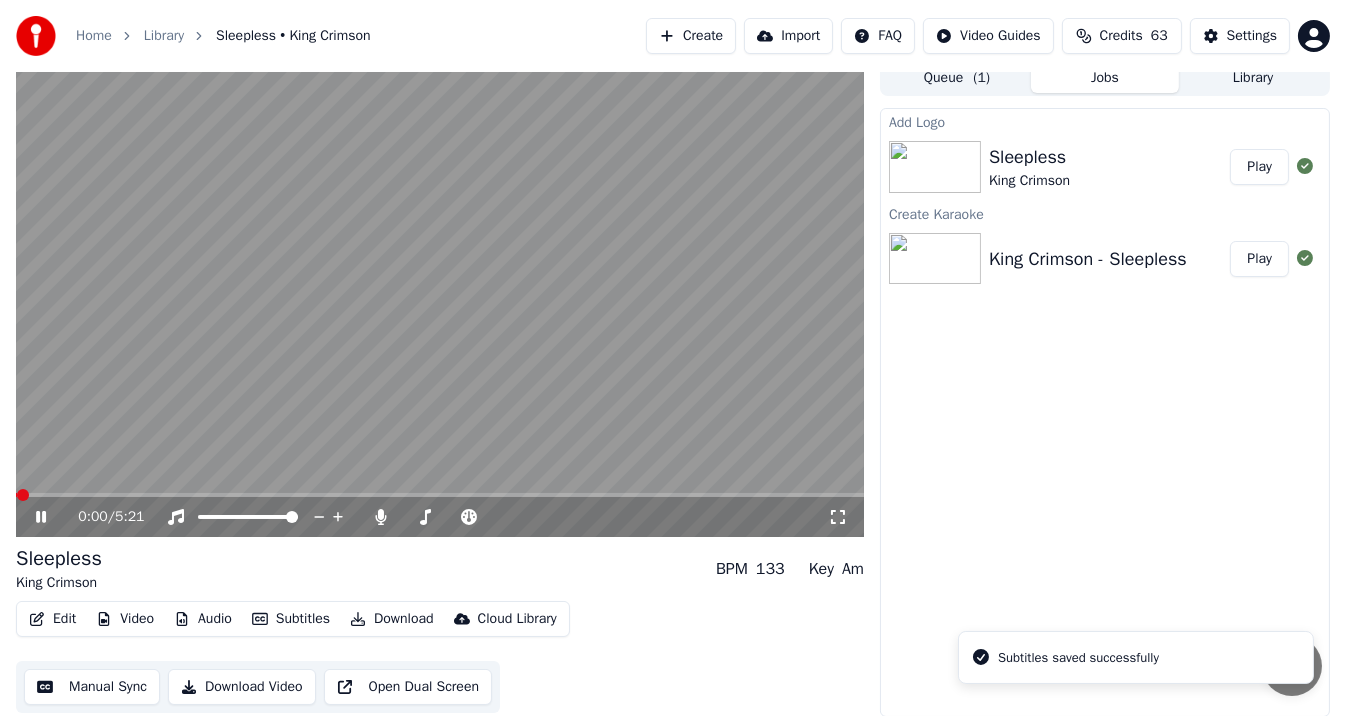 click at bounding box center [440, 298] 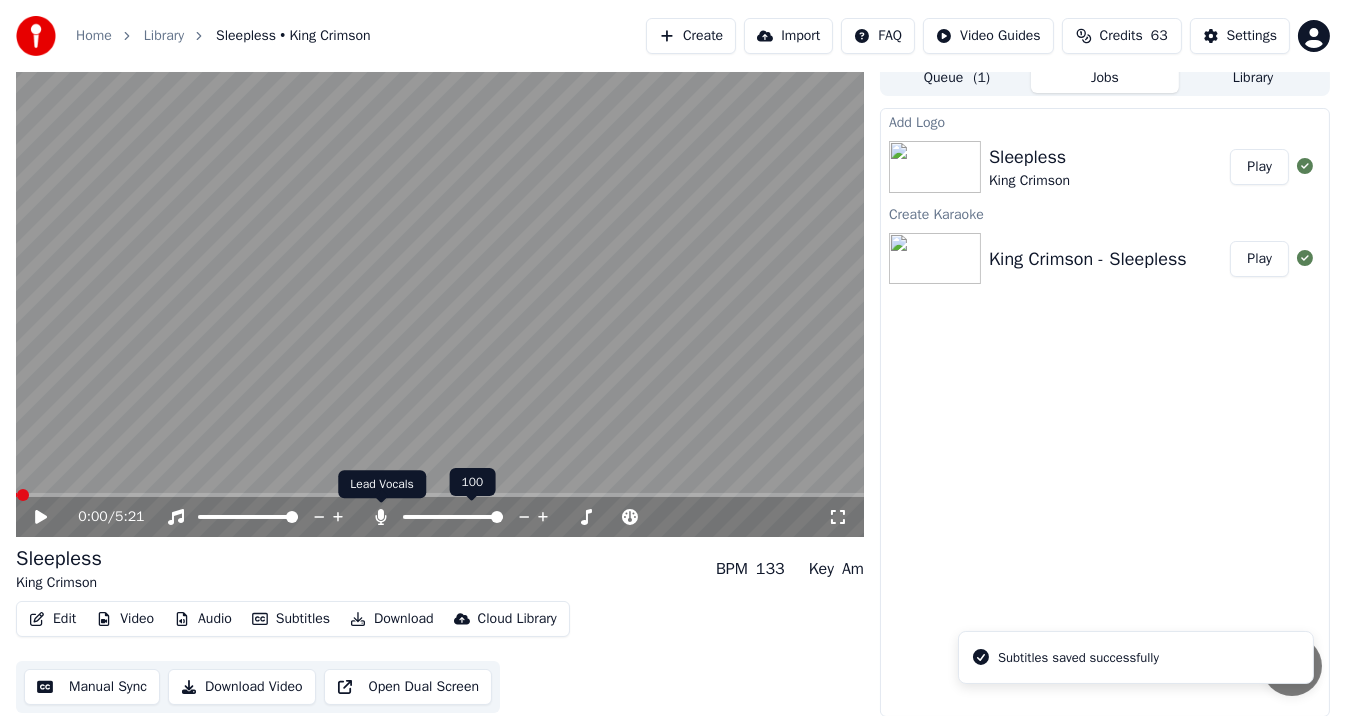 click 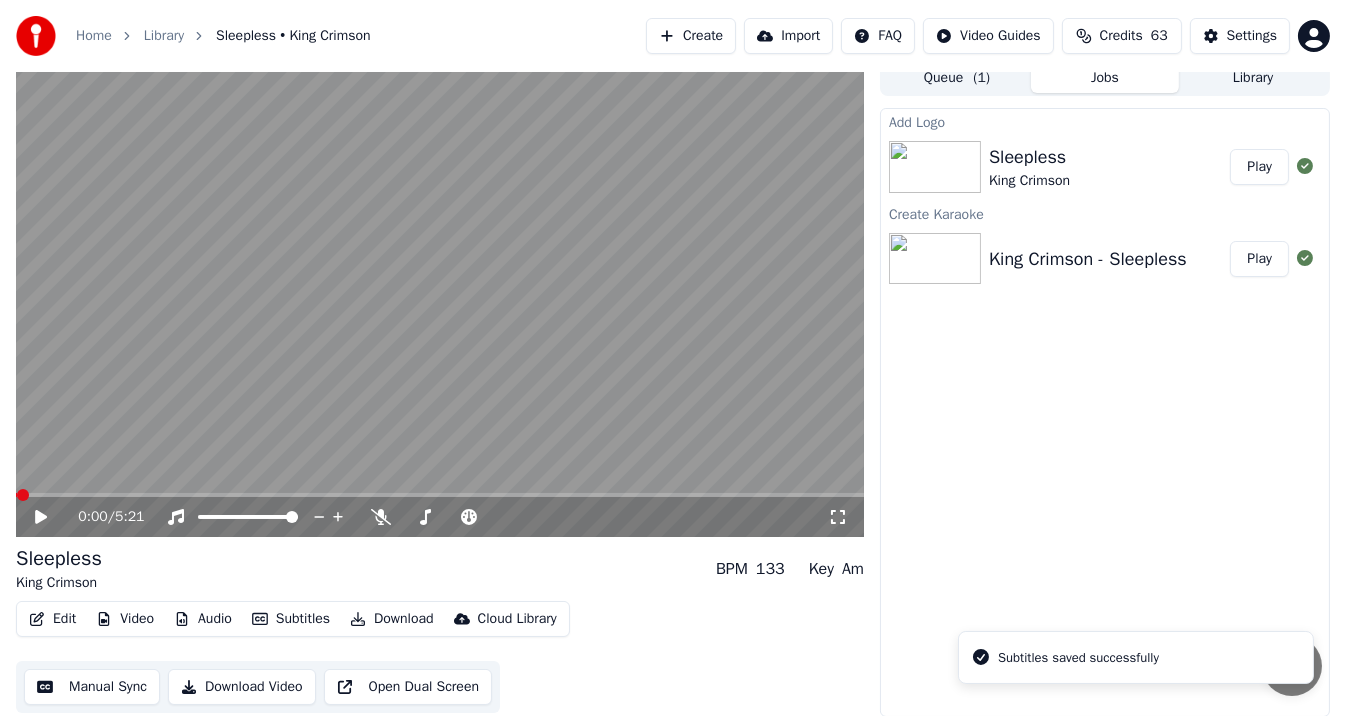 click on "Download" at bounding box center [392, 619] 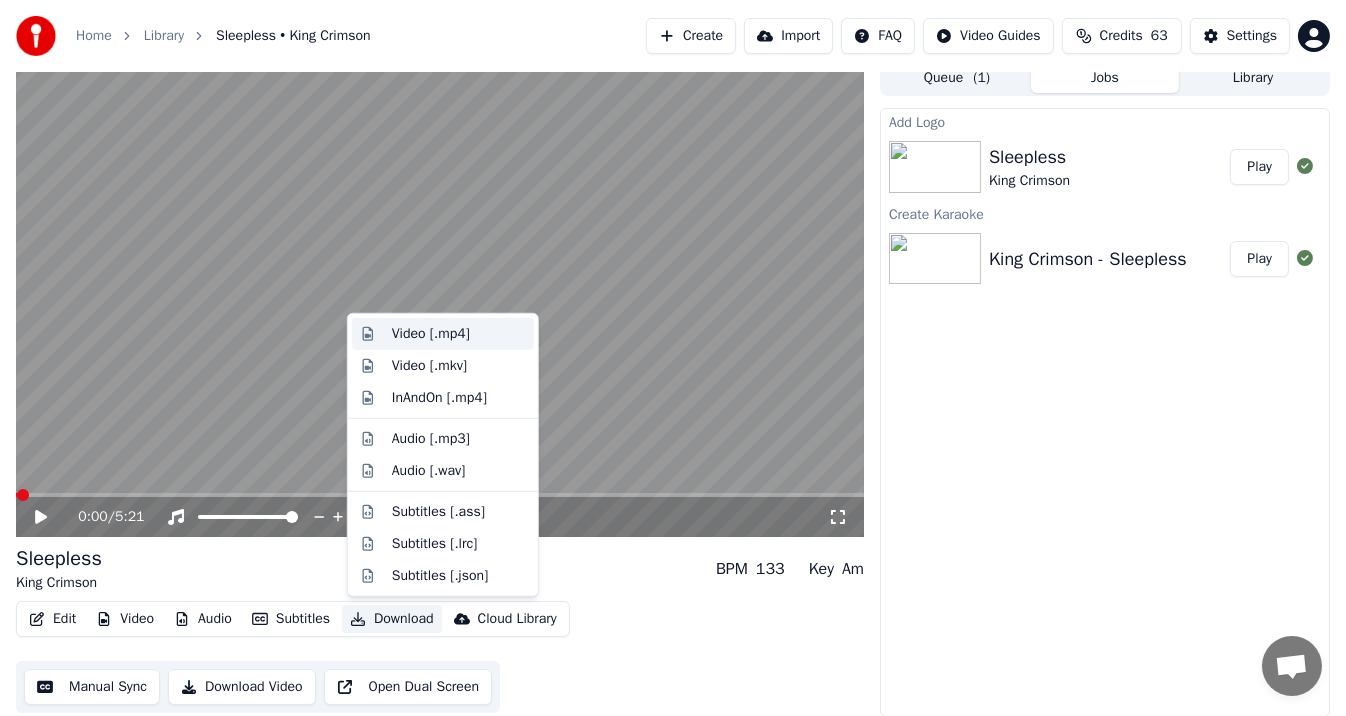 click on "Video [.mp4]" at bounding box center (431, 334) 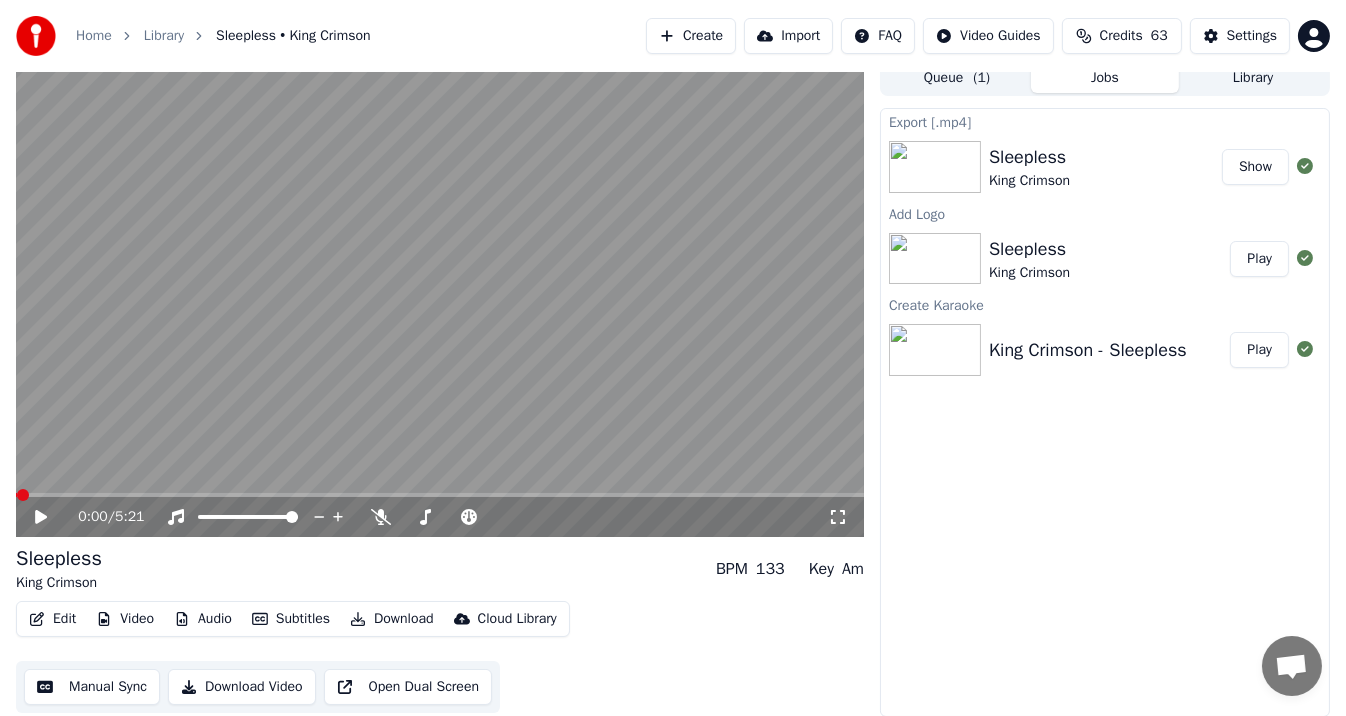 click on "Show" at bounding box center [1255, 167] 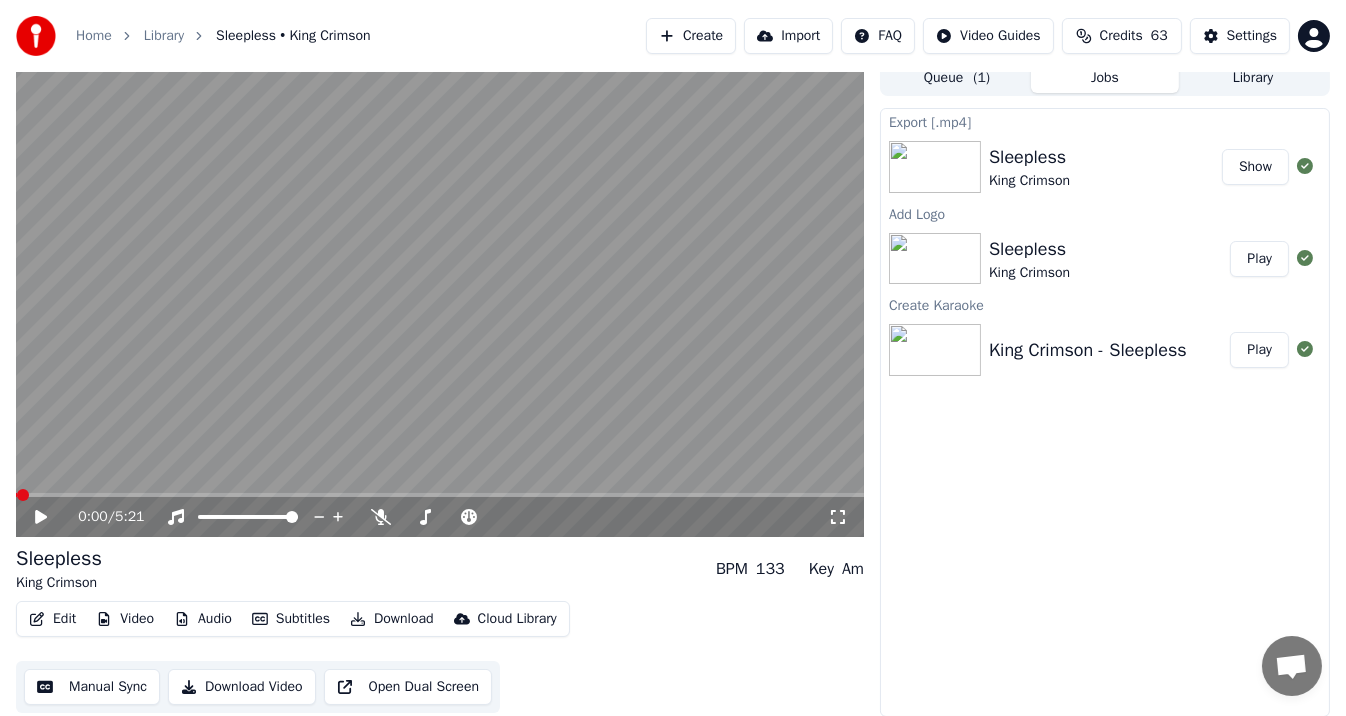 click on "Create" at bounding box center (691, 36) 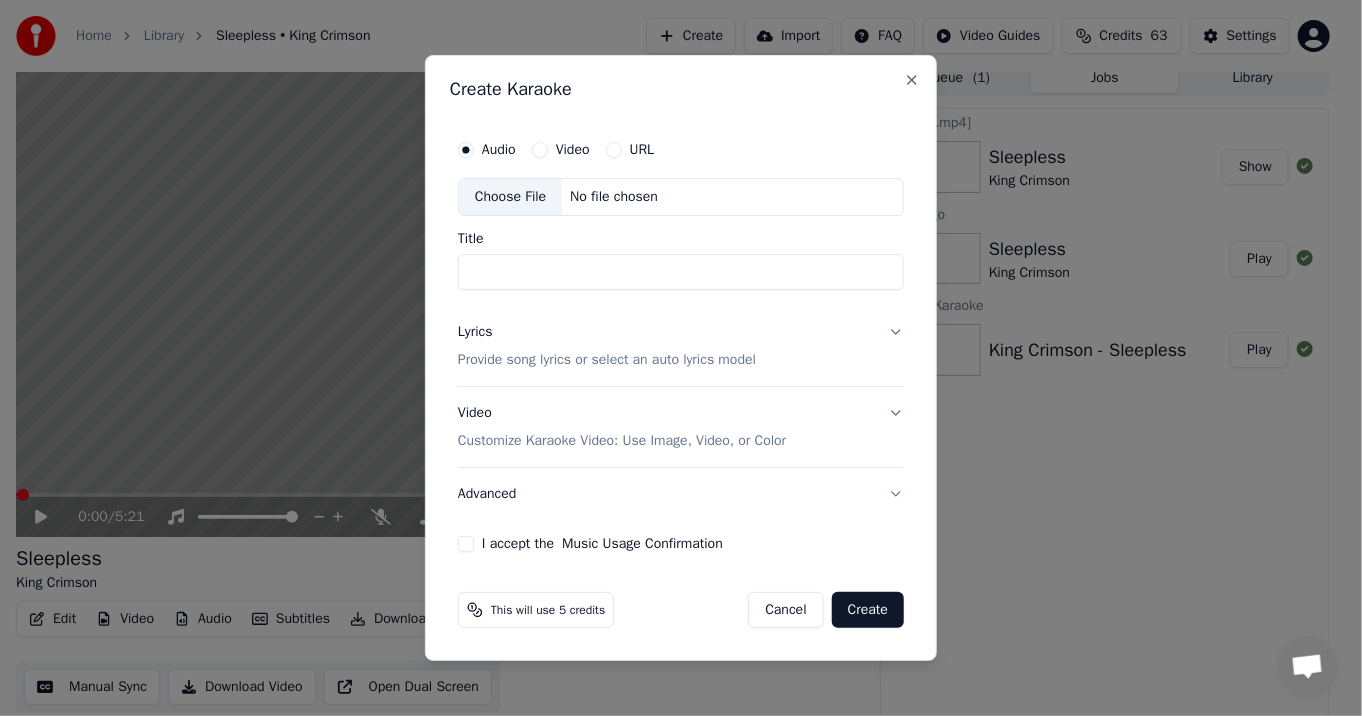 click on "Choose File" at bounding box center (510, 197) 